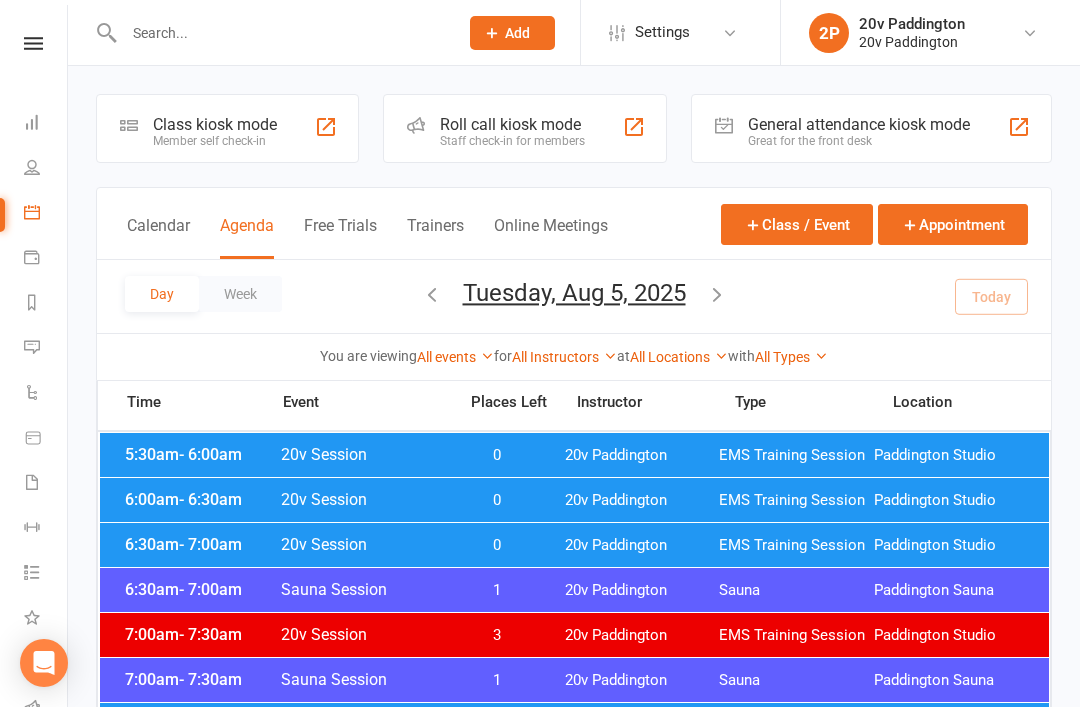 scroll, scrollTop: 0, scrollLeft: 4, axis: horizontal 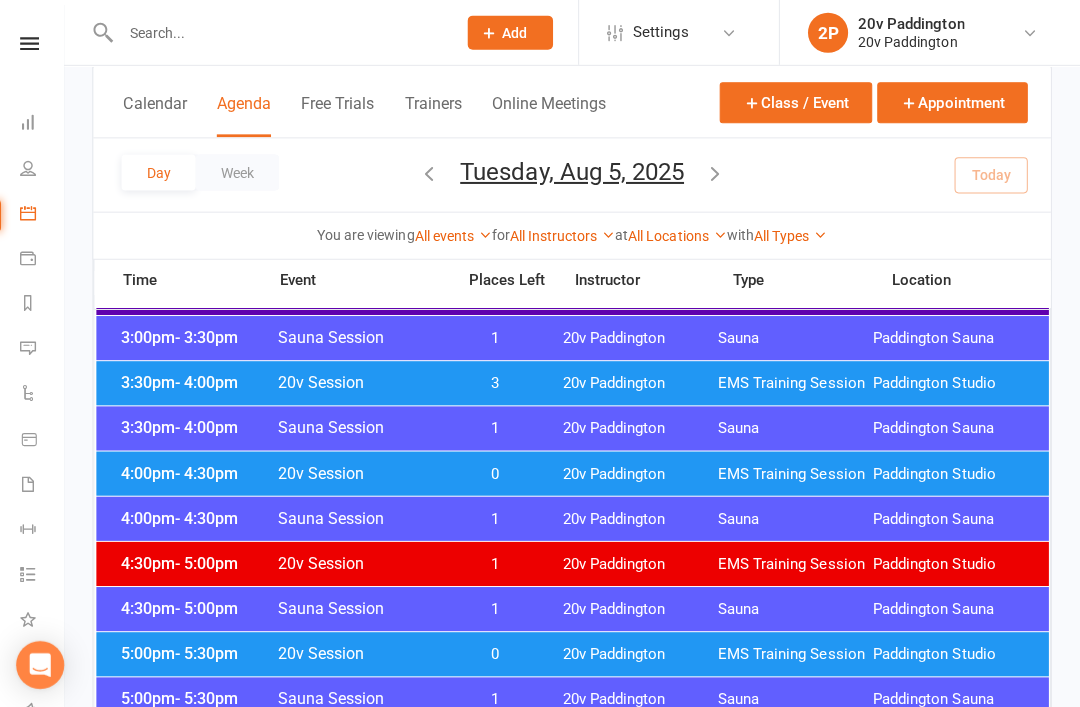 click on "20v Paddington" at bounding box center [642, 652] 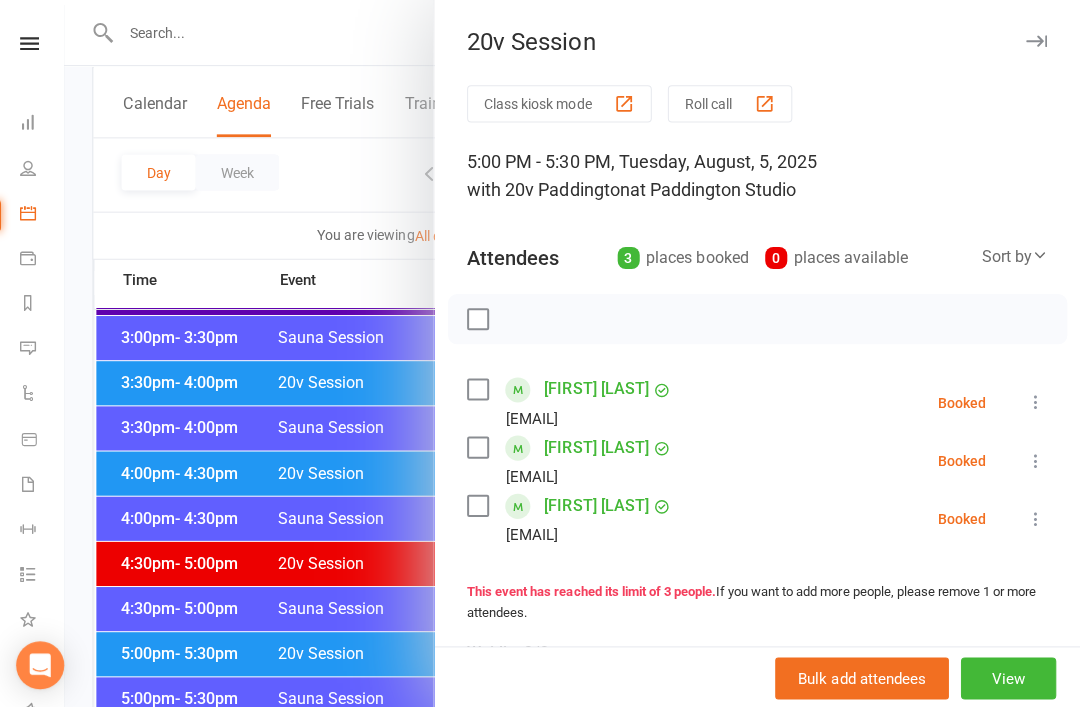 click at bounding box center (574, 353) 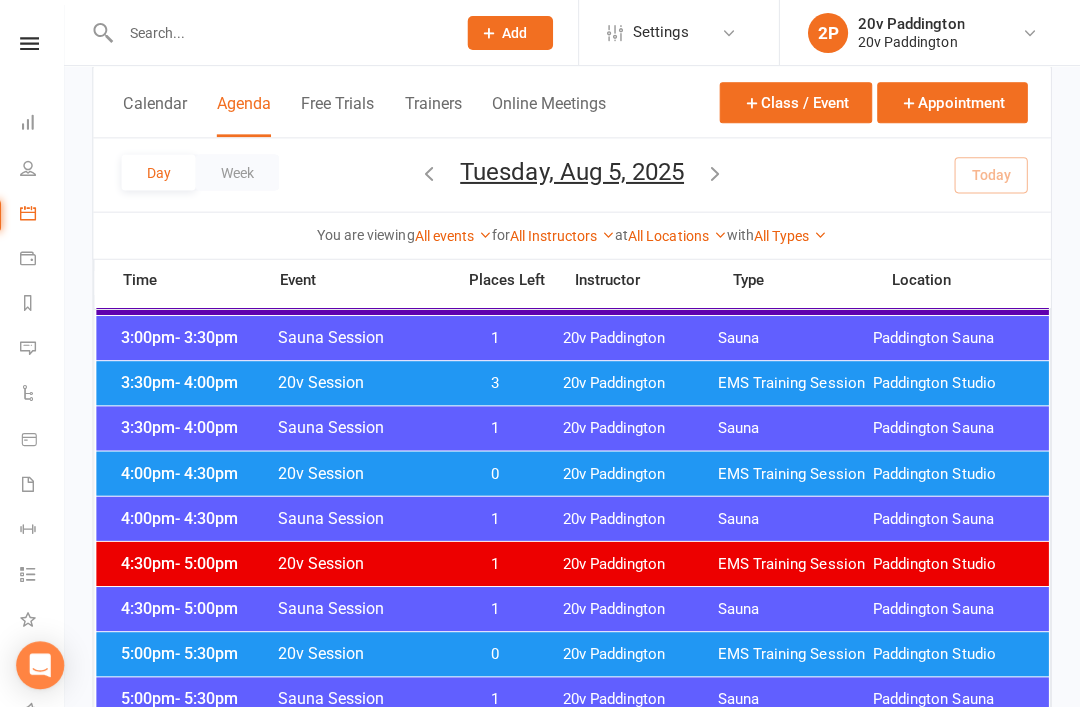 scroll, scrollTop: 1736, scrollLeft: 0, axis: vertical 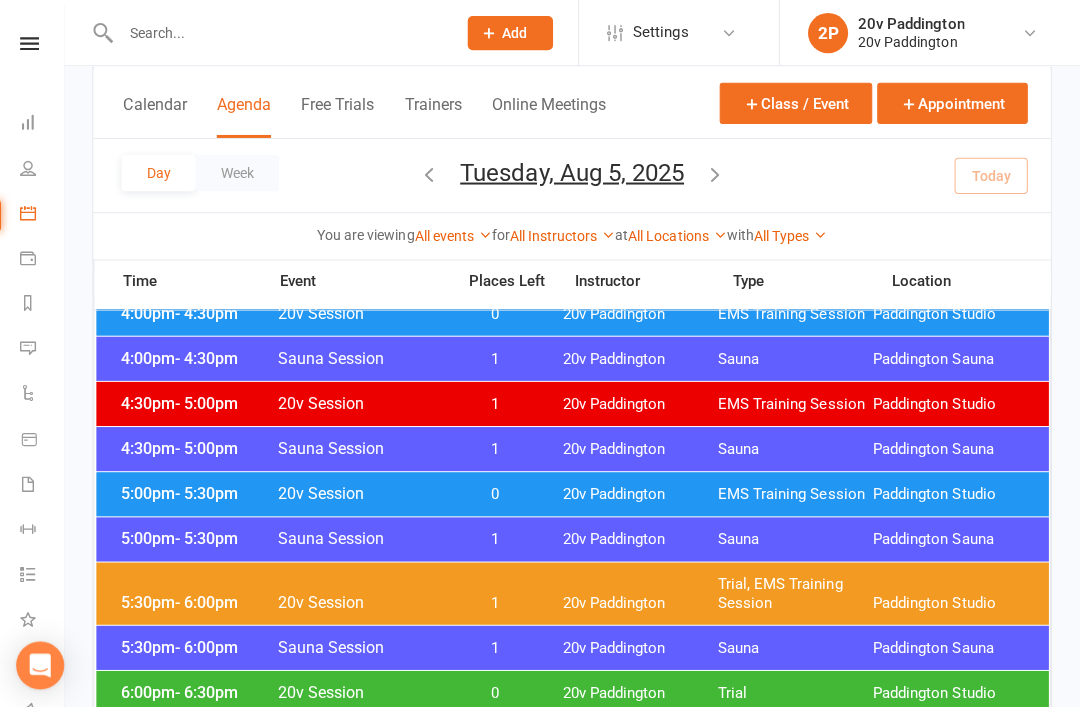 click on "20v Paddington" at bounding box center (642, 600) 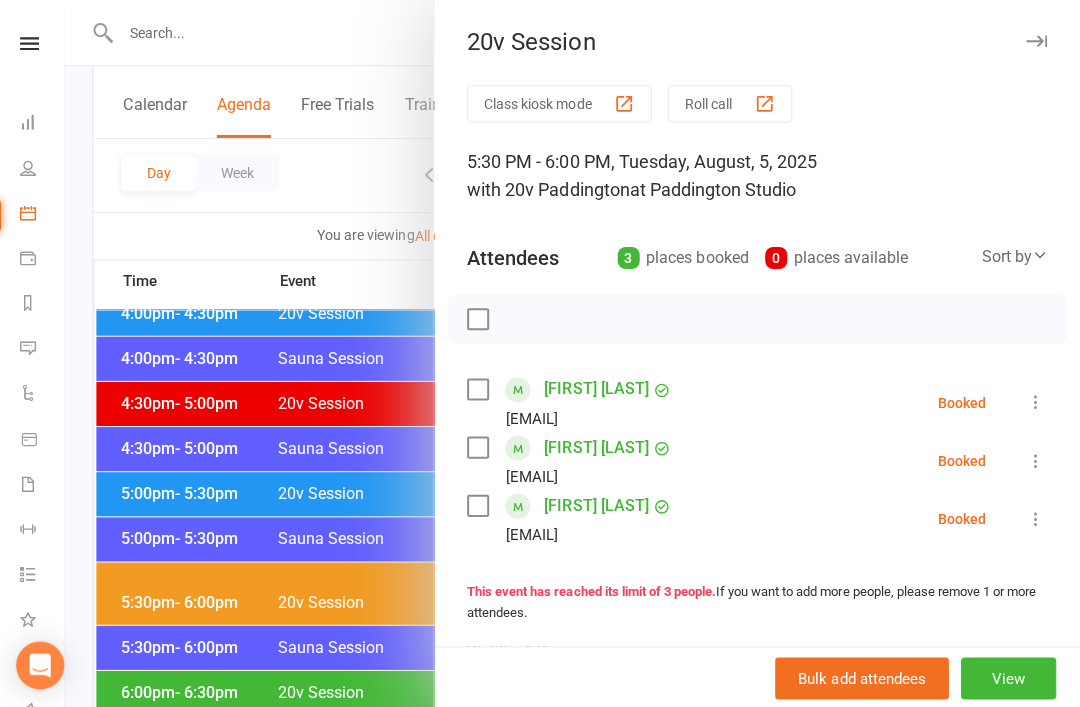 click at bounding box center [574, 353] 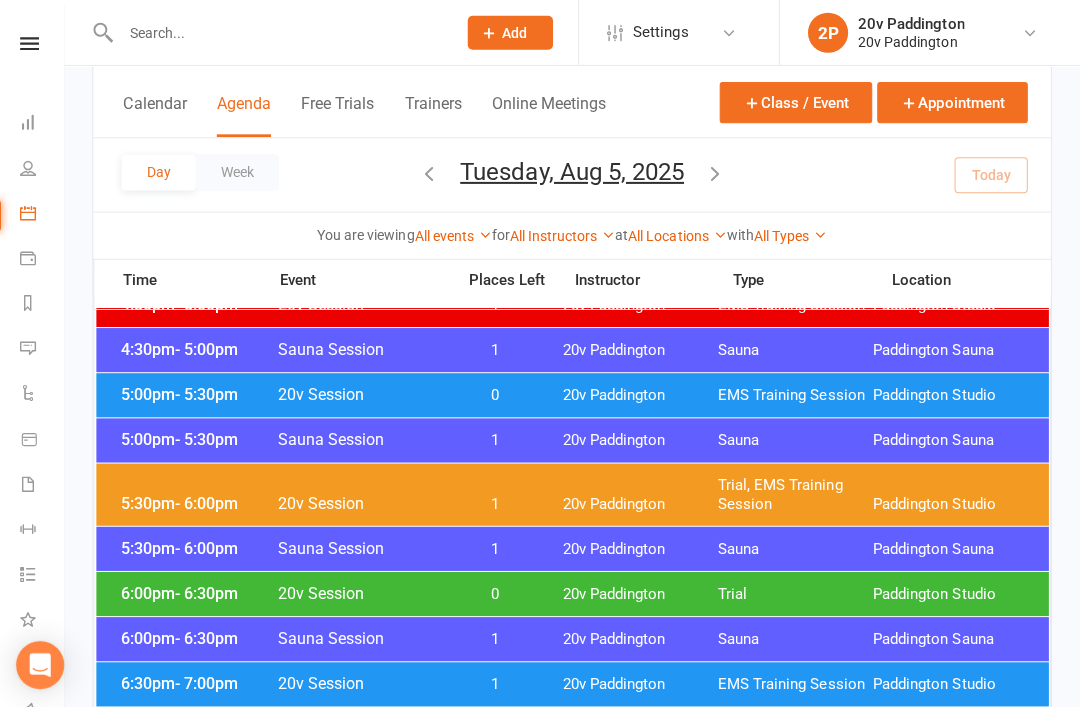 click on "5:30pm  - 6:00pm 20v Session 1 20v Paddington Trial, EMS Training Session Paddington Studio" at bounding box center [574, 493] 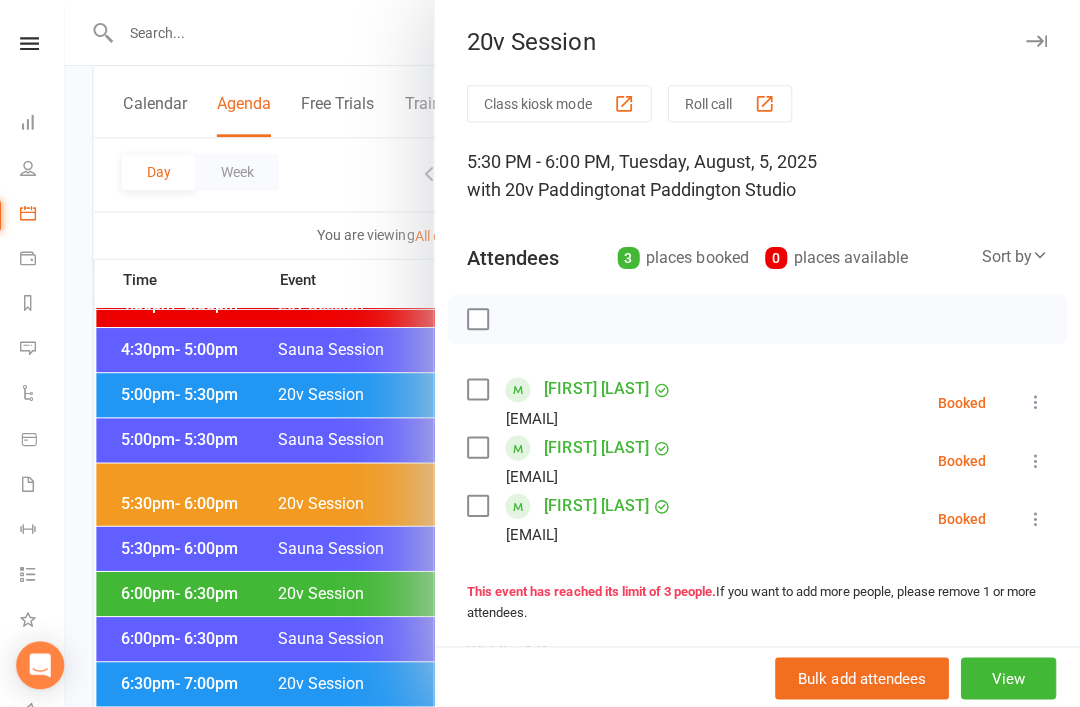 click at bounding box center (574, 353) 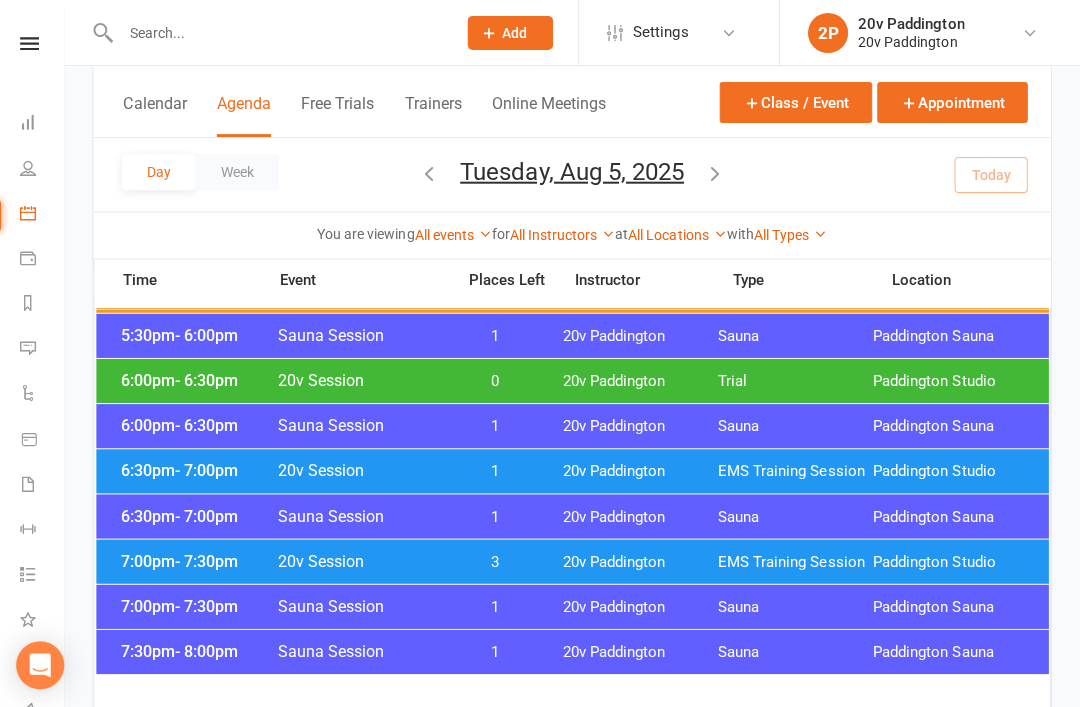 click on "7:00pm  - 7:30pm 20v Session 3 20v Paddington EMS Training Session Paddington Studio" at bounding box center (574, 560) 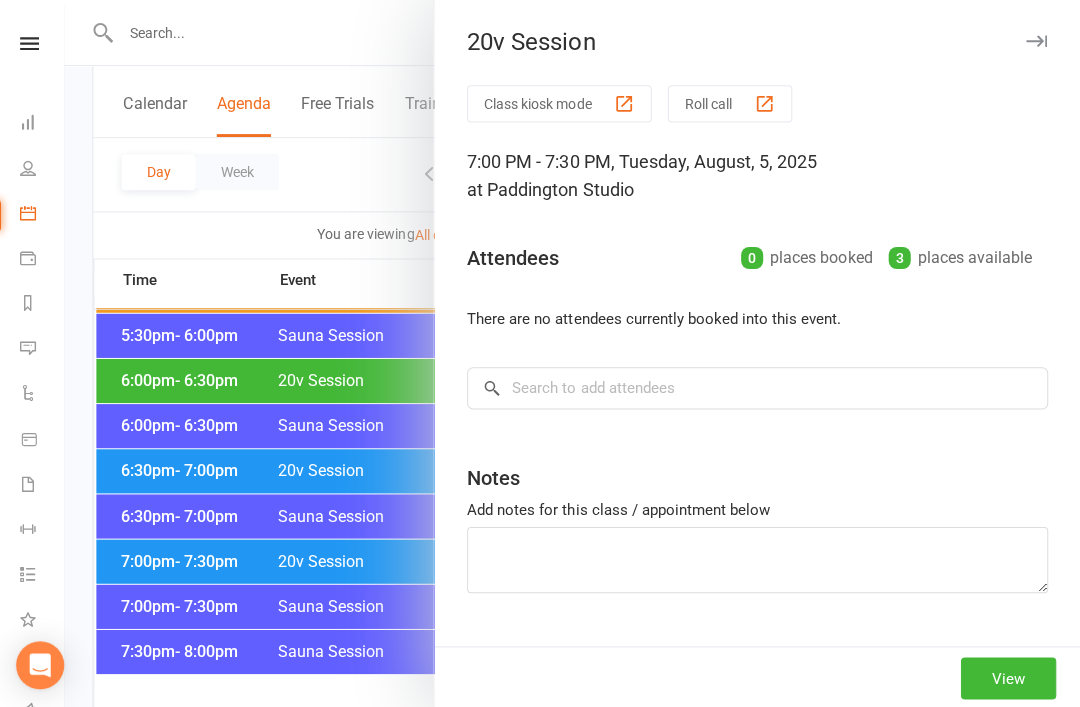 click at bounding box center (574, 353) 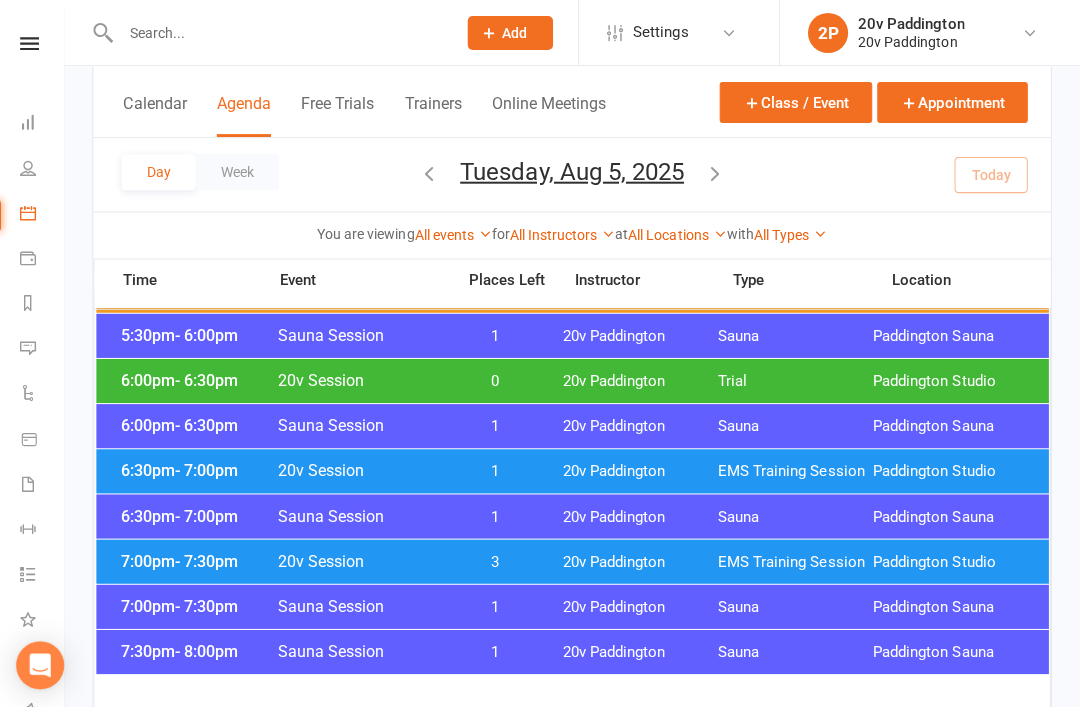 click on "20v Paddington" at bounding box center (642, 470) 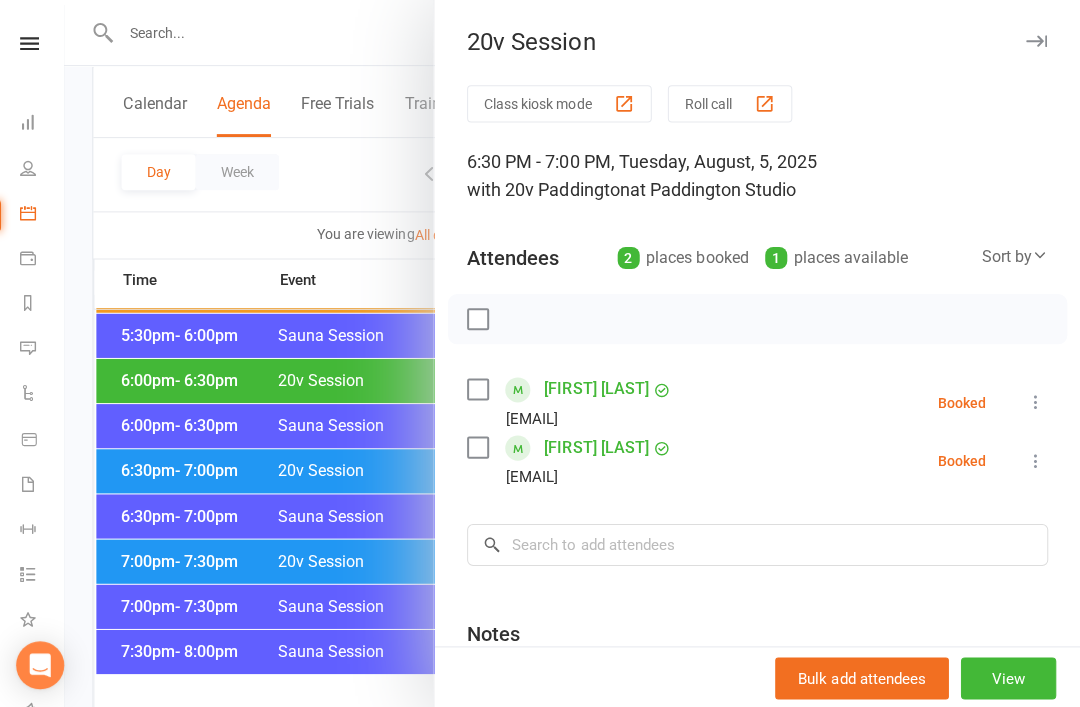 click at bounding box center [574, 353] 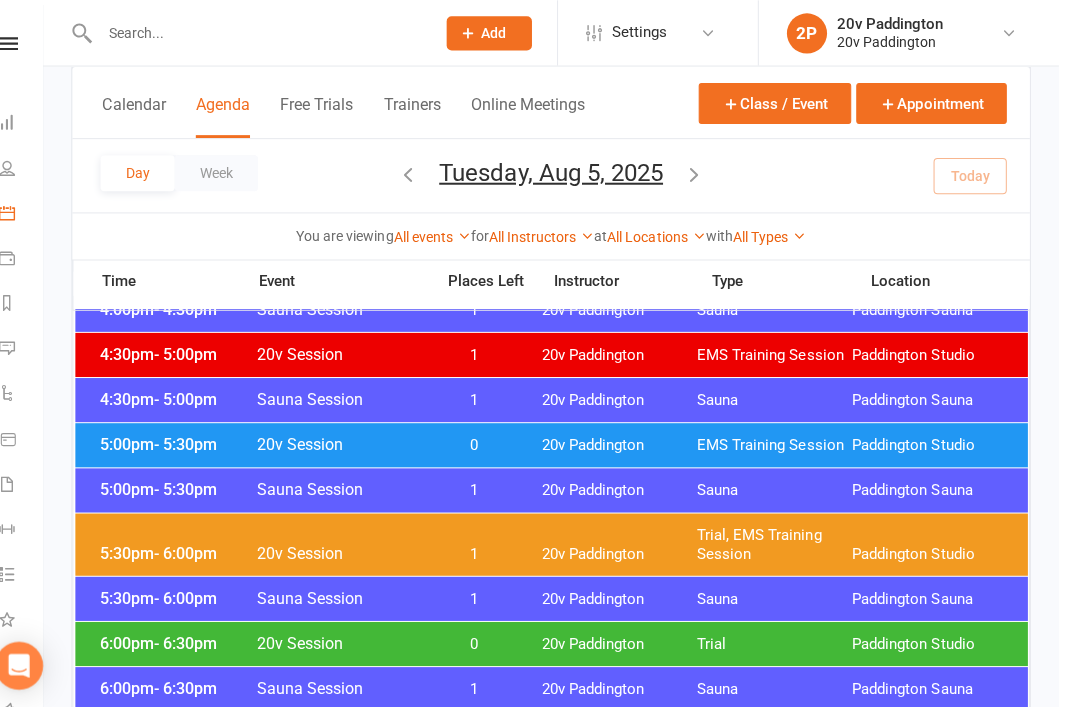 scroll, scrollTop: 1779, scrollLeft: 0, axis: vertical 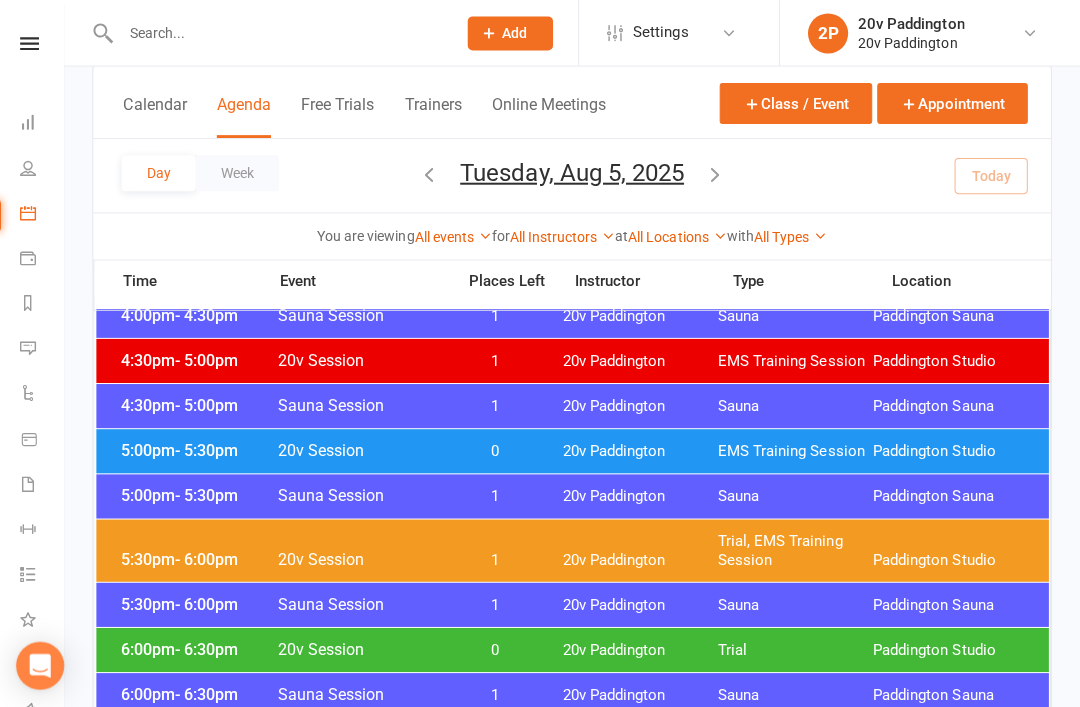 click on "20v Paddington" at bounding box center [642, 449] 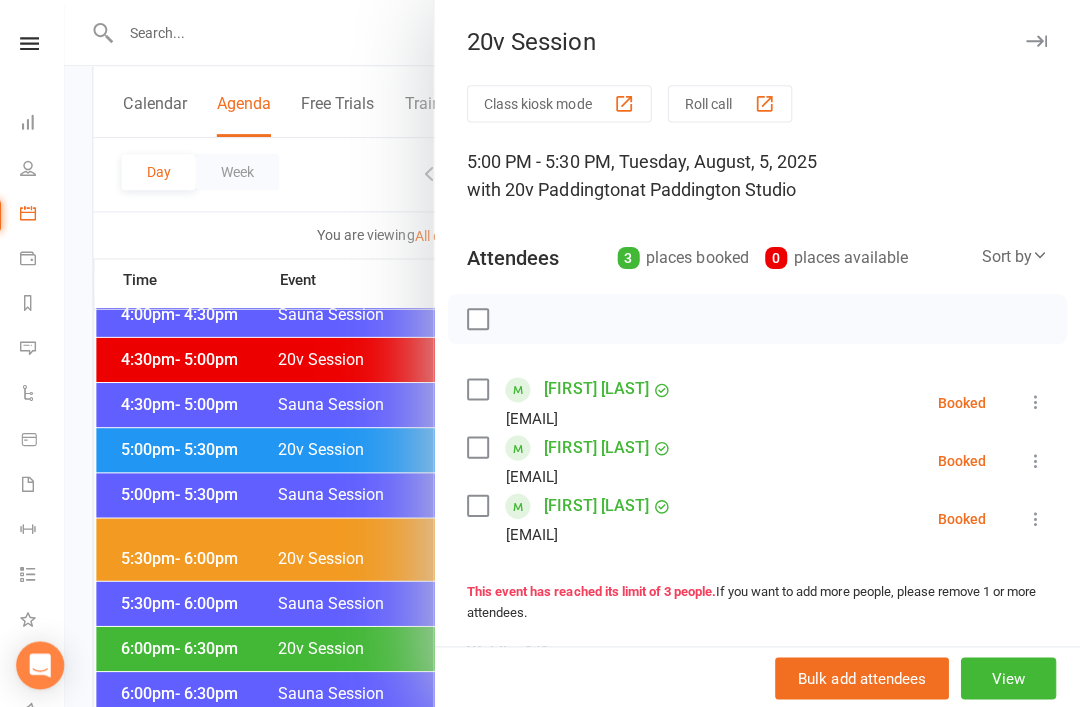 click at bounding box center (574, 353) 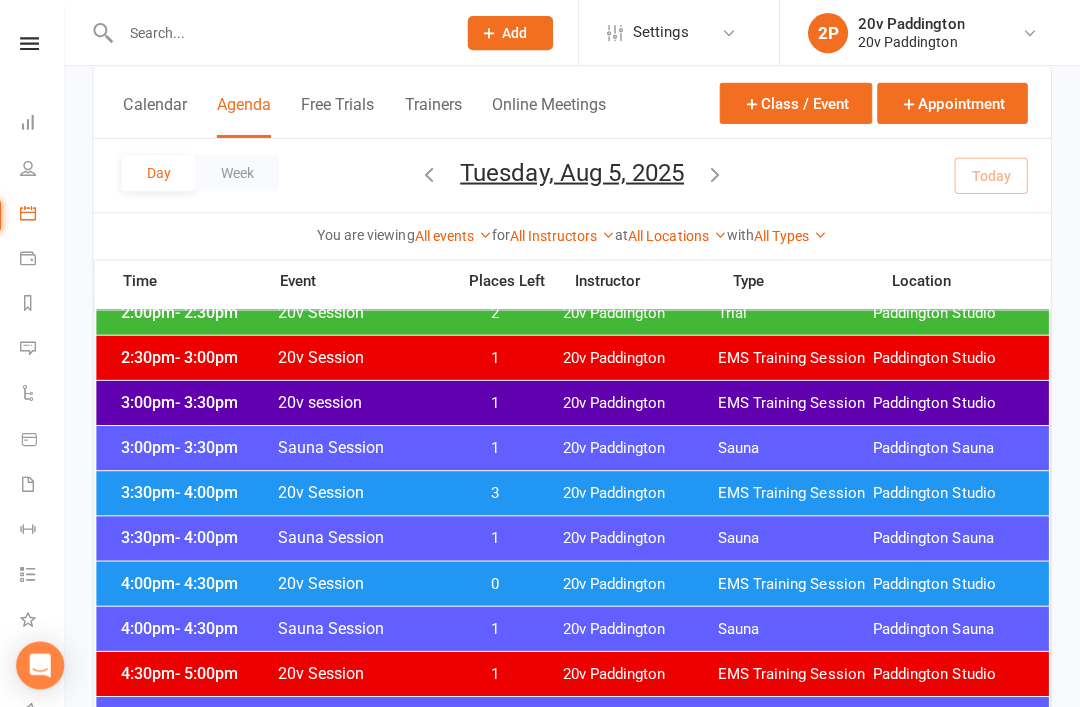 scroll, scrollTop: 1465, scrollLeft: 0, axis: vertical 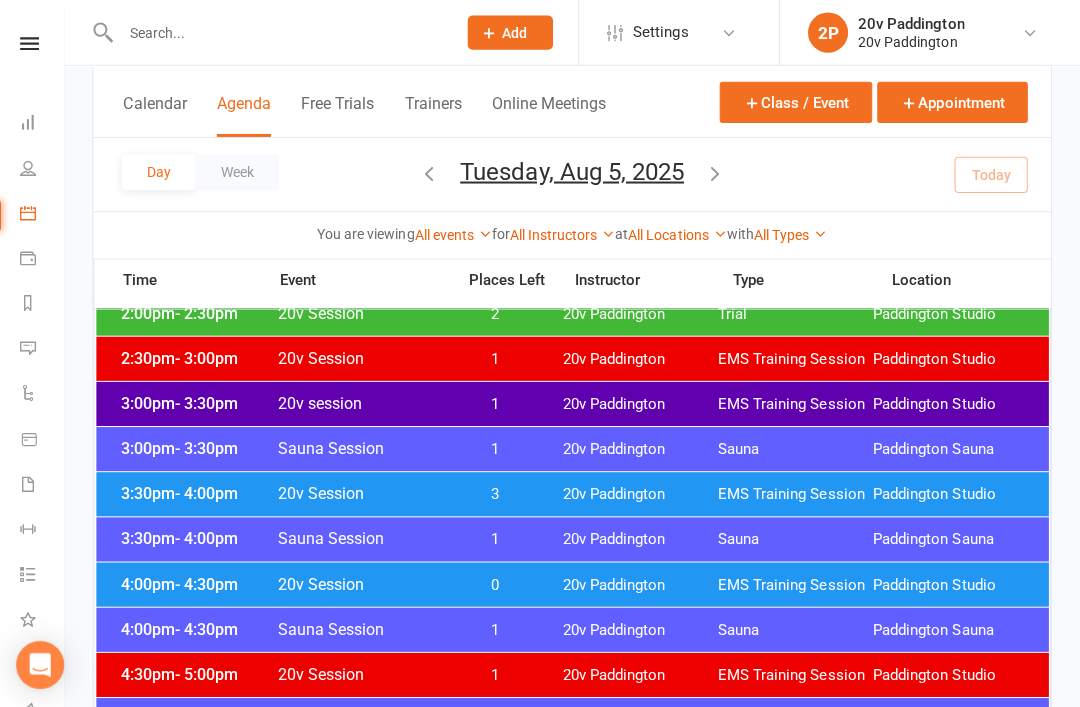 click on "3:30pm  - 4:00pm 20v Session 3 20v Paddington EMS Training Session Paddington Studio" at bounding box center (574, 493) 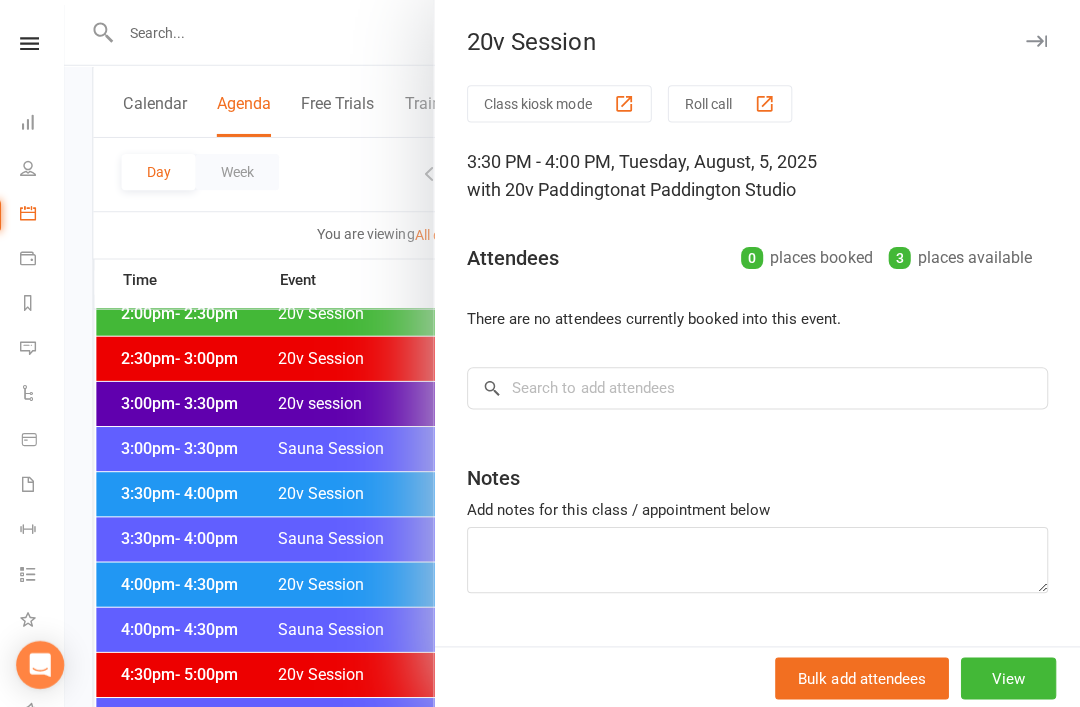 click at bounding box center [574, 353] 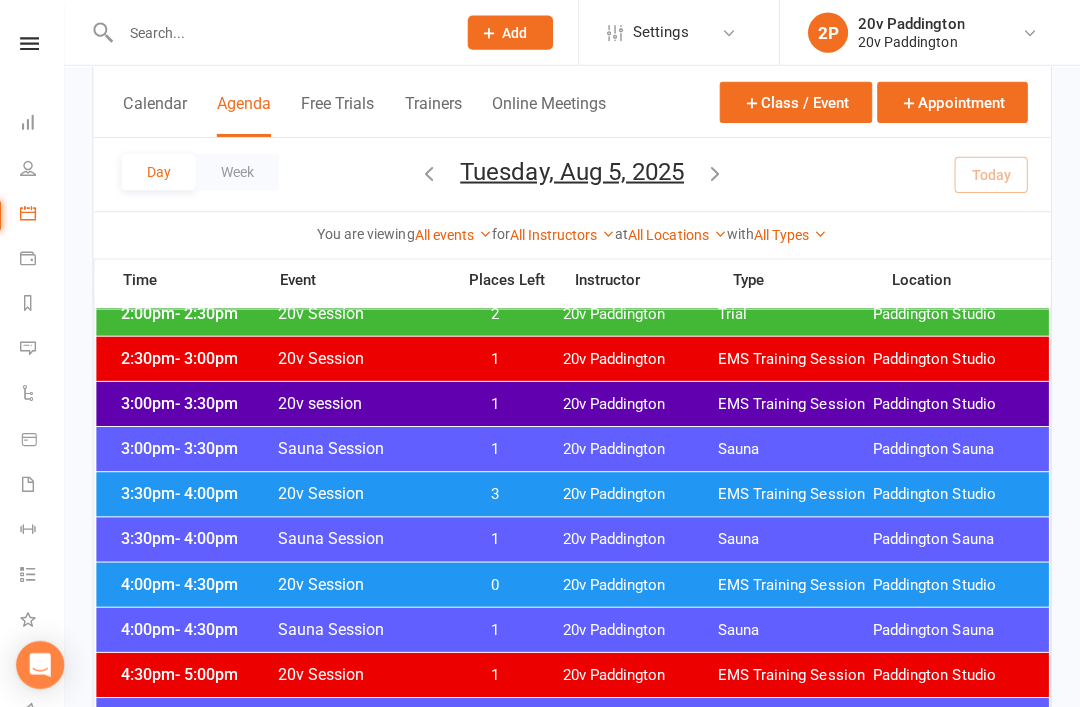 click on "3:00pm  - 3:30pm Sauna Session 1 20v Paddington Sauna Paddington Sauna" at bounding box center [574, 448] 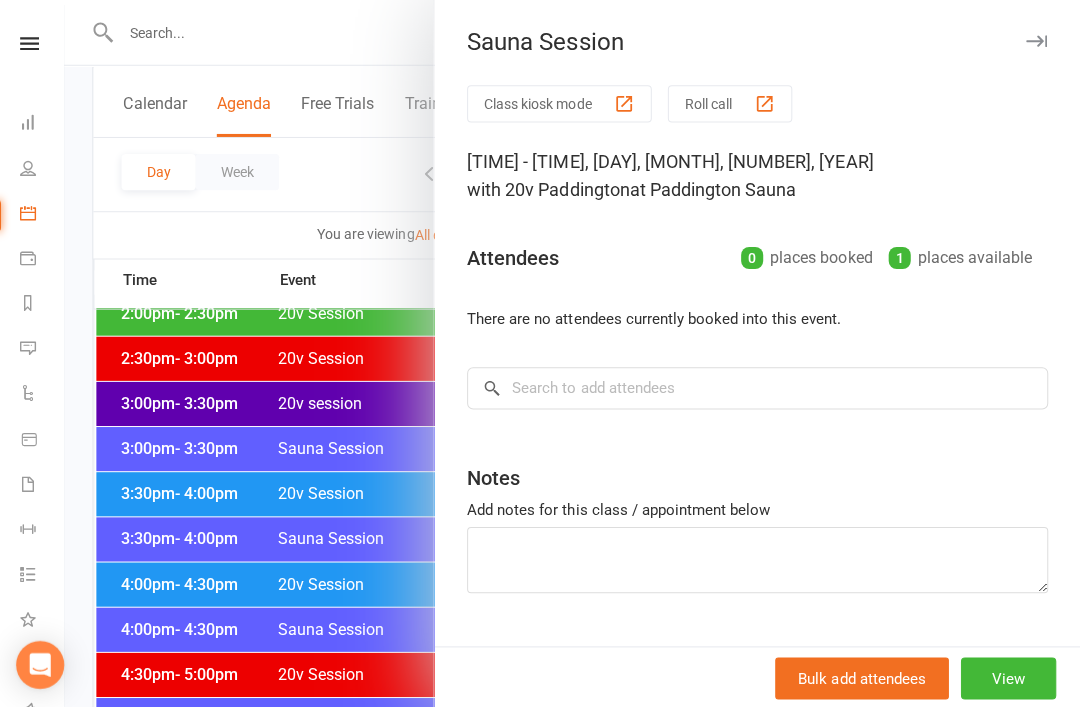 click at bounding box center (574, 353) 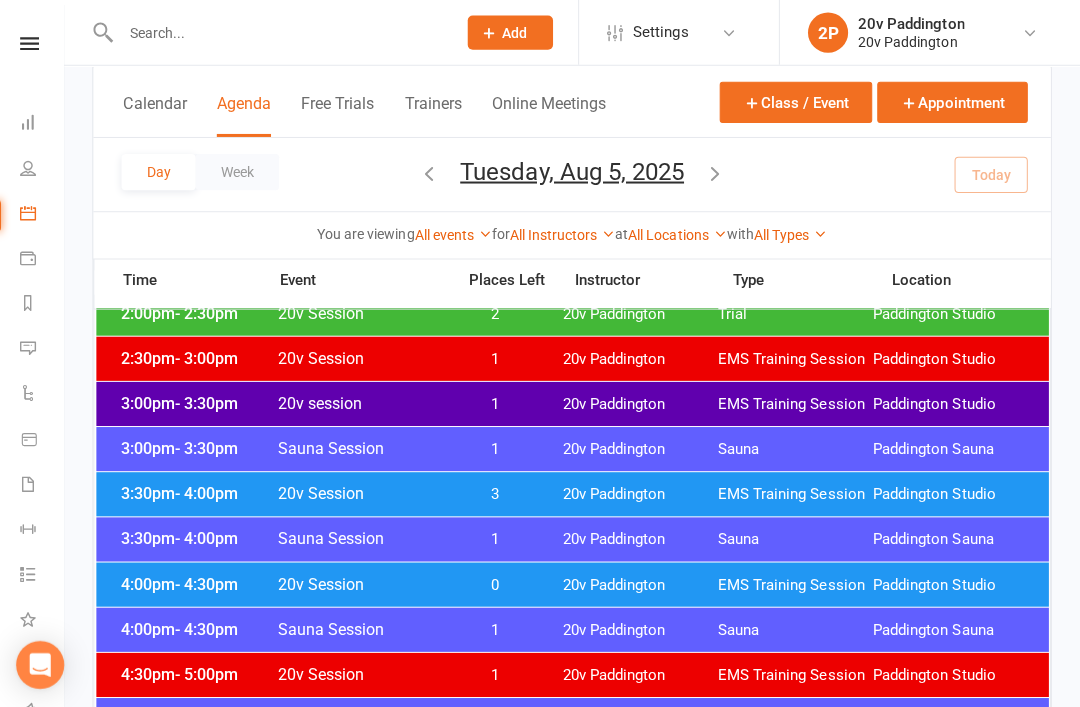 click on "4:00pm  - 4:30pm 20v Session 0 20v Paddington EMS Training Session Paddington Studio" at bounding box center [574, 583] 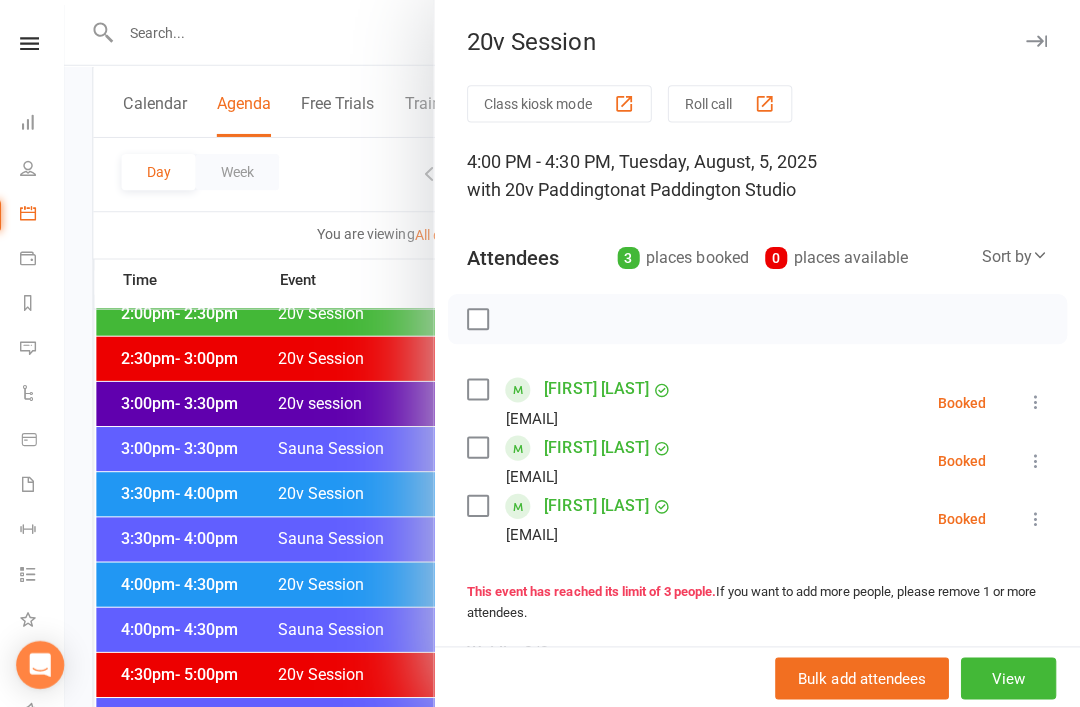 click at bounding box center (574, 353) 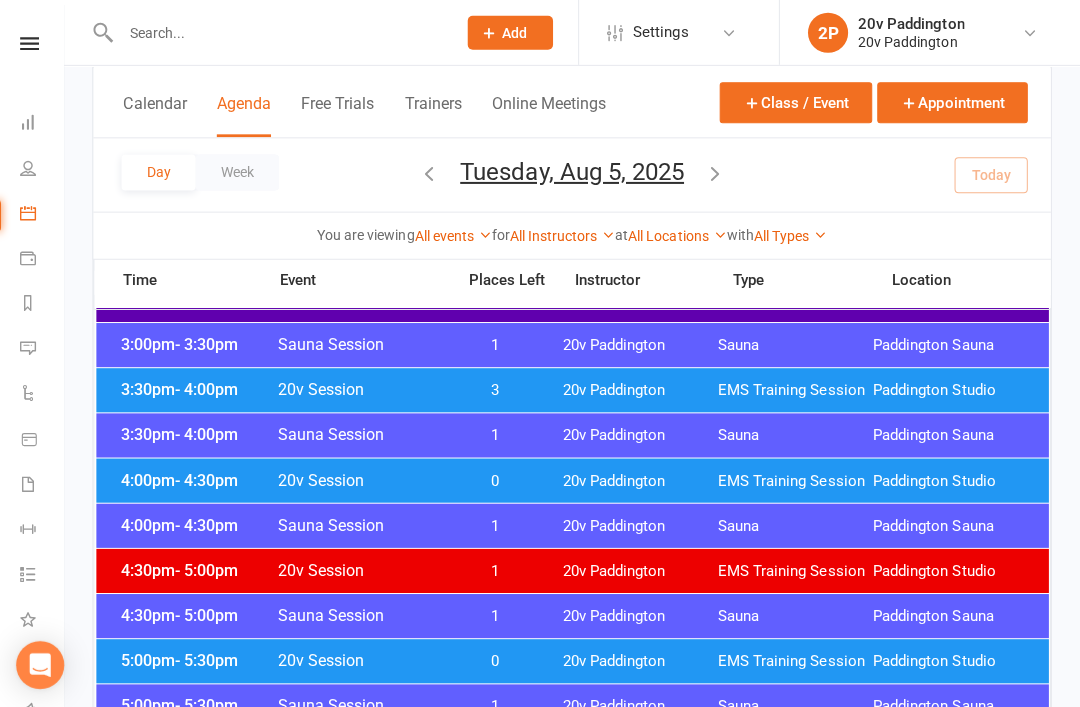 scroll, scrollTop: 1600, scrollLeft: 0, axis: vertical 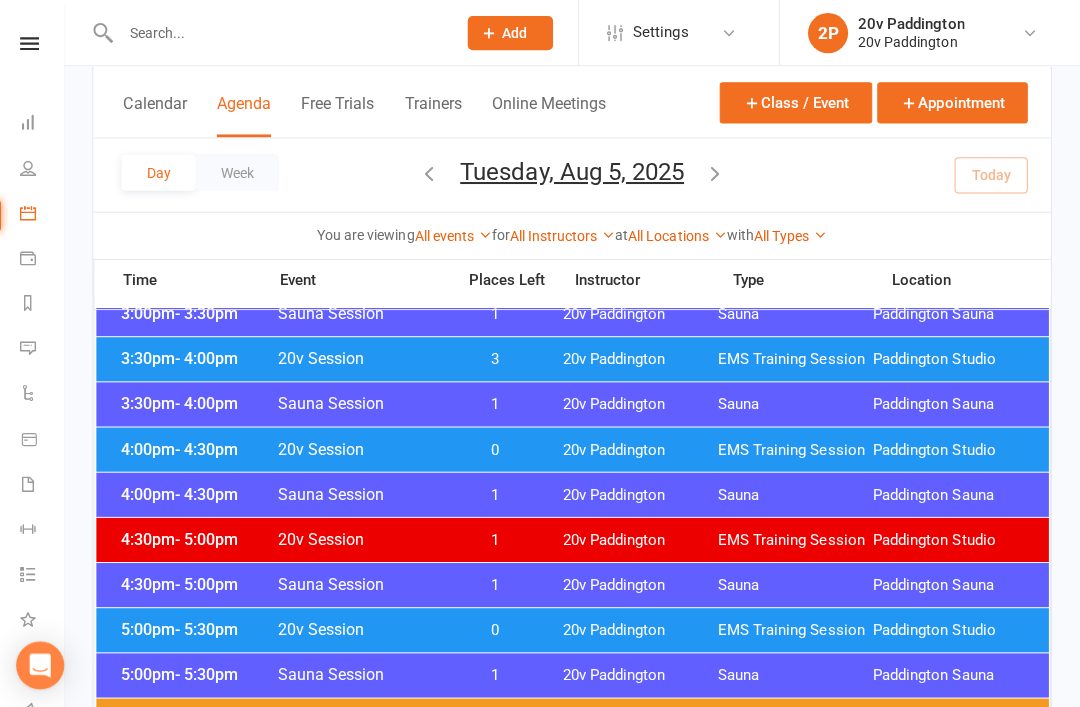 click on "- 5:30pm" at bounding box center [210, 627] 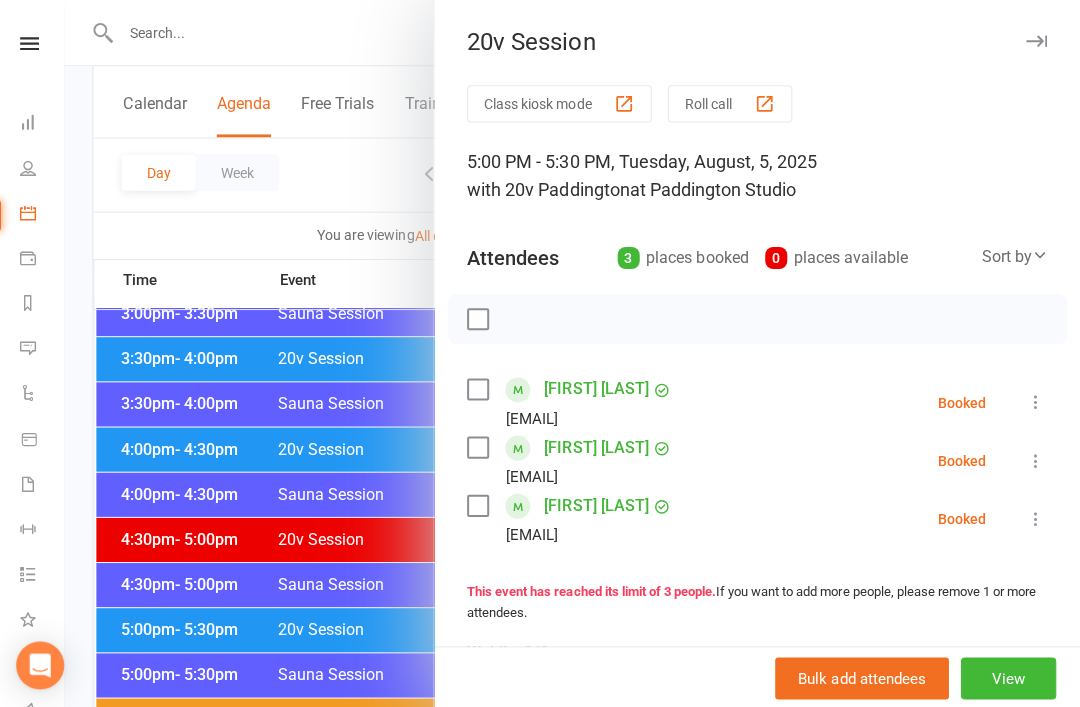 click at bounding box center [574, 353] 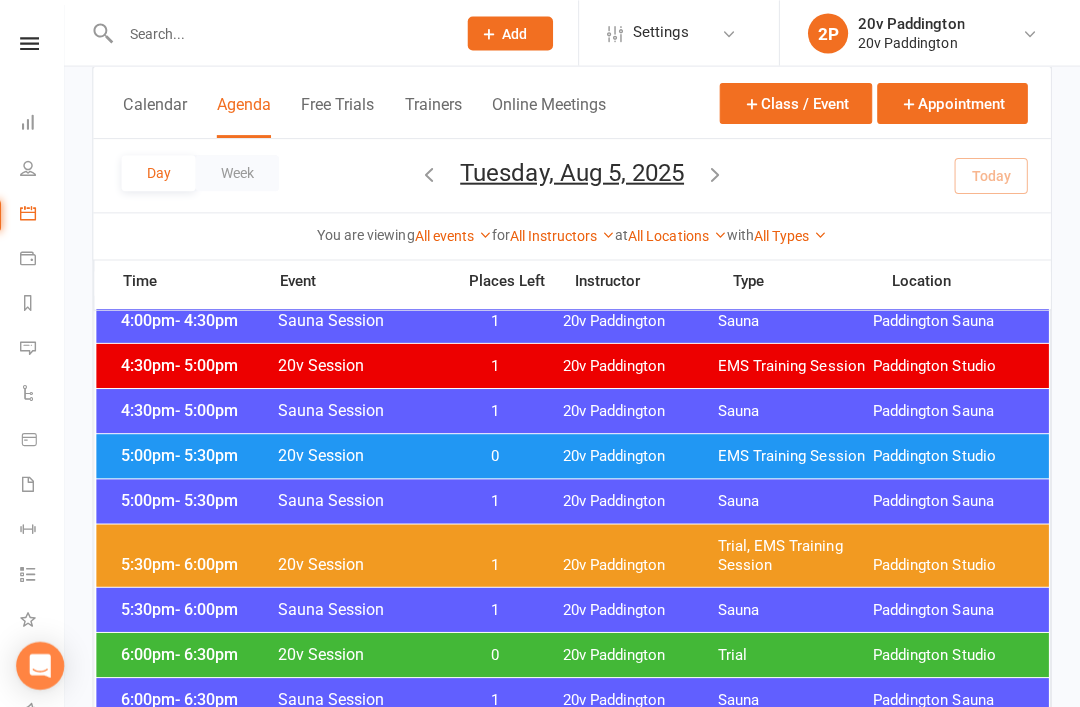 click on "5:30pm  - 6:00pm" at bounding box center (200, 561) 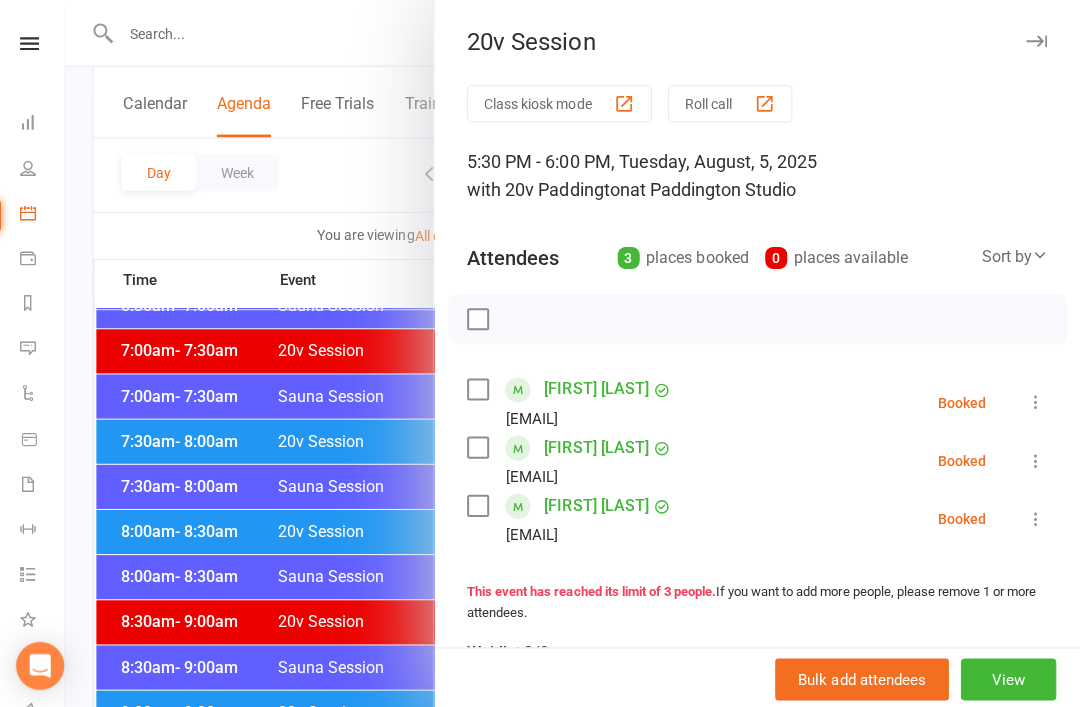 scroll, scrollTop: 275, scrollLeft: 0, axis: vertical 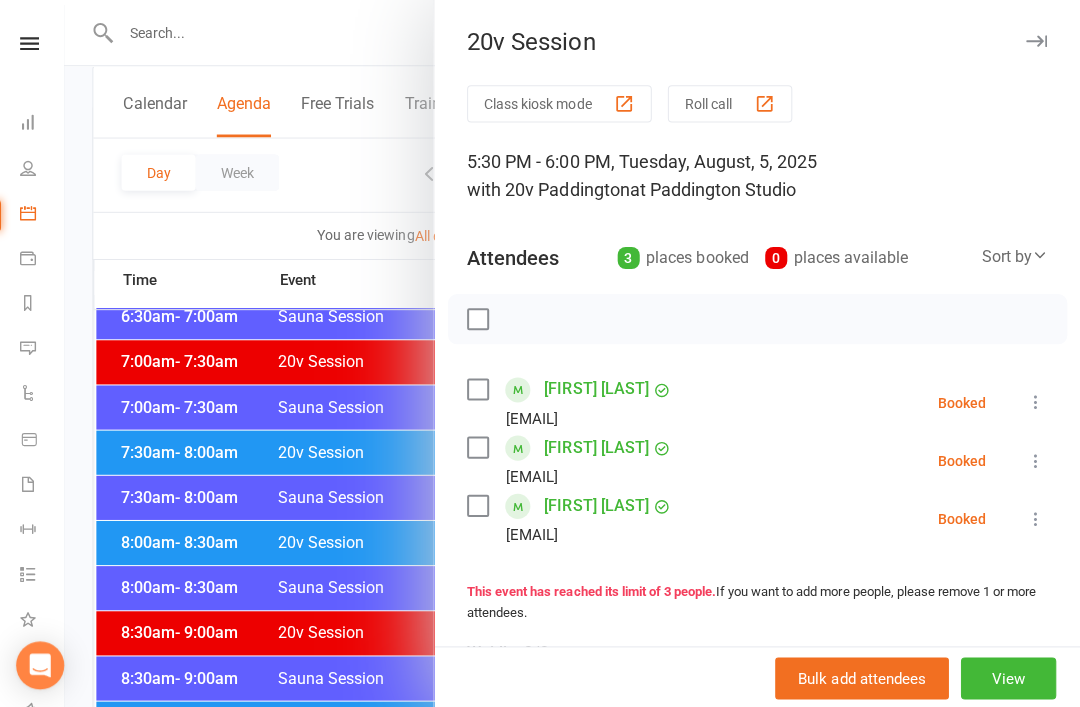 click at bounding box center [574, 353] 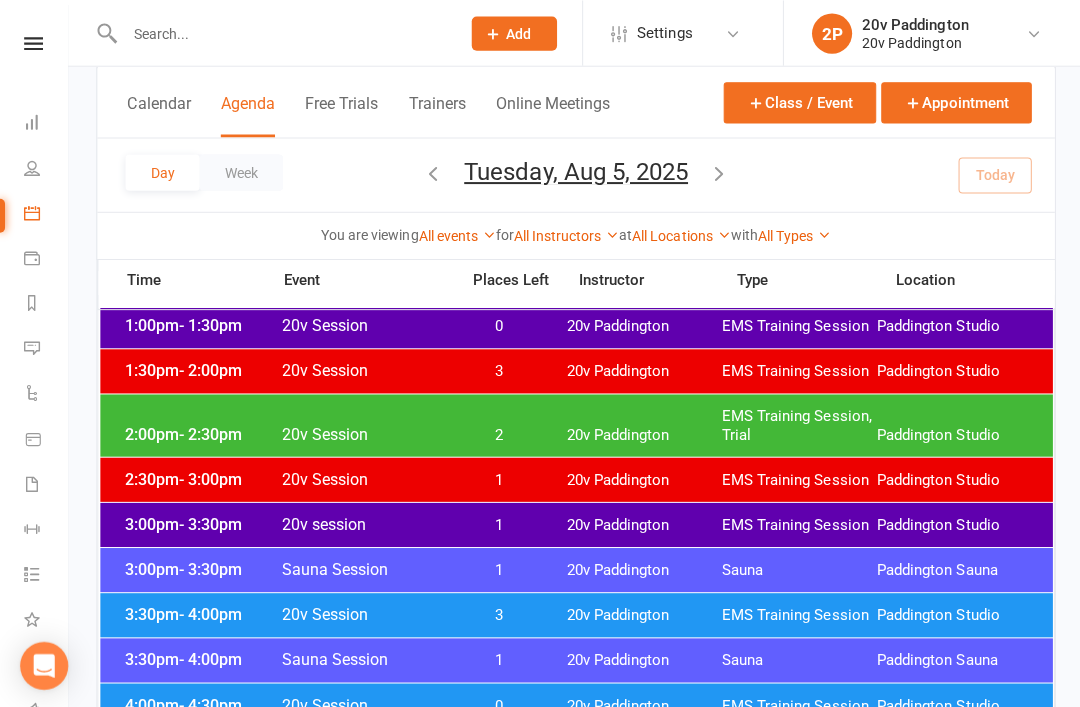 click on "2:00pm  - 2:30pm 20v Session 2 20v Paddington EMS Training Session, Trial Paddington Studio" at bounding box center (574, 424) 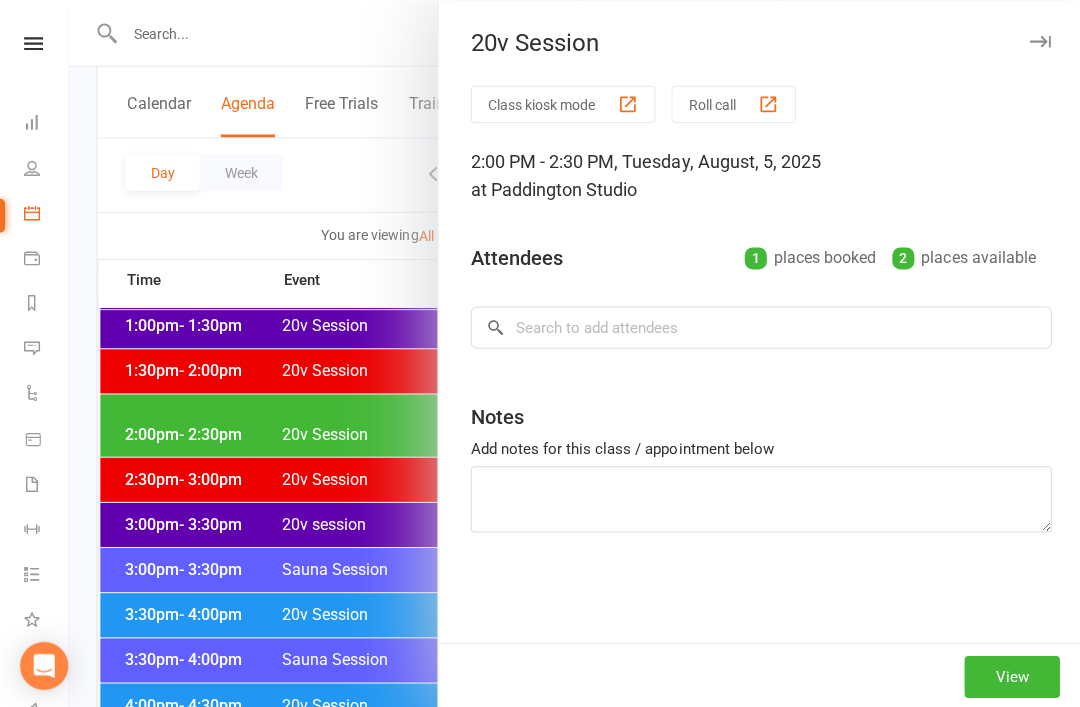 scroll, scrollTop: 1345, scrollLeft: 0, axis: vertical 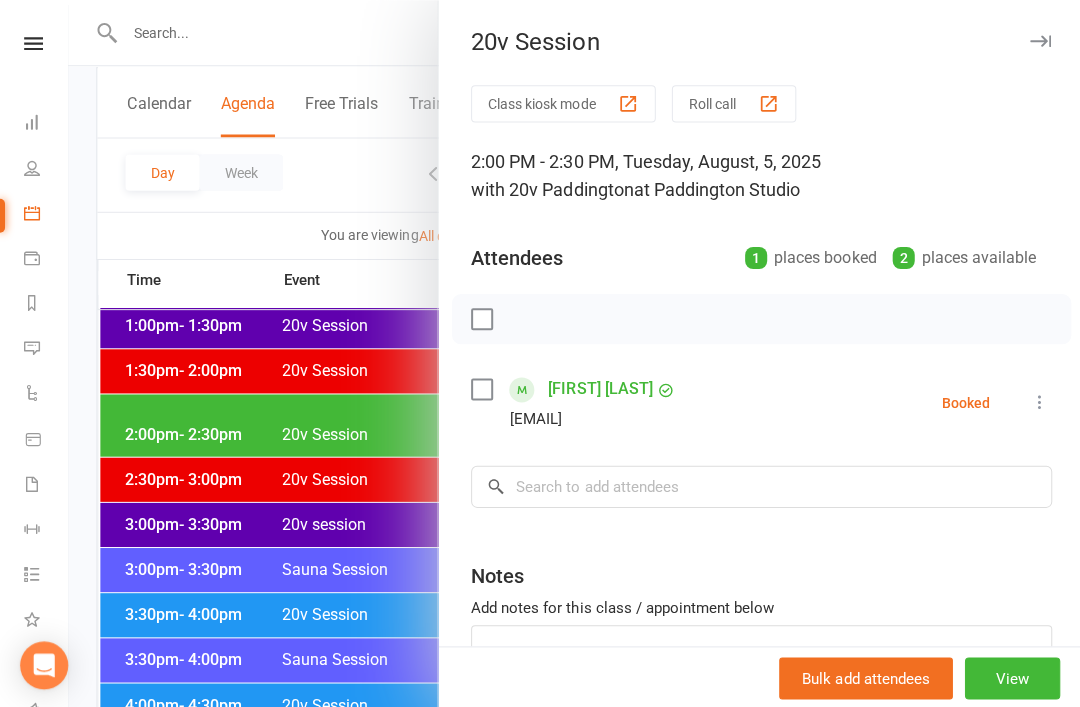 click at bounding box center (1036, 401) 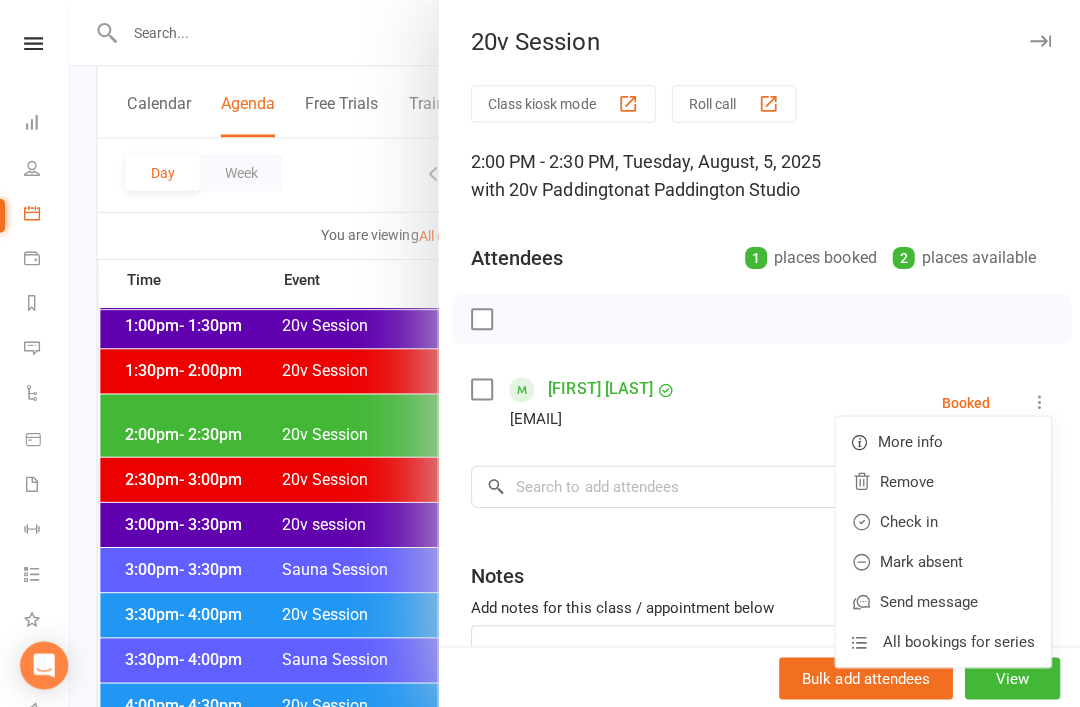 click on "Check in" at bounding box center (939, 520) 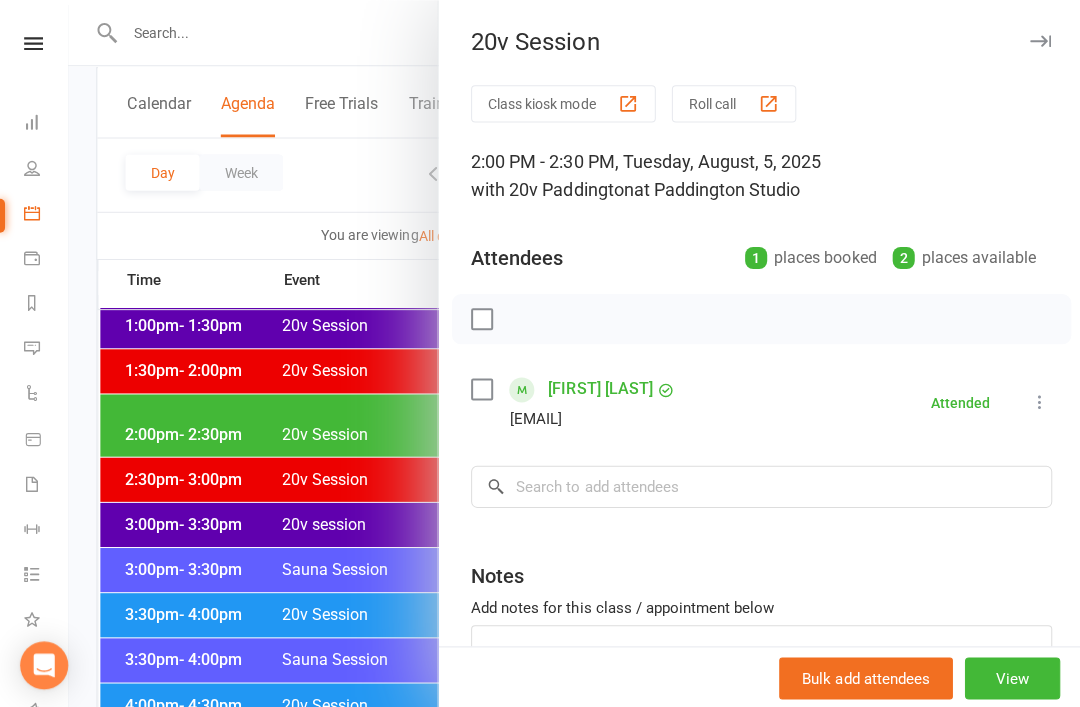 click at bounding box center (574, 353) 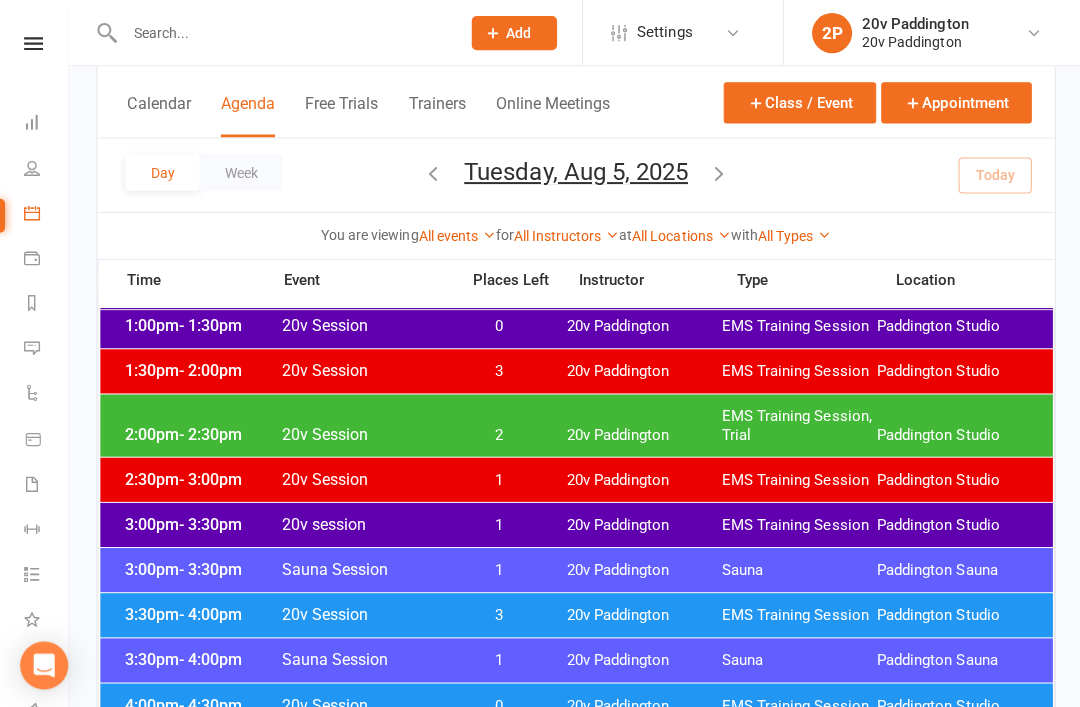 click on "3:00pm  - 3:30pm 20v session 1 20v Paddington EMS Training Session Paddington Studio" at bounding box center (574, 523) 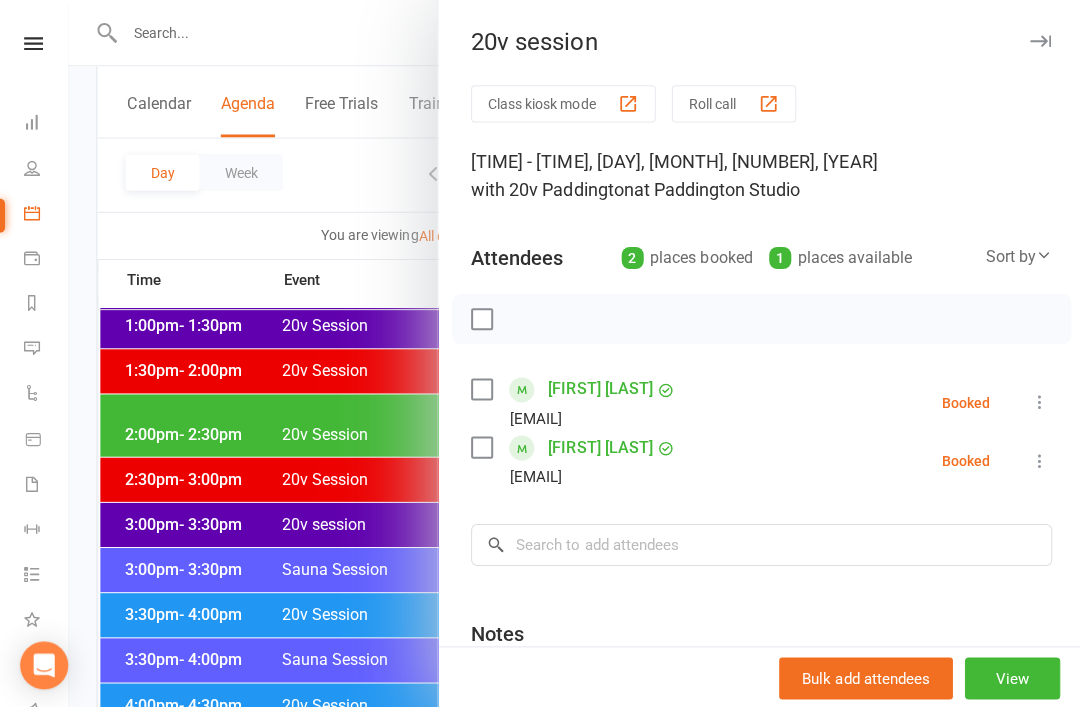 click at bounding box center (574, 353) 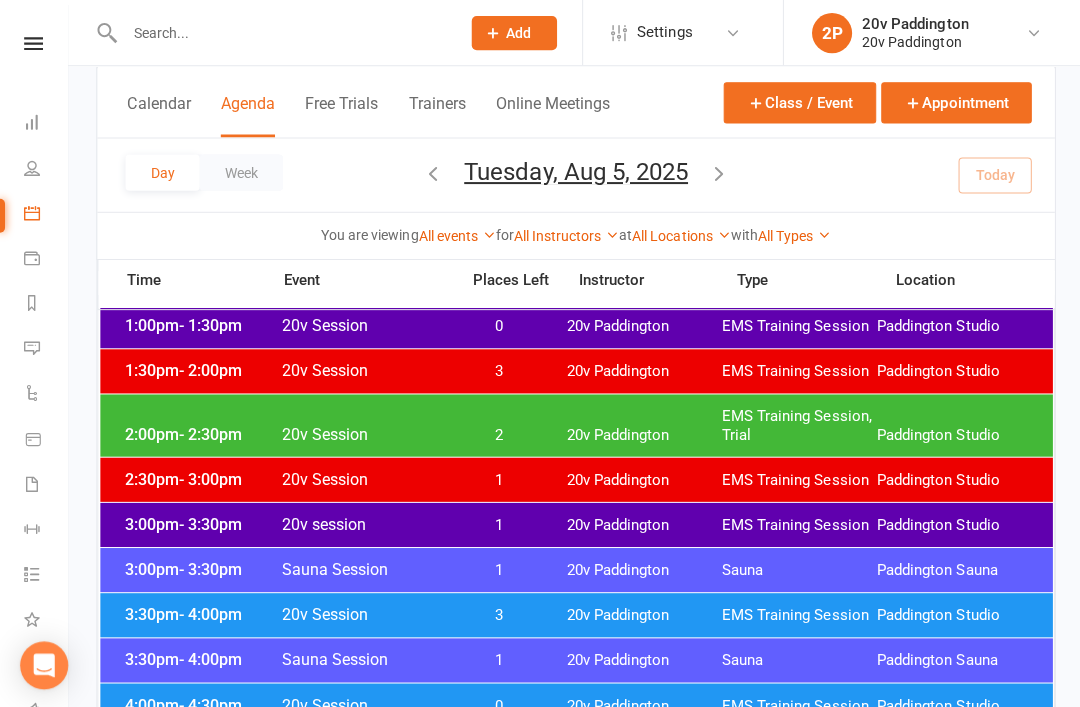 click on "3" at bounding box center (497, 613) 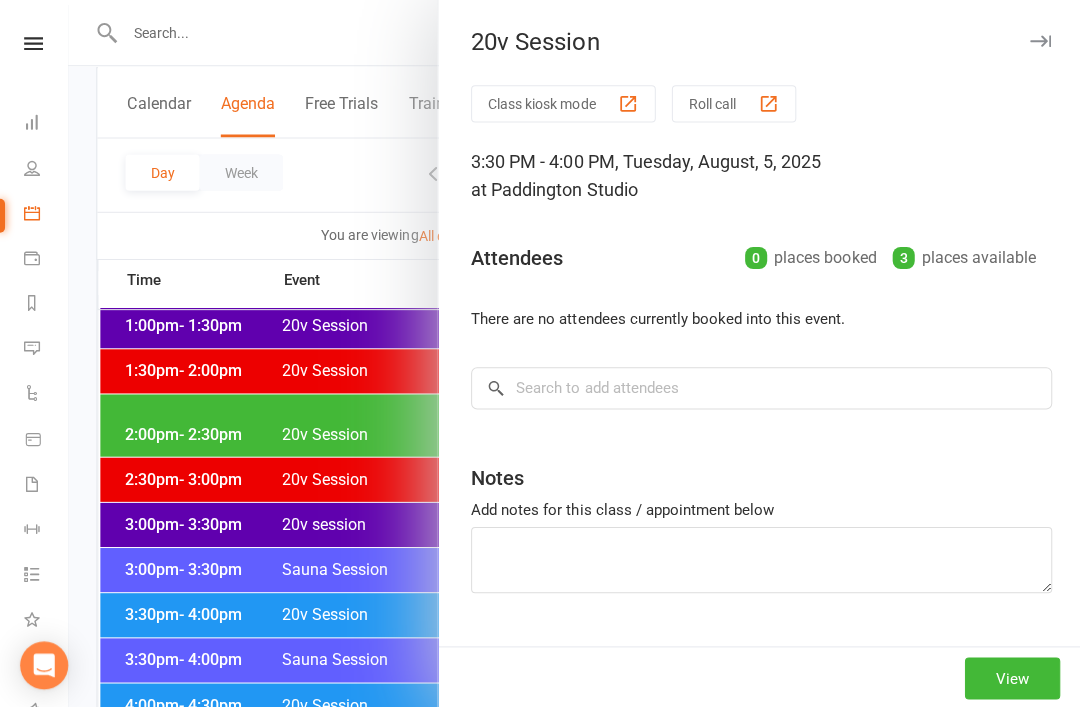 click at bounding box center [574, 353] 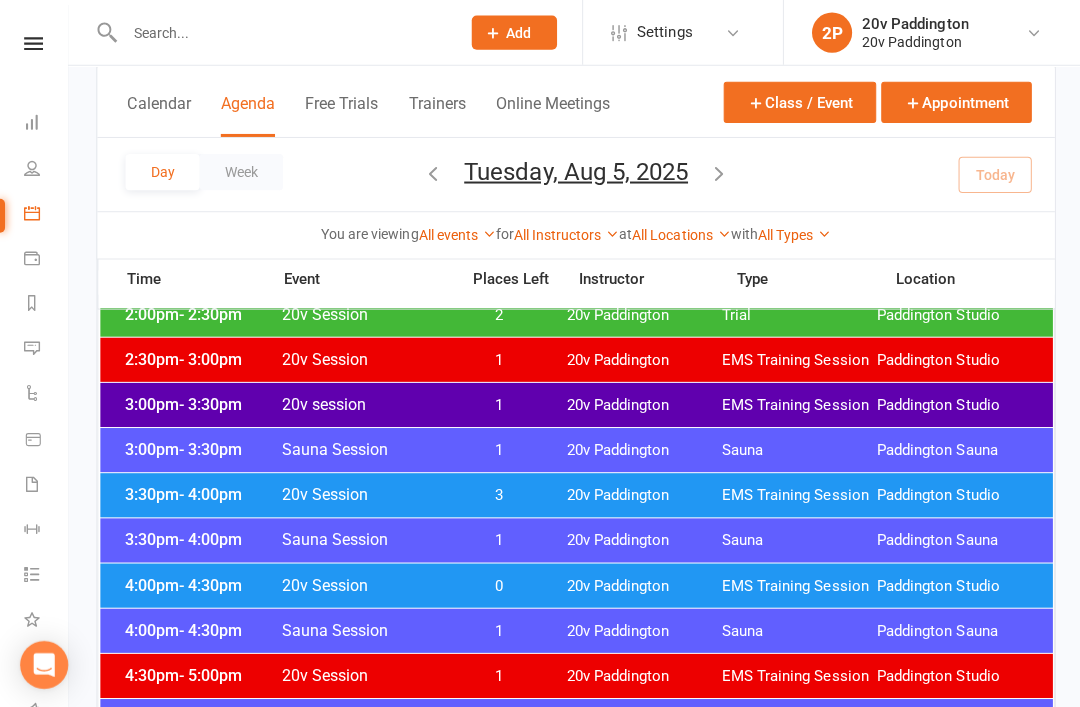click on "20v Paddington" at bounding box center (642, 584) 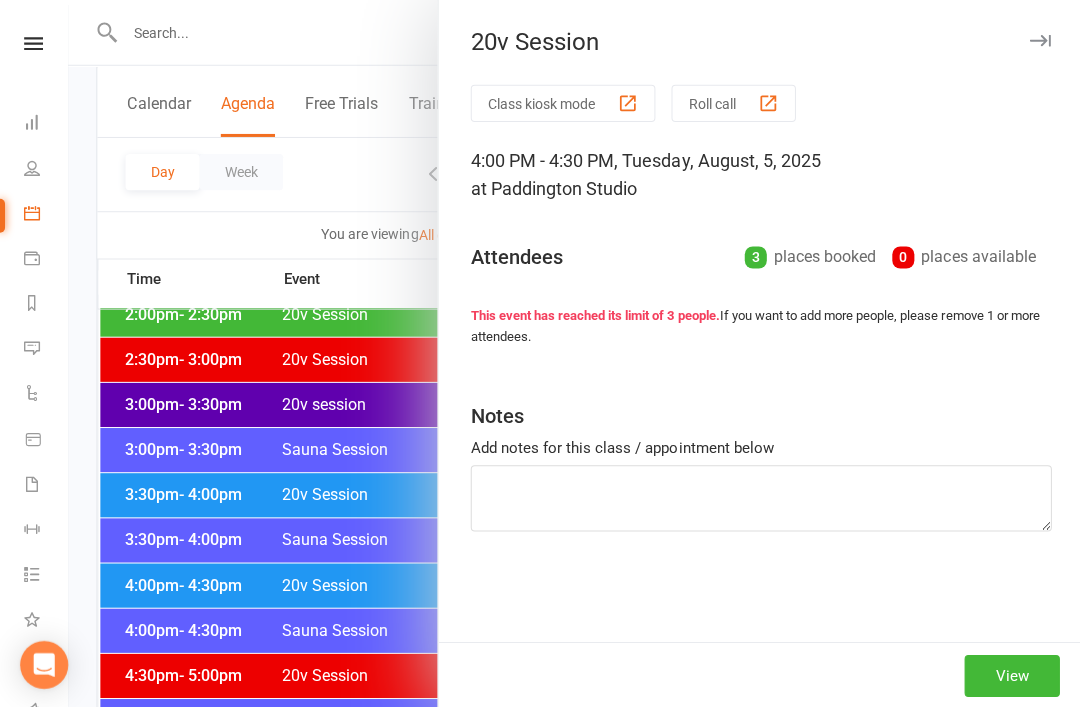 scroll, scrollTop: 1464, scrollLeft: 0, axis: vertical 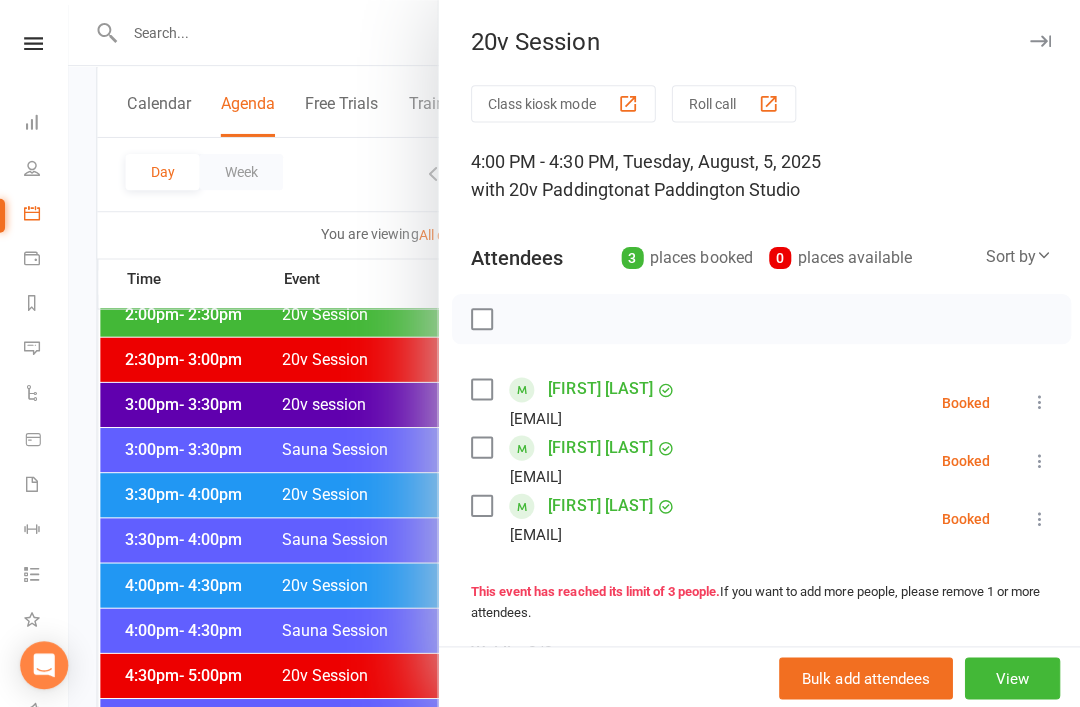 click at bounding box center (574, 353) 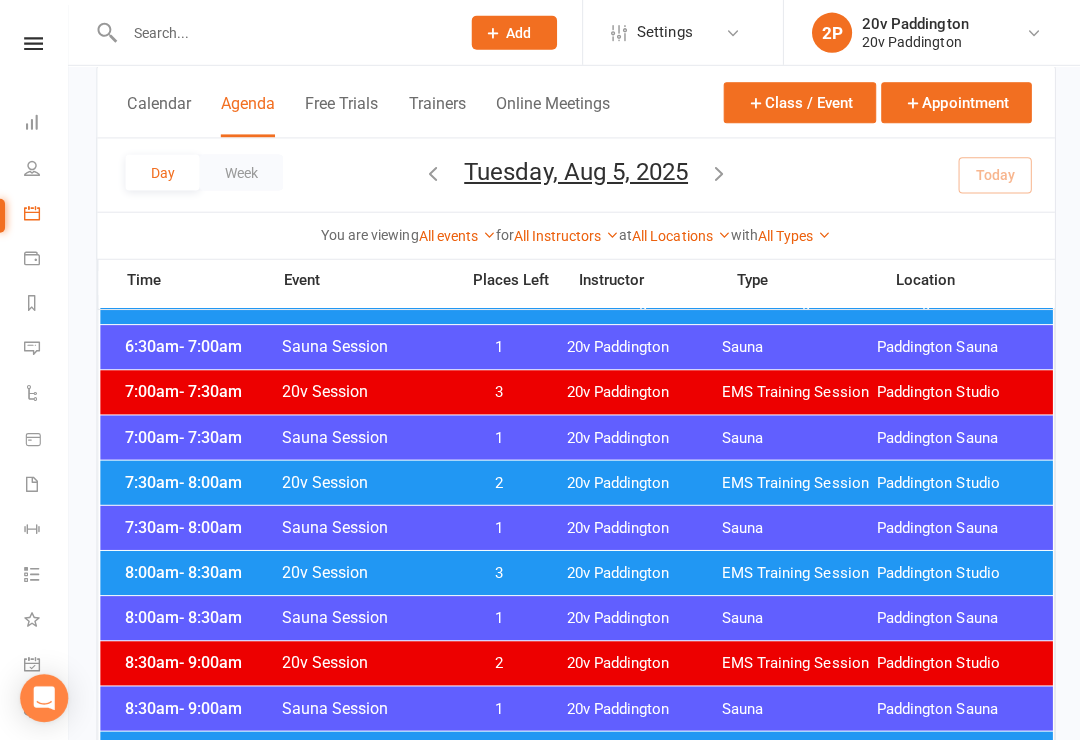 scroll, scrollTop: 246, scrollLeft: 0, axis: vertical 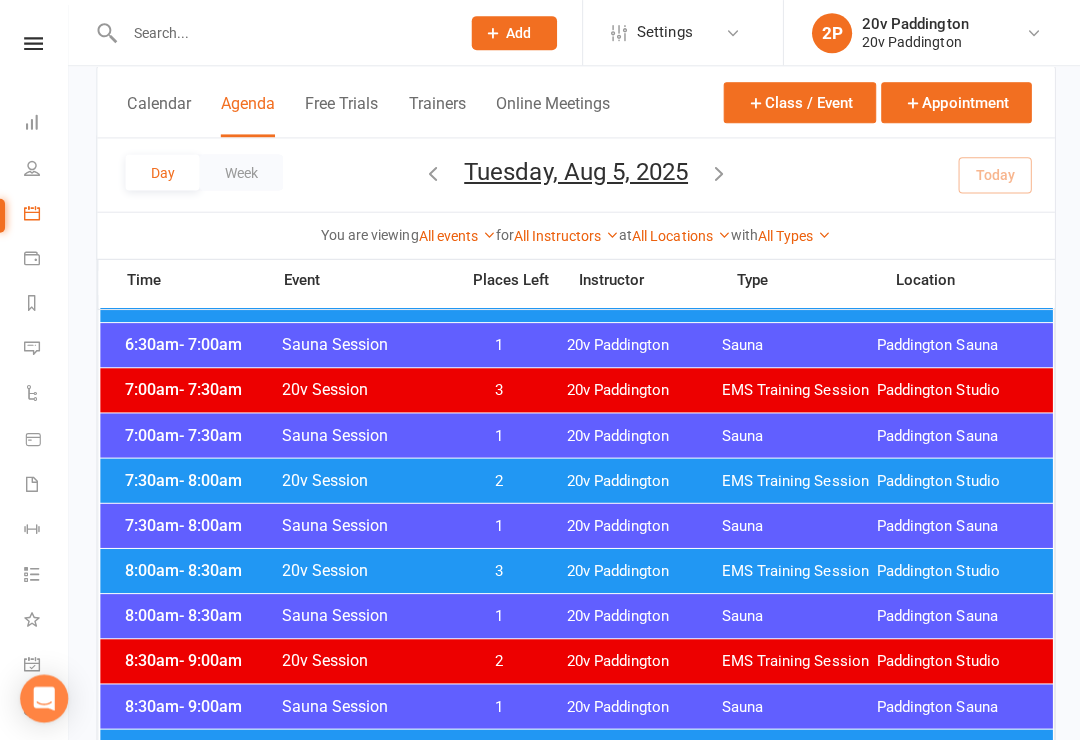 click on "EMS Training Session" at bounding box center [796, 479] 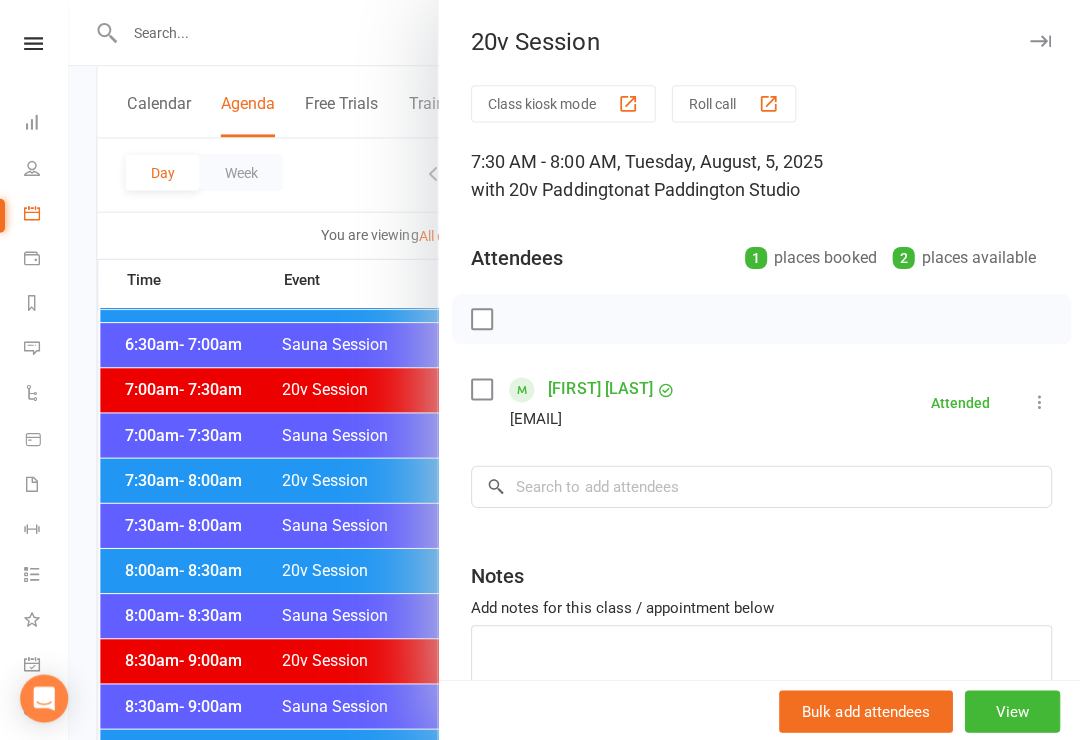 click at bounding box center (574, 370) 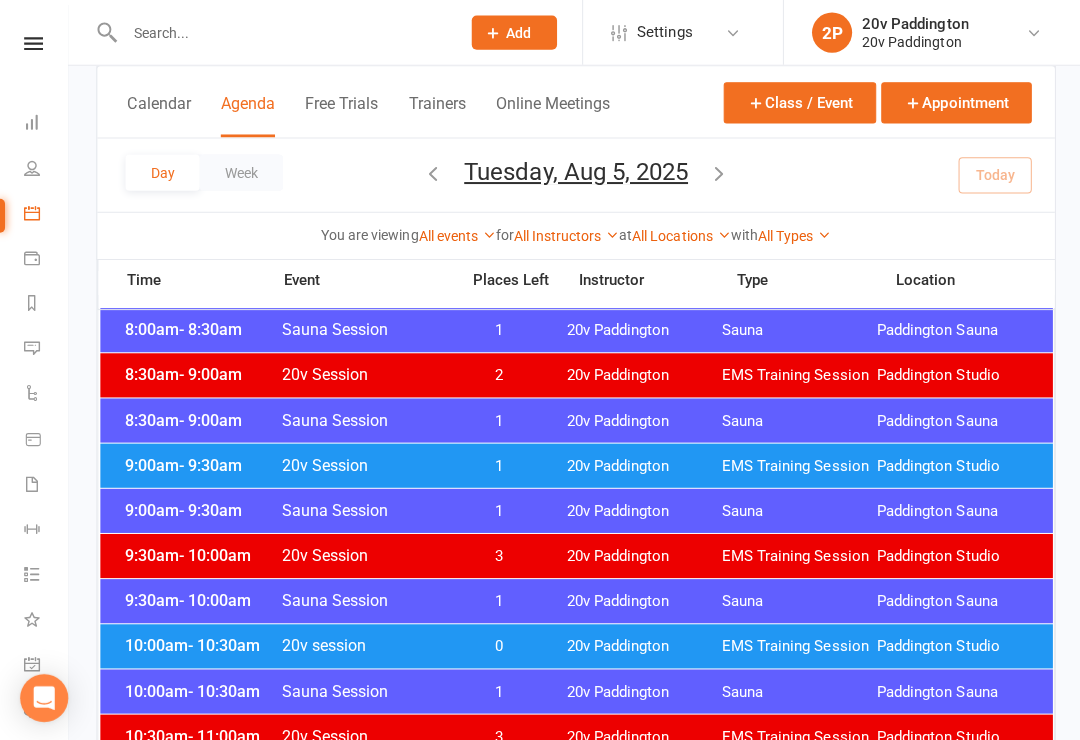click on "9:00am  - 9:30am" at bounding box center [200, 463] 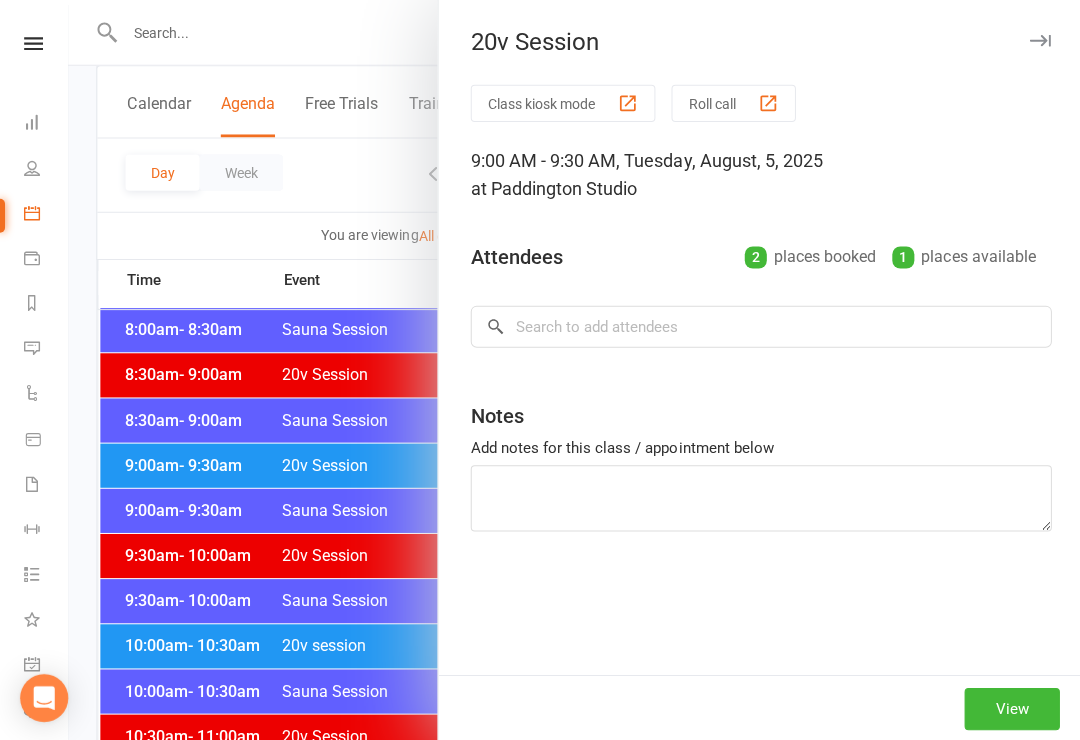 scroll, scrollTop: 531, scrollLeft: 0, axis: vertical 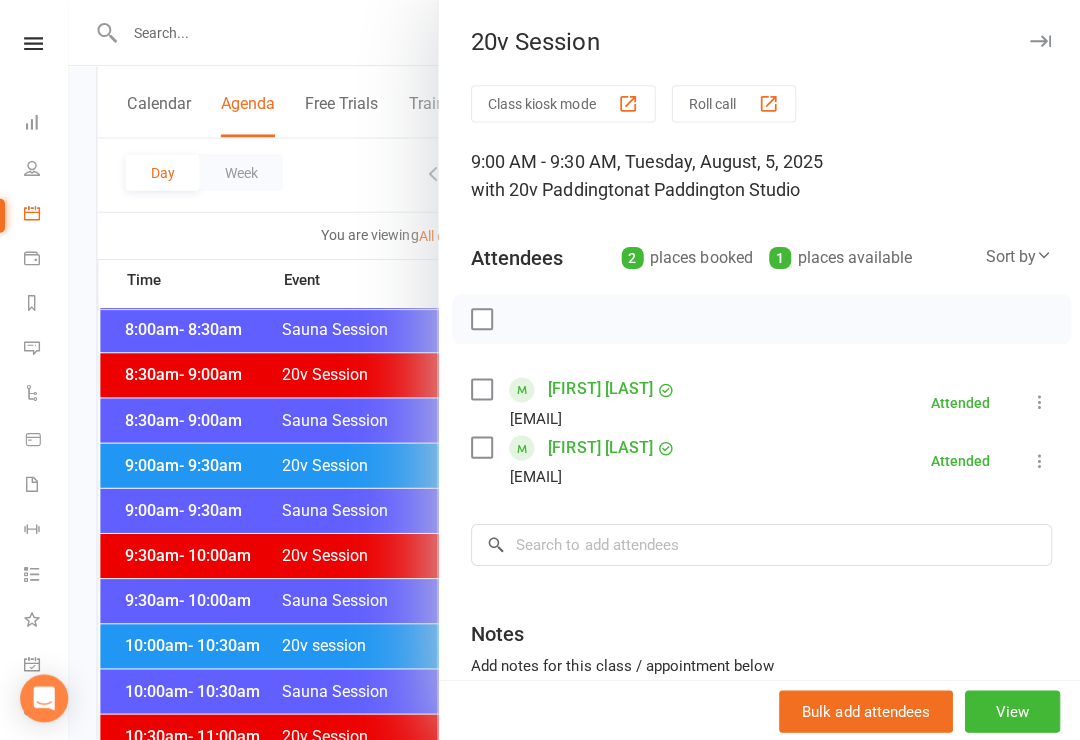 click at bounding box center [574, 370] 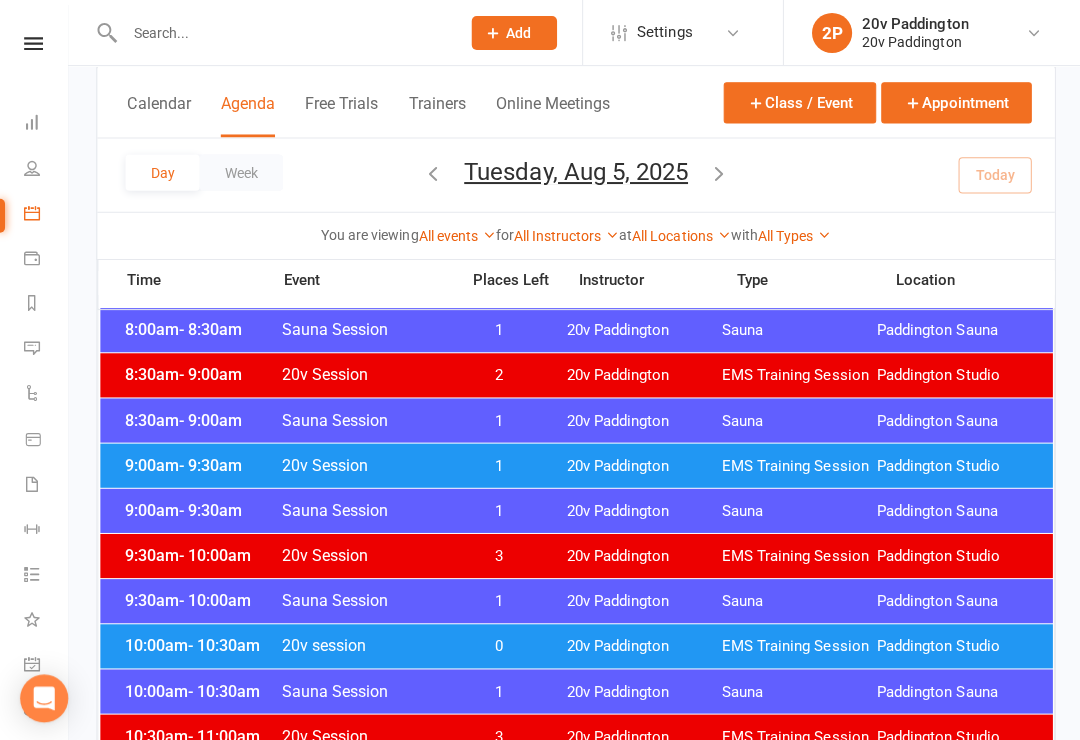 click on "10:00am  - 10:30am" at bounding box center [200, 643] 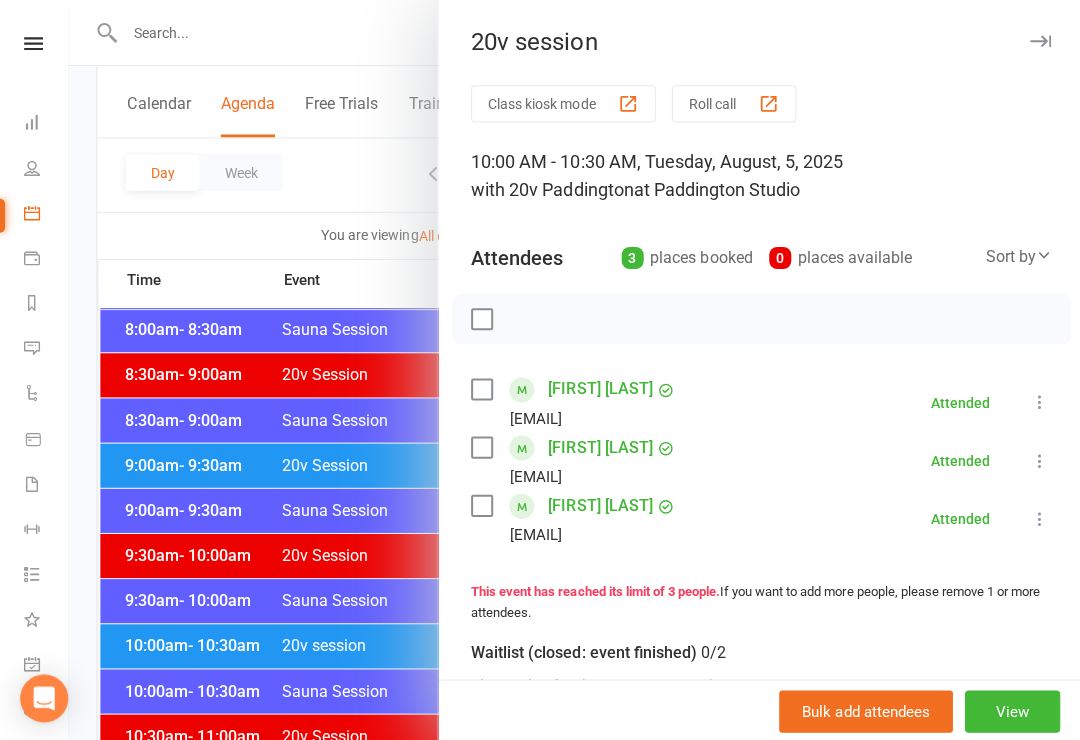 click at bounding box center [574, 370] 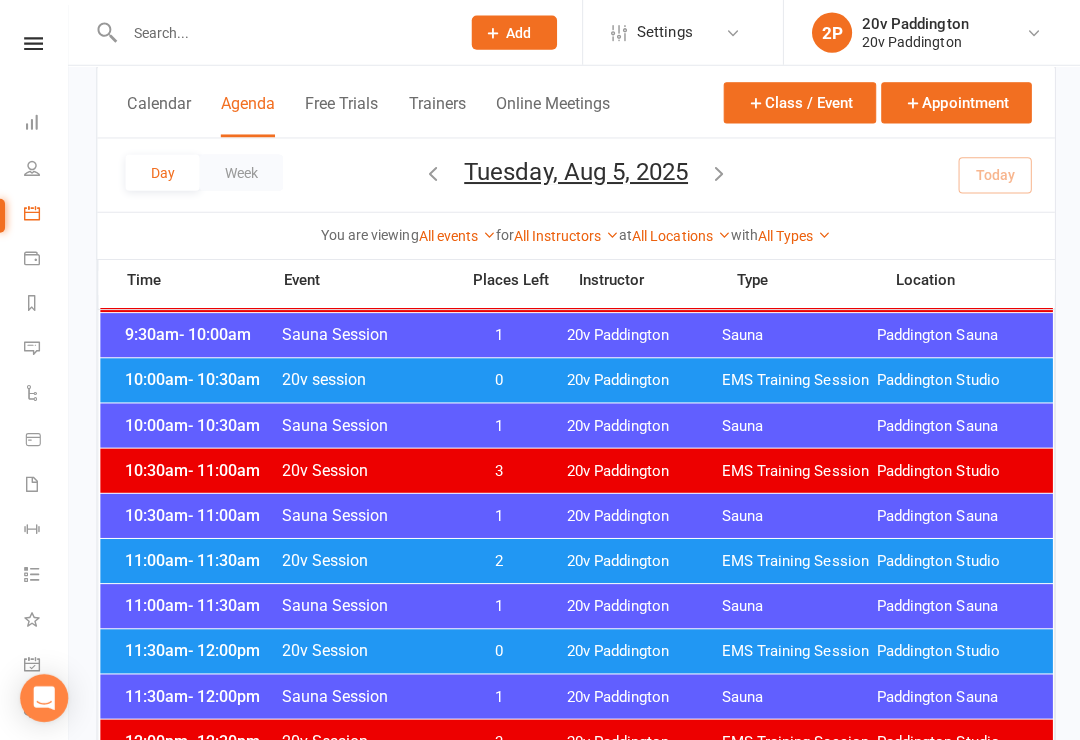 click on "11:00am  - 11:30am" at bounding box center (200, 558) 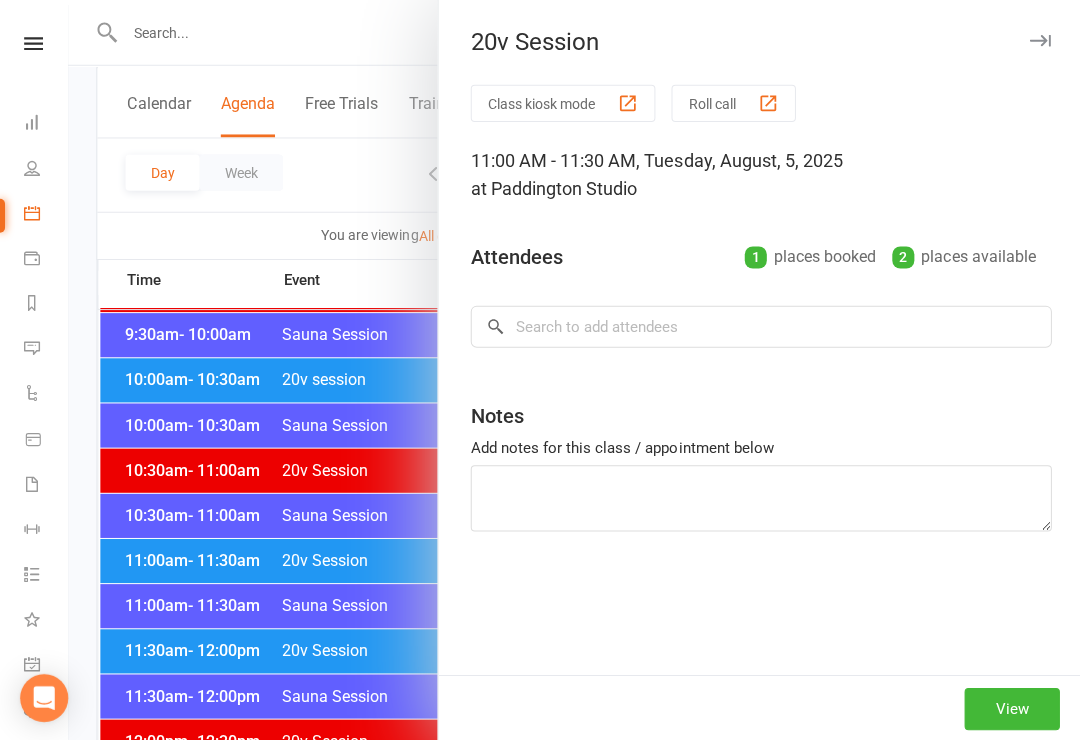 scroll, scrollTop: 796, scrollLeft: 0, axis: vertical 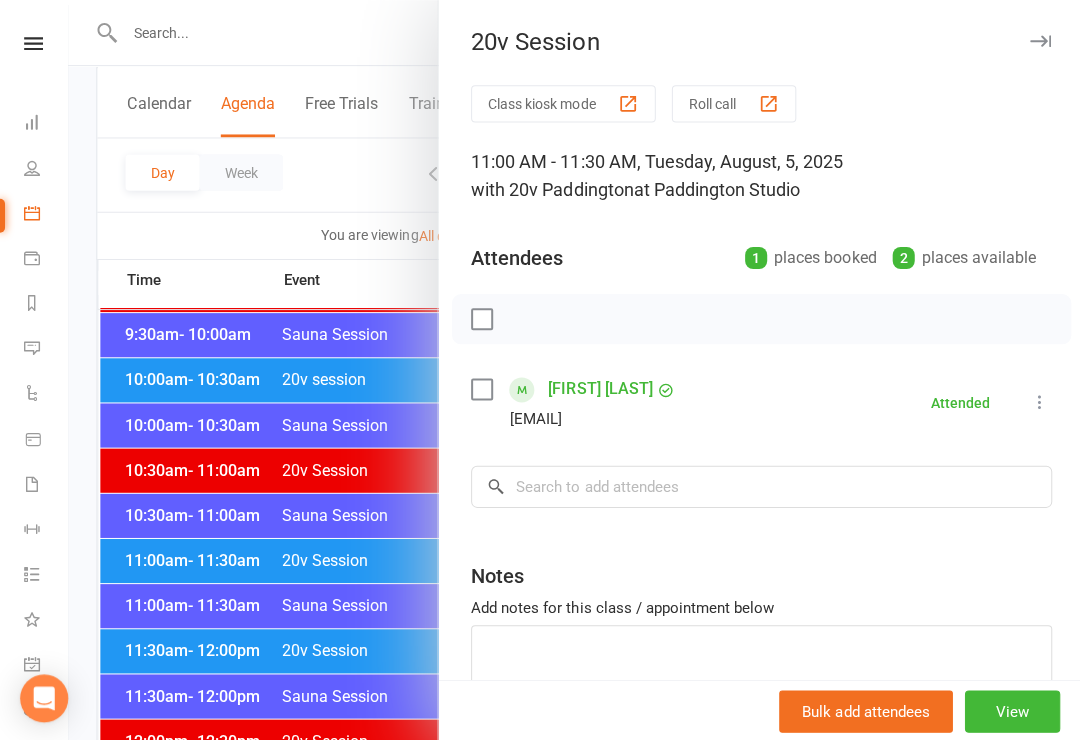 click at bounding box center [574, 370] 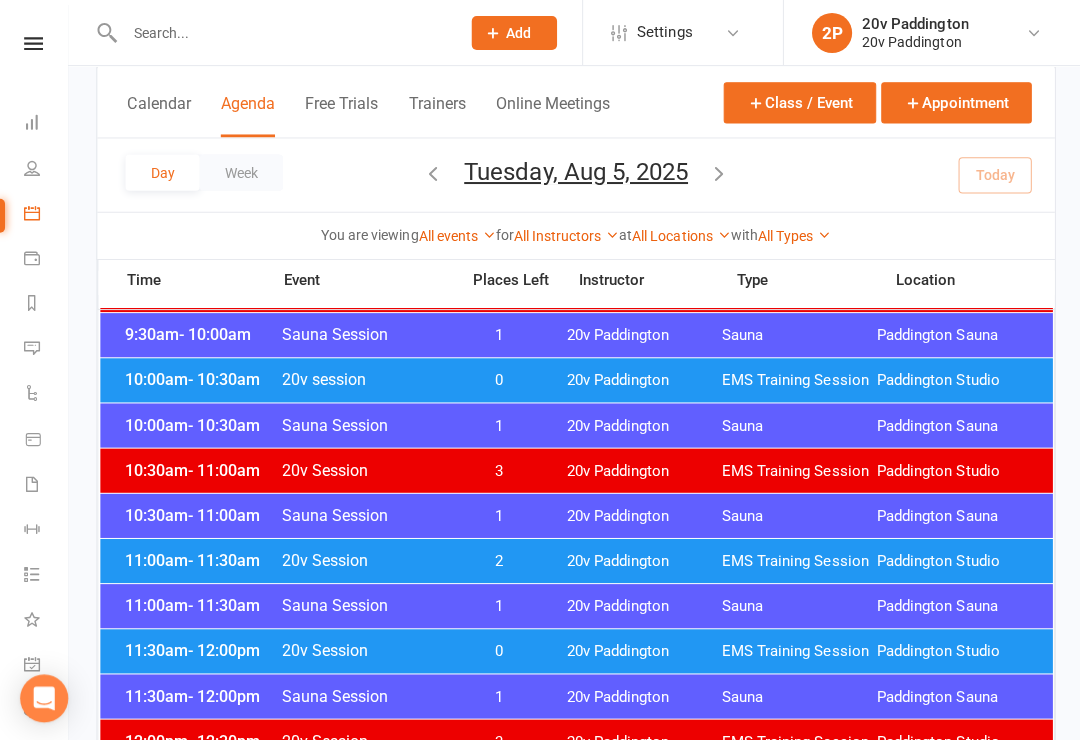 click on "0" at bounding box center (497, 649) 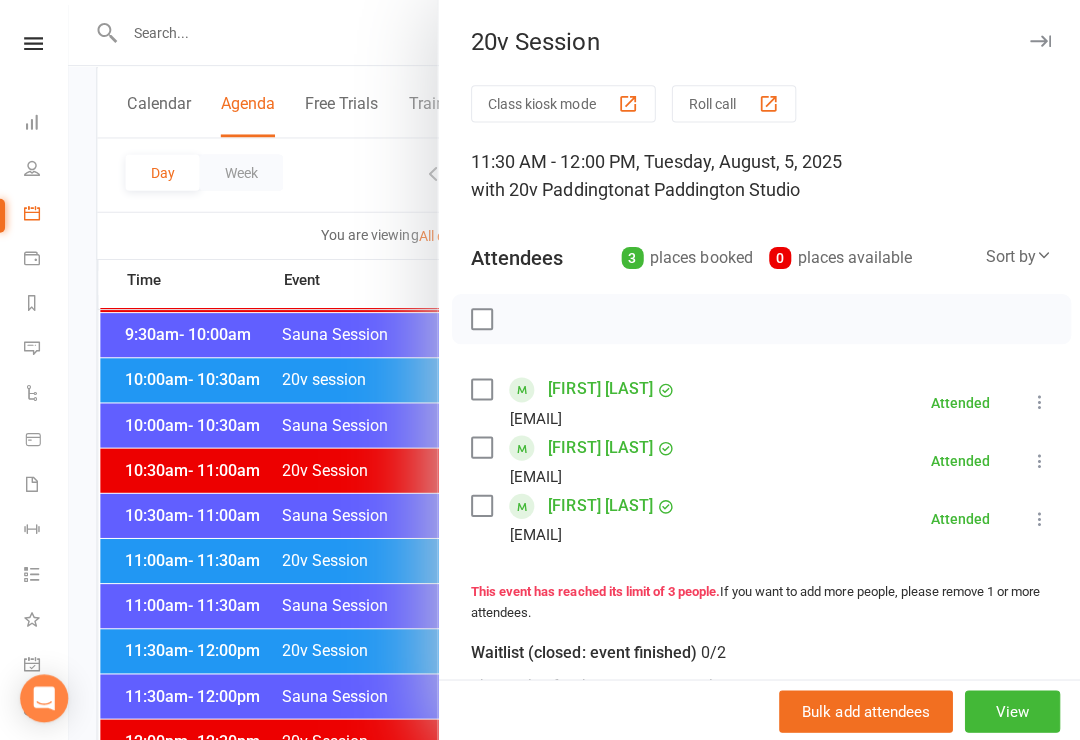 click at bounding box center (574, 370) 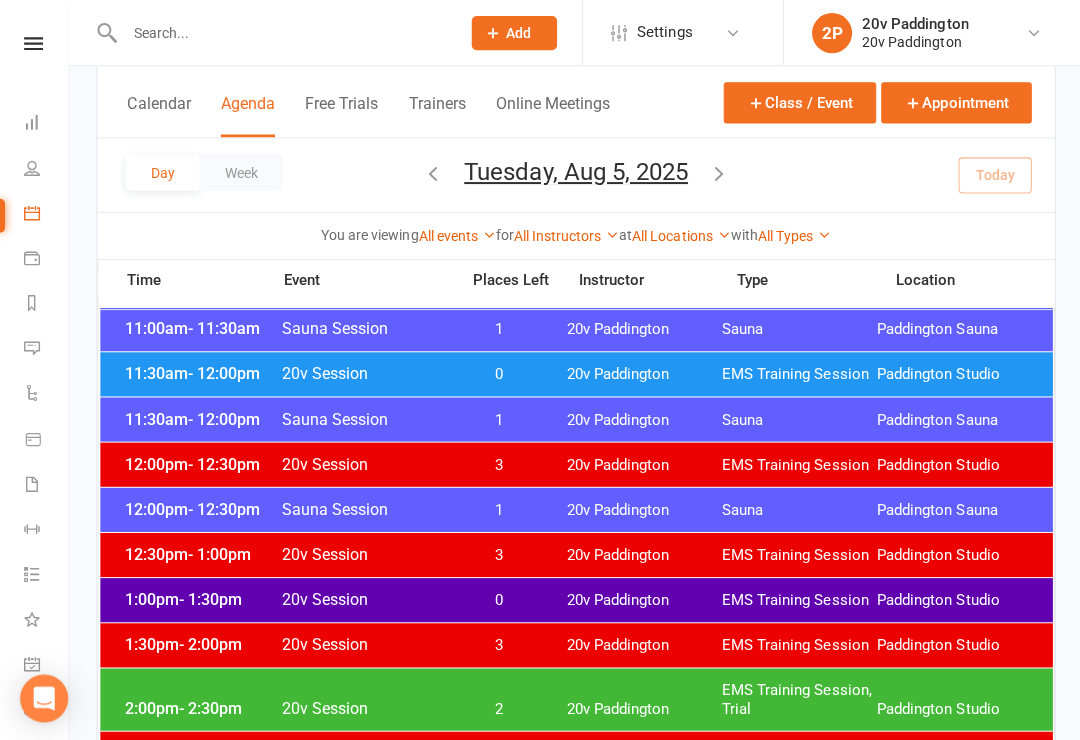 scroll, scrollTop: 1084, scrollLeft: 0, axis: vertical 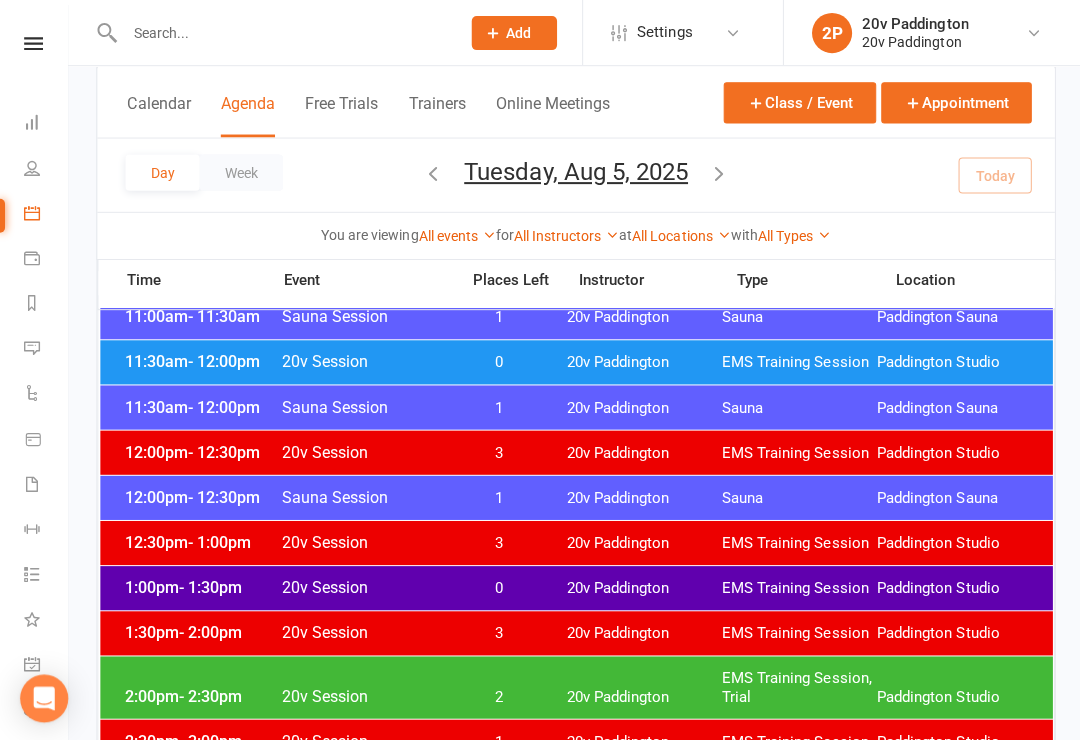 click on "1:30pm  - 2:00pm 20v Session 3 20v Paddington EMS Training Session Paddington Studio" at bounding box center [574, 631] 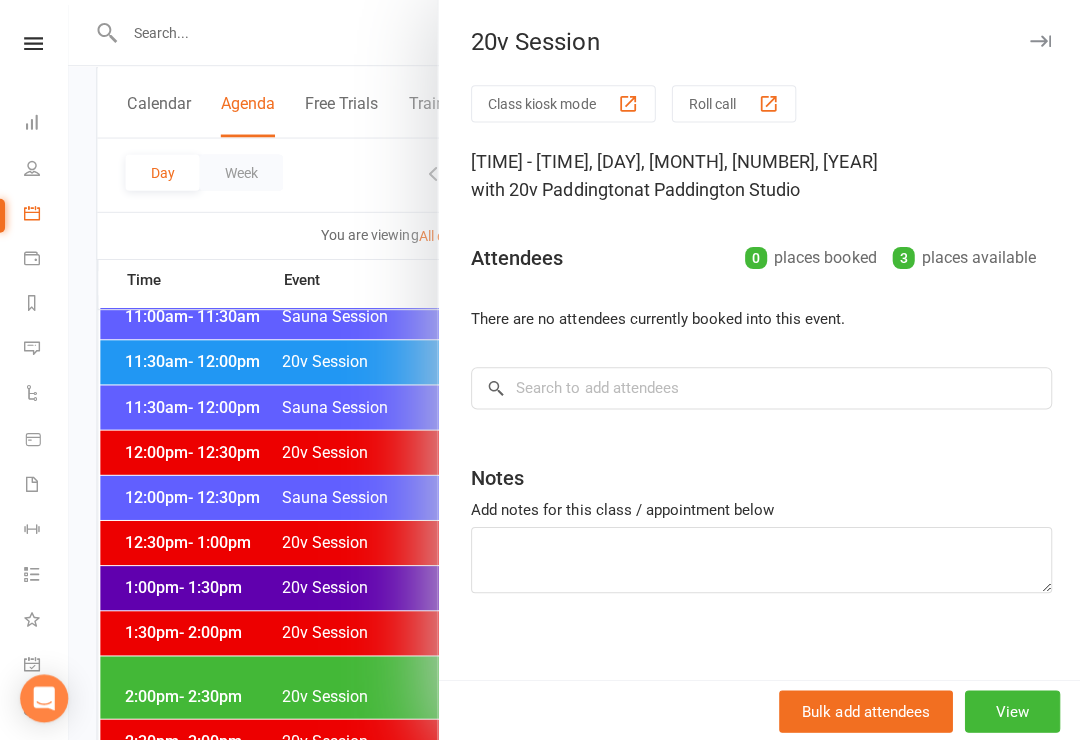 click at bounding box center (574, 370) 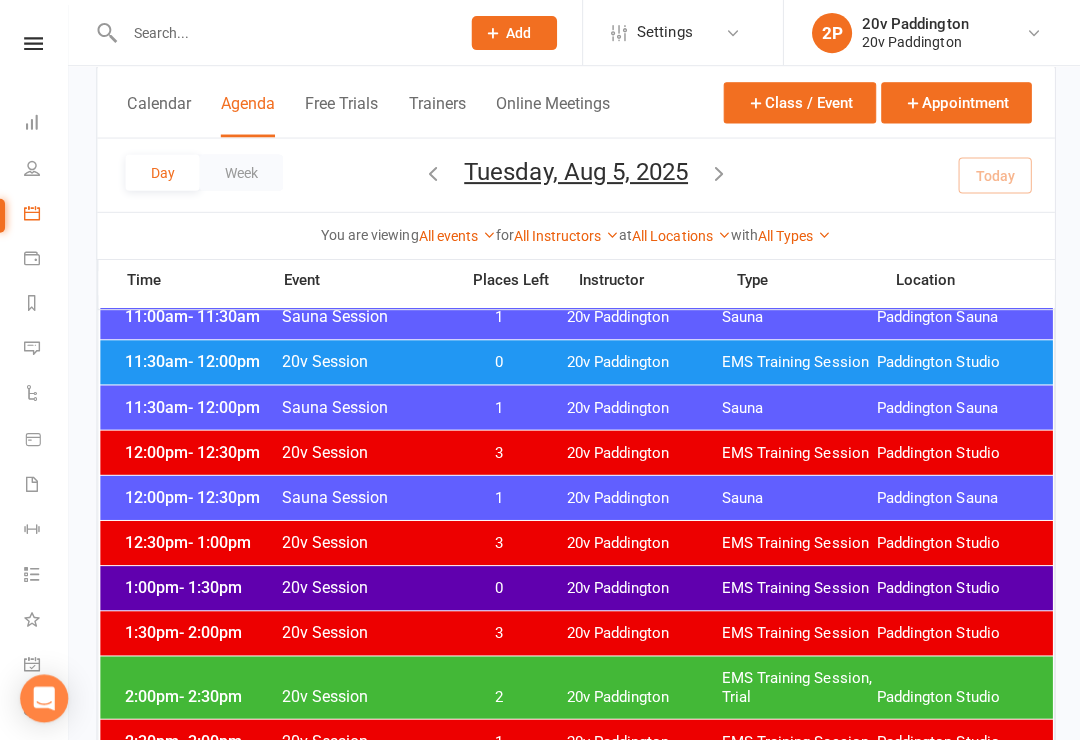 click on "0" at bounding box center [497, 586] 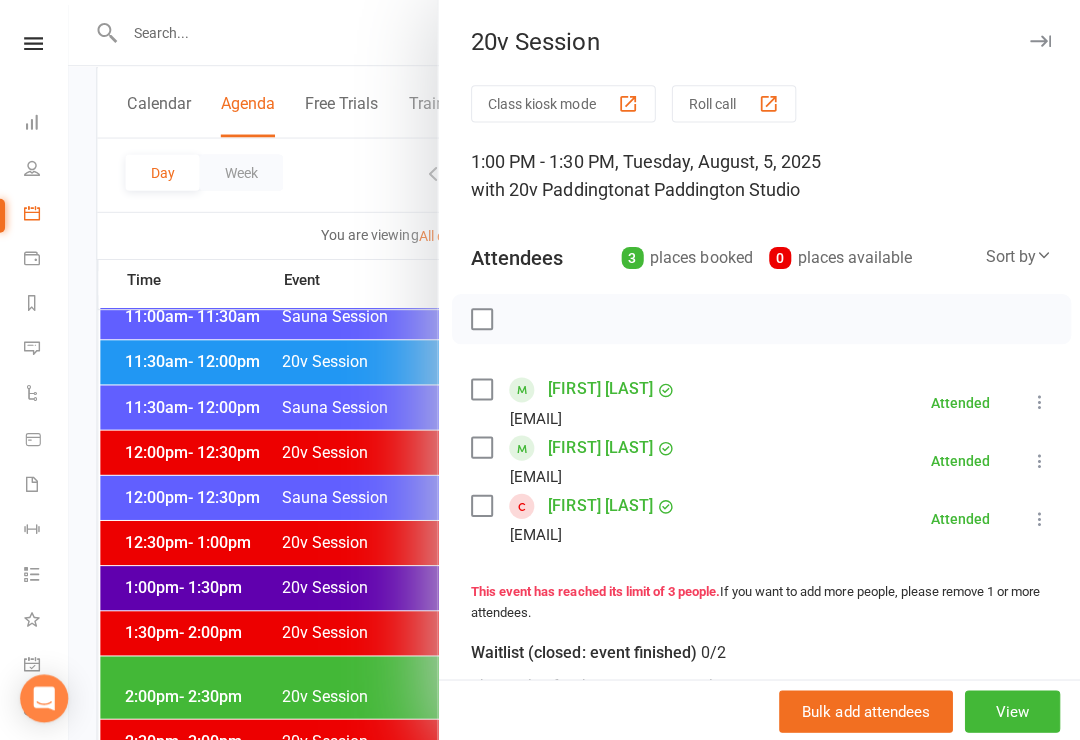 click at bounding box center (574, 370) 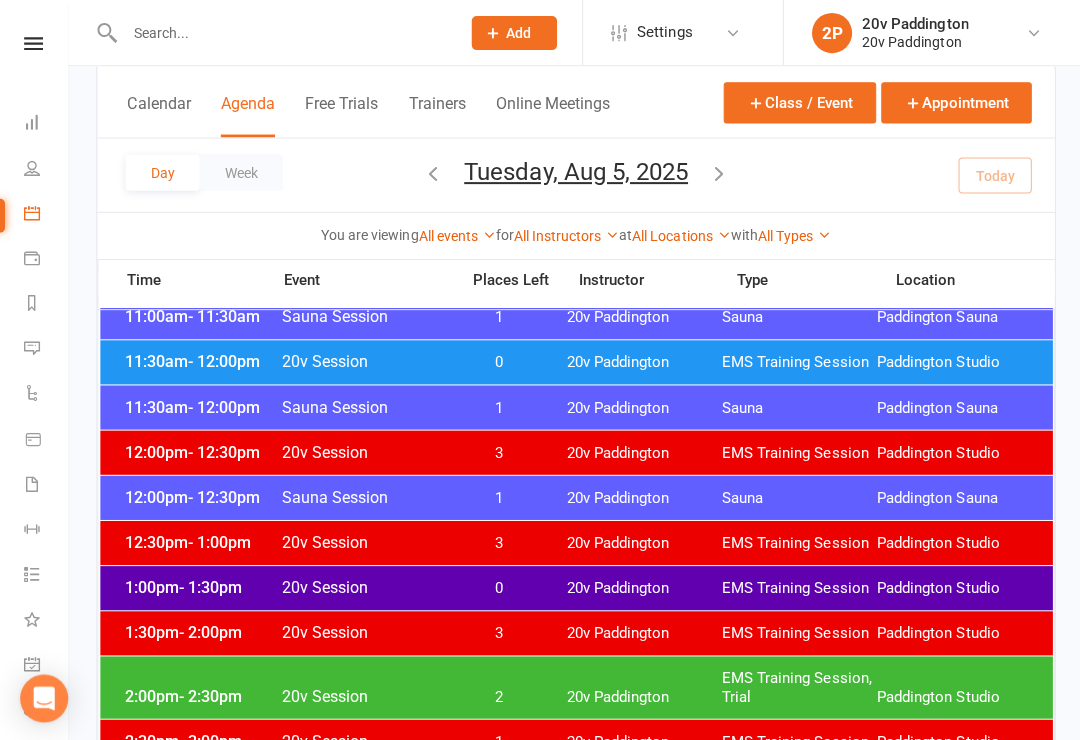click on "2:00pm  - 2:30pm 20v Session 2 20v Paddington EMS Training Session, Trial Paddington Studio" at bounding box center [574, 685] 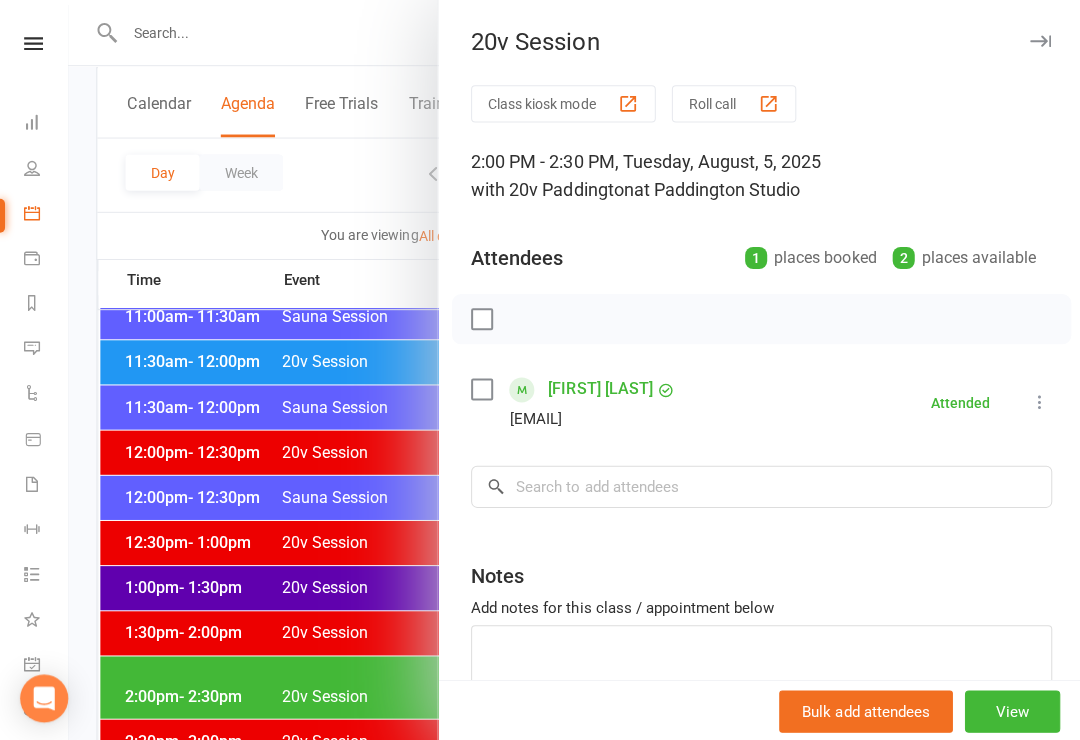 click at bounding box center [574, 370] 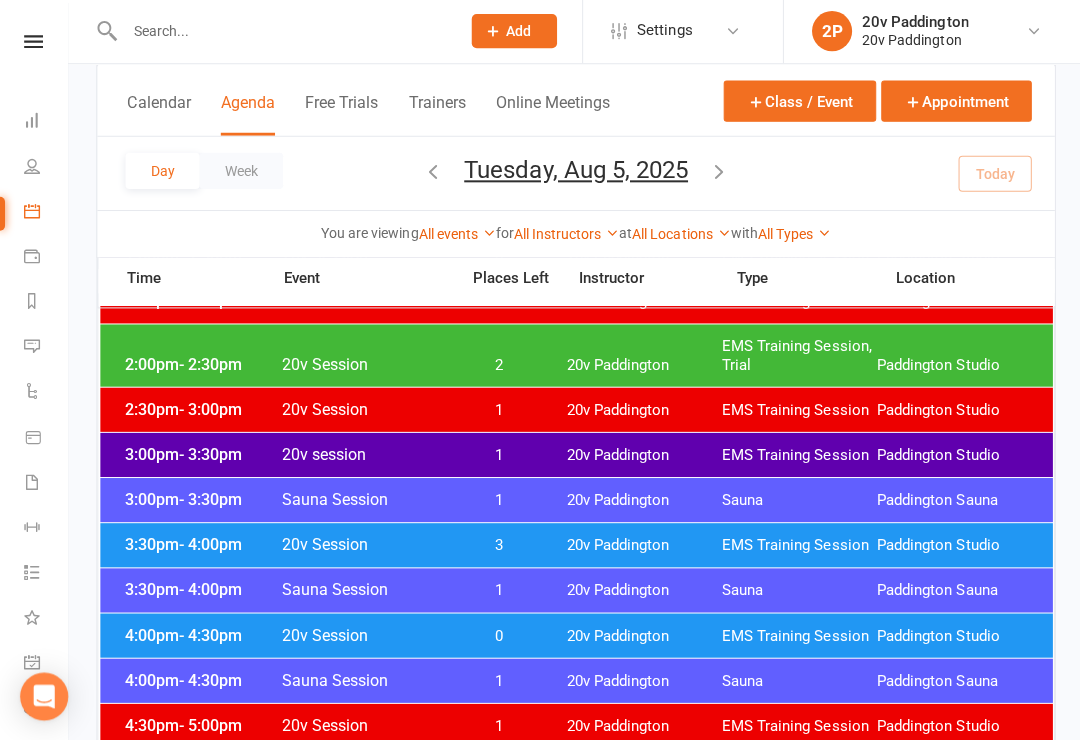 click on "3:30pm  - 4:00pm 20v Session 3 20v Paddington EMS Training Session Paddington Studio" at bounding box center [574, 545] 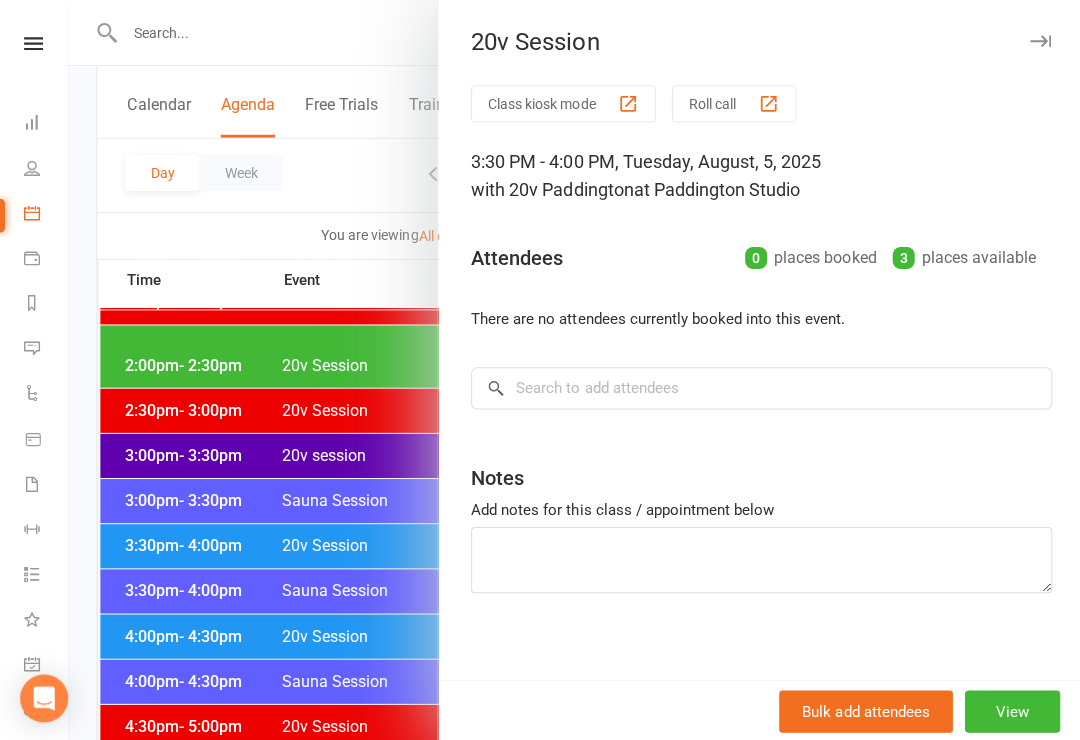 click at bounding box center [574, 370] 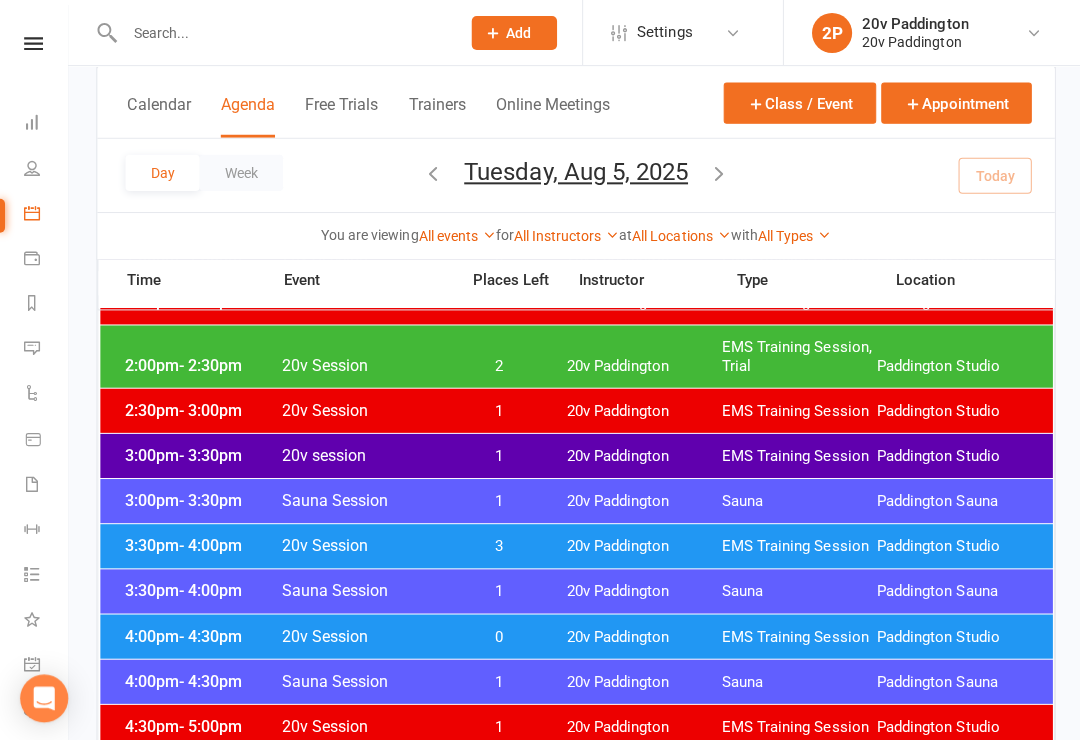 click on "3:00pm  - 3:30pm 20v session 1 20v Paddington EMS Training Session Paddington Studio" at bounding box center (574, 454) 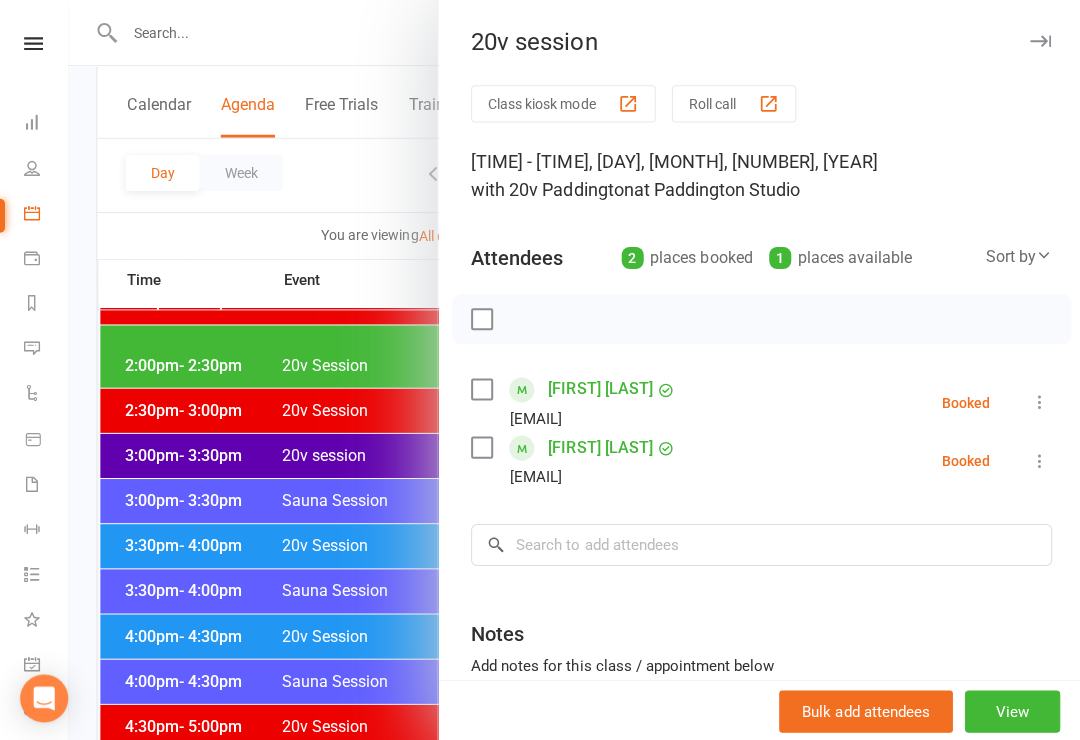 click at bounding box center (574, 370) 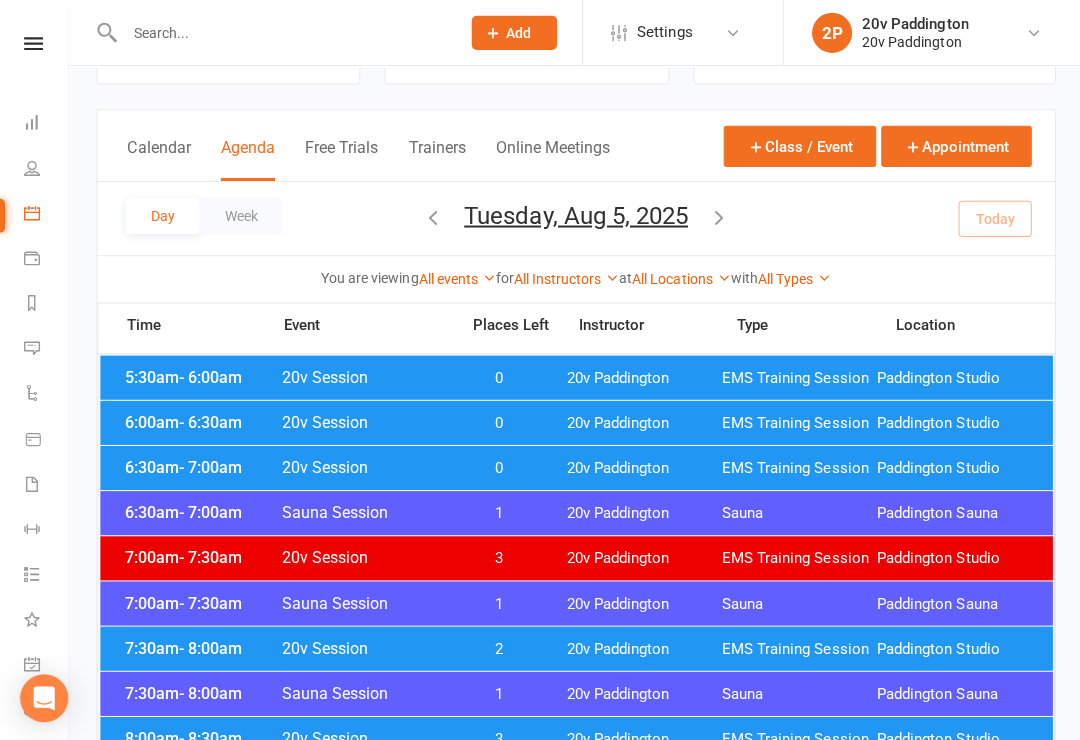 scroll, scrollTop: 0, scrollLeft: 0, axis: both 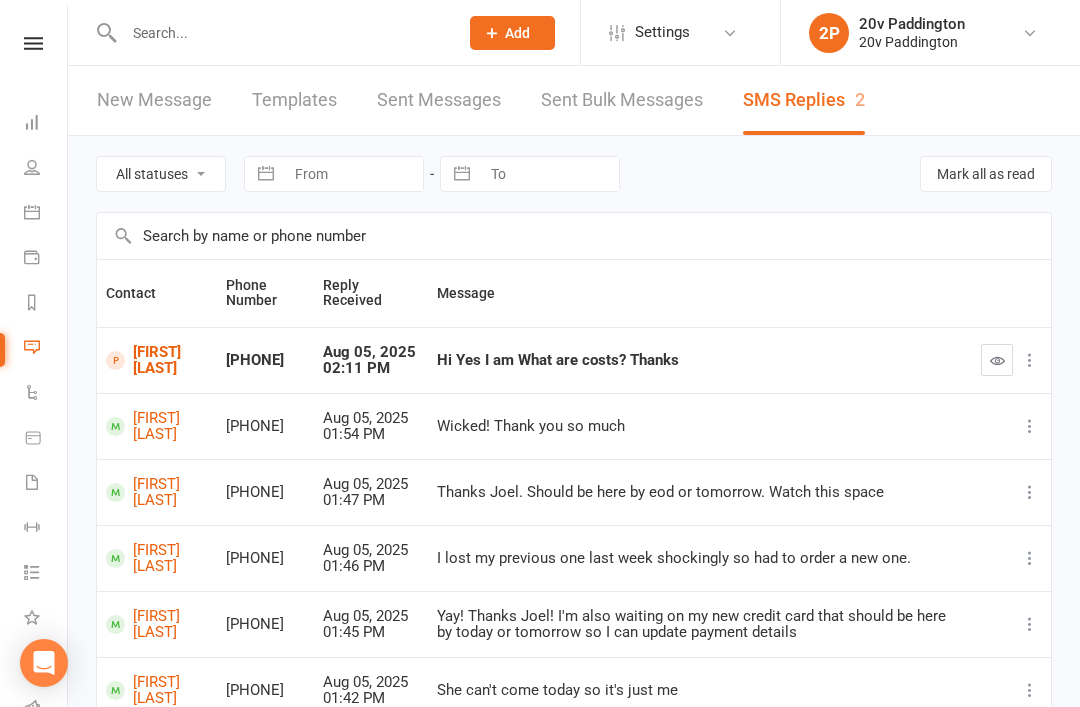 click on "[FIRST] [LAST]" at bounding box center (157, 360) 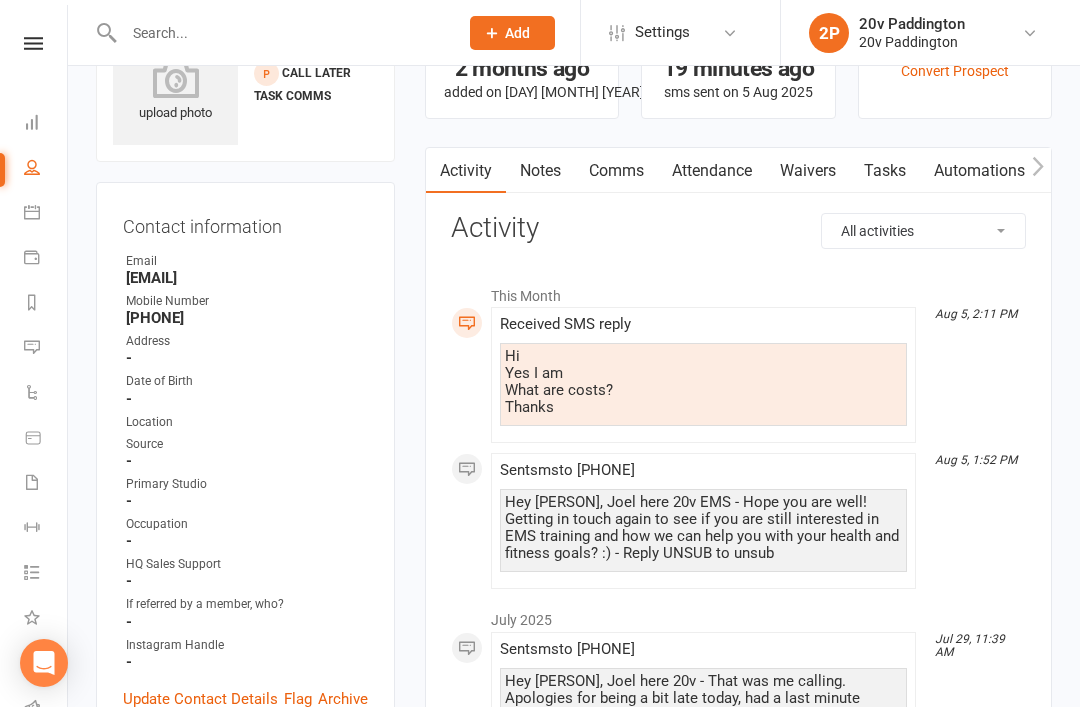 scroll, scrollTop: 0, scrollLeft: 0, axis: both 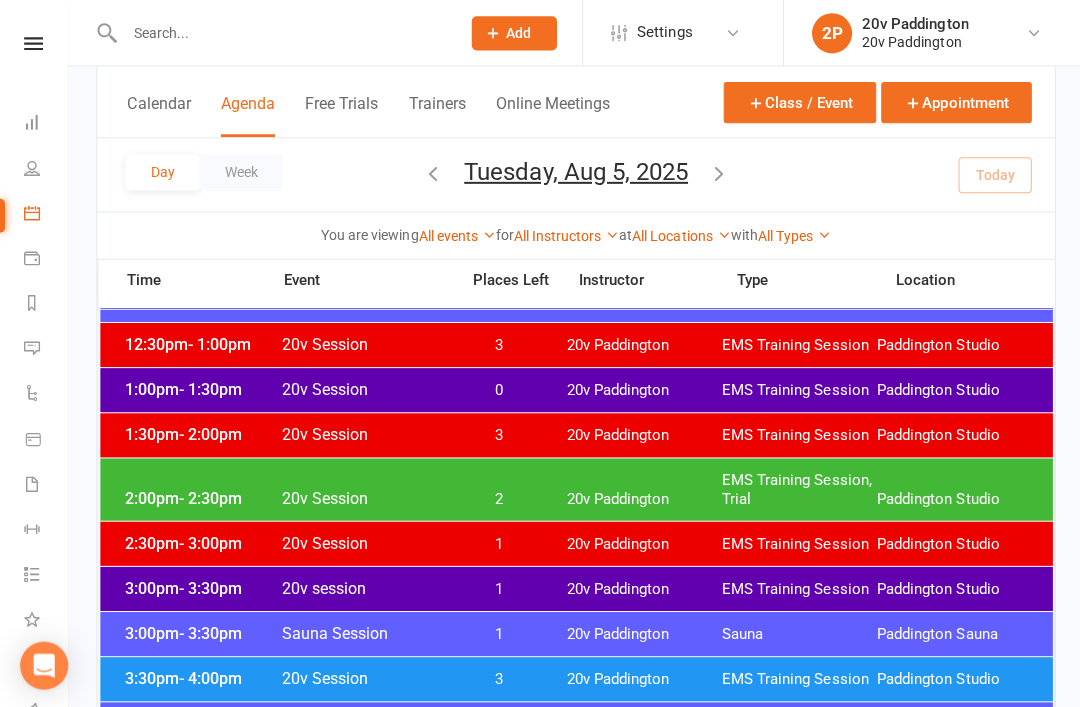 click on "Tuesday, Aug 5, 2025" at bounding box center [574, 171] 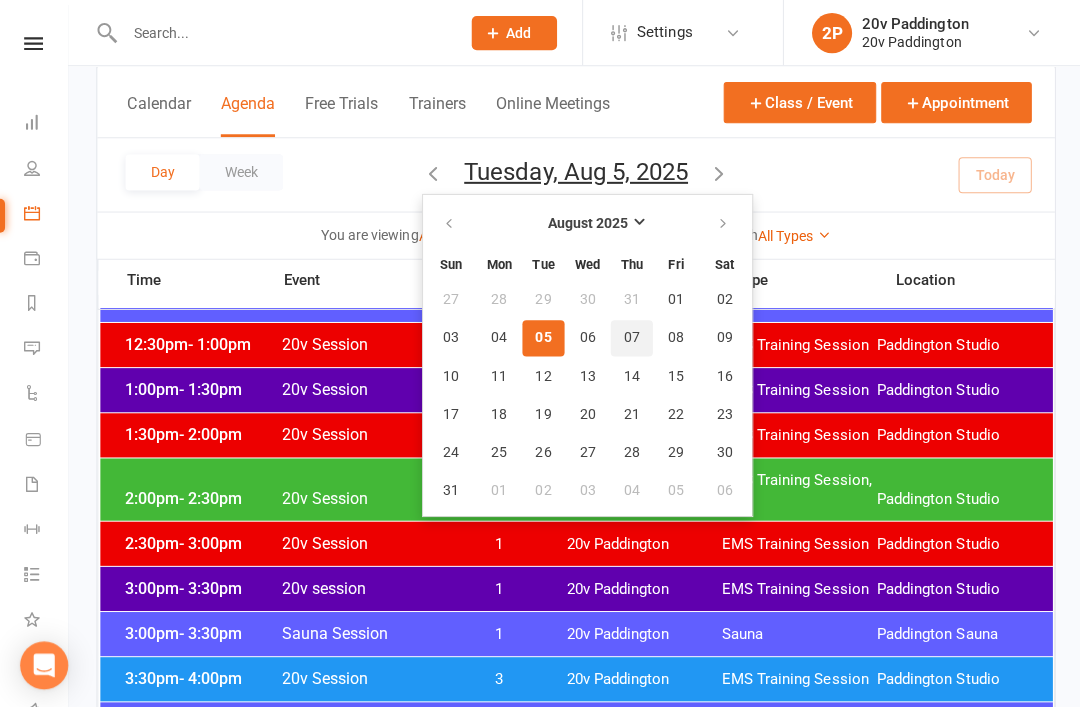 click on "07" at bounding box center [630, 337] 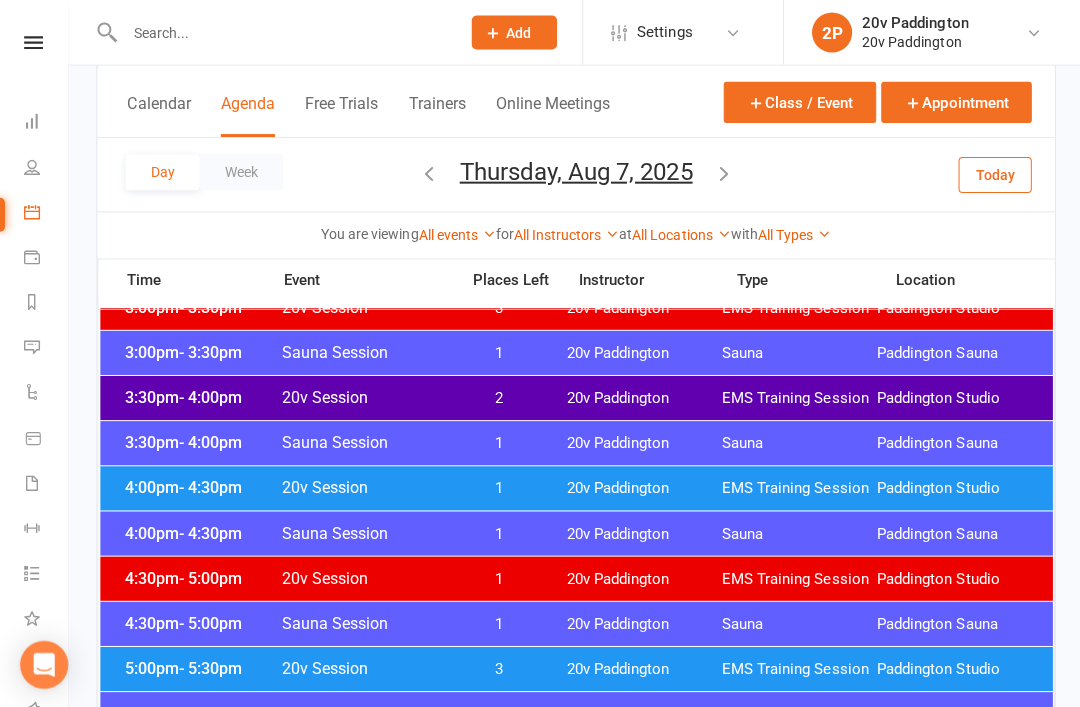 scroll, scrollTop: 1438, scrollLeft: 0, axis: vertical 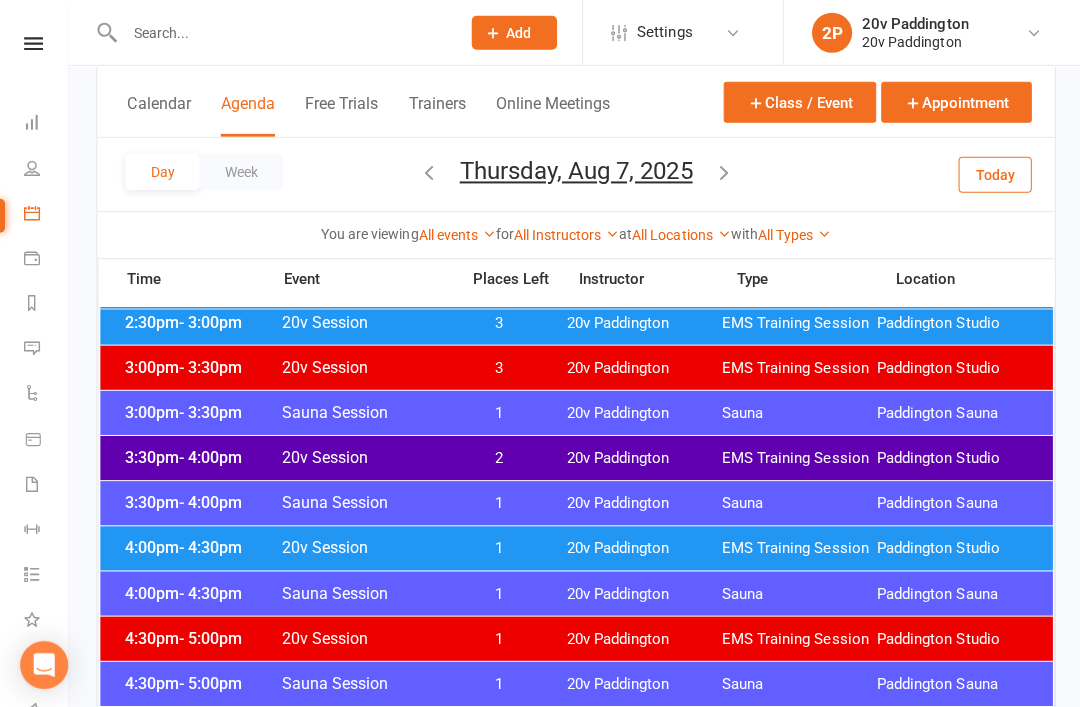 click on "3:00pm  - 3:30pm" at bounding box center [200, 366] 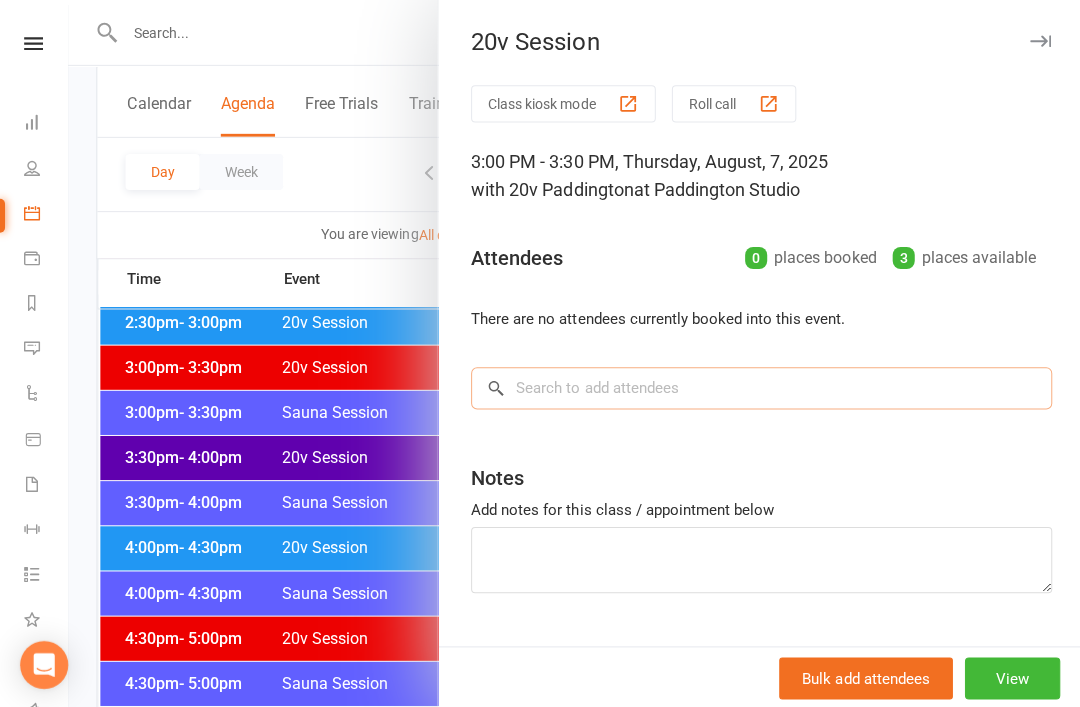 click at bounding box center [758, 387] 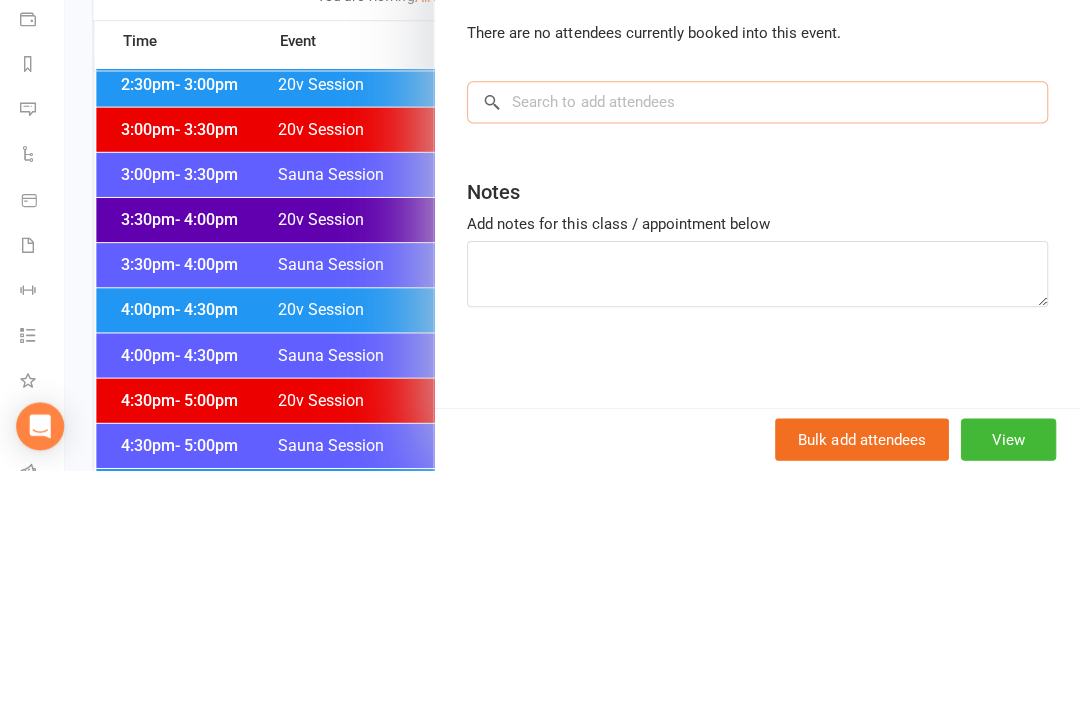 scroll, scrollTop: 47, scrollLeft: 0, axis: vertical 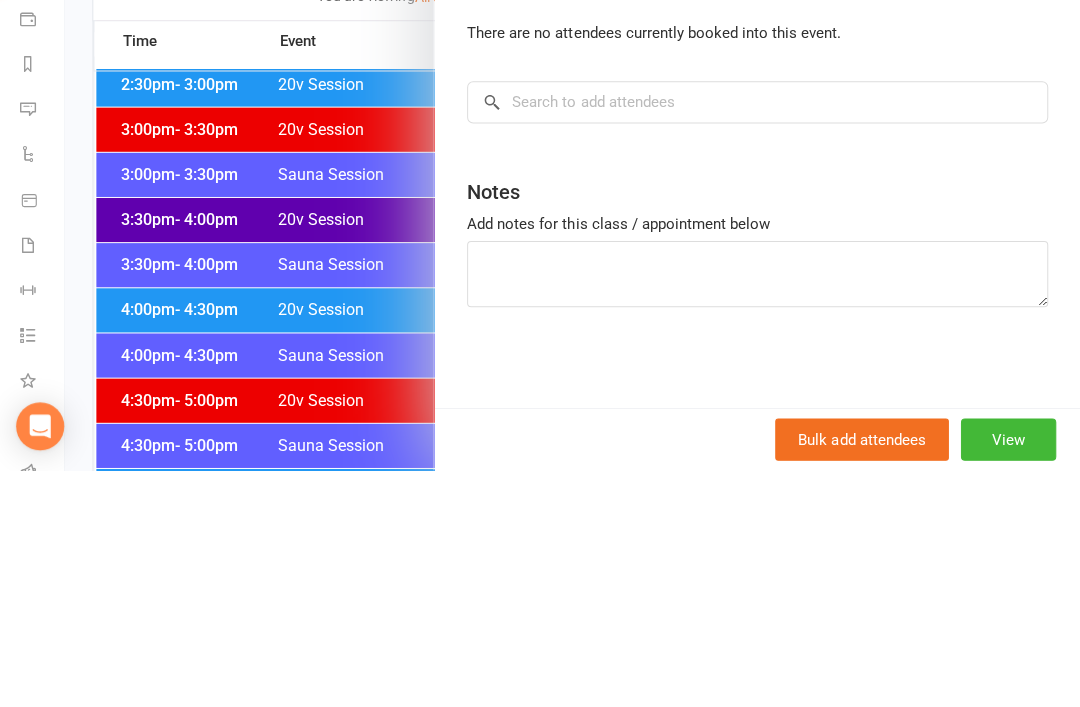 click on "Notes" at bounding box center [758, 424] 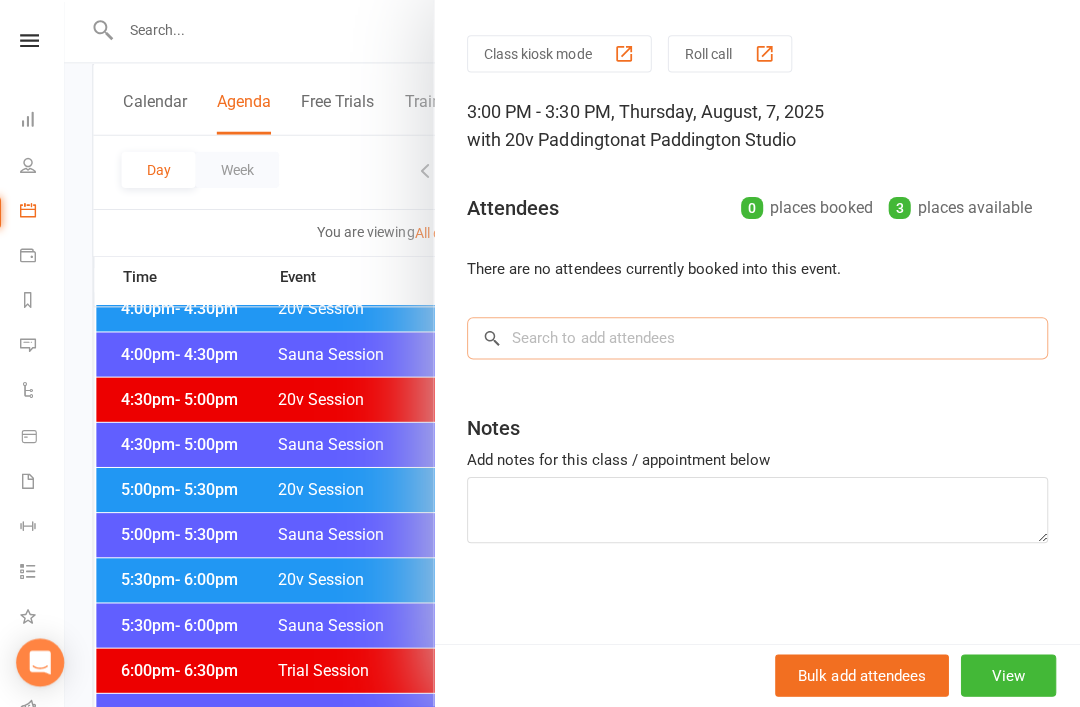 click at bounding box center [758, 340] 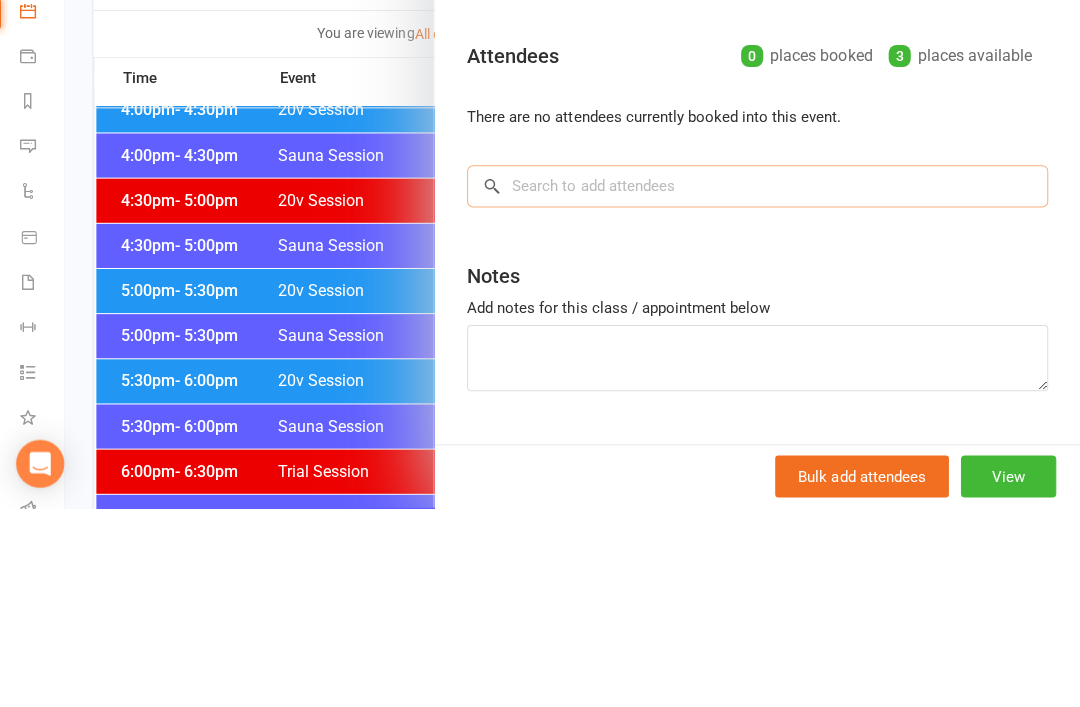 scroll, scrollTop: 0, scrollLeft: 0, axis: both 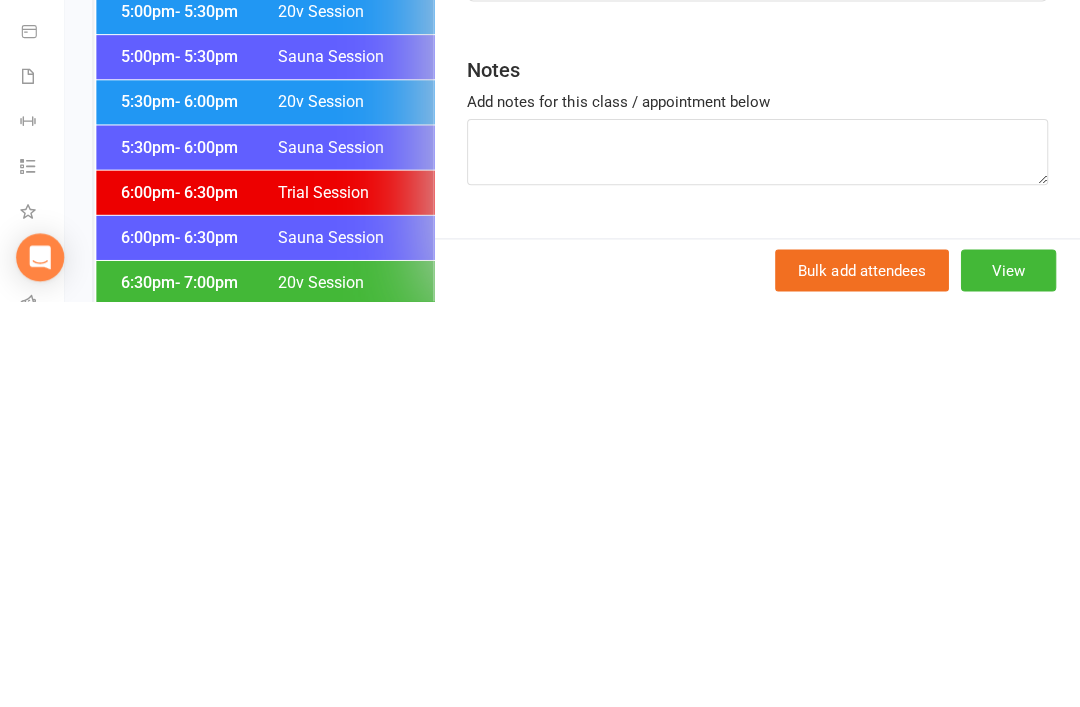 click on "View" at bounding box center (1008, 676) 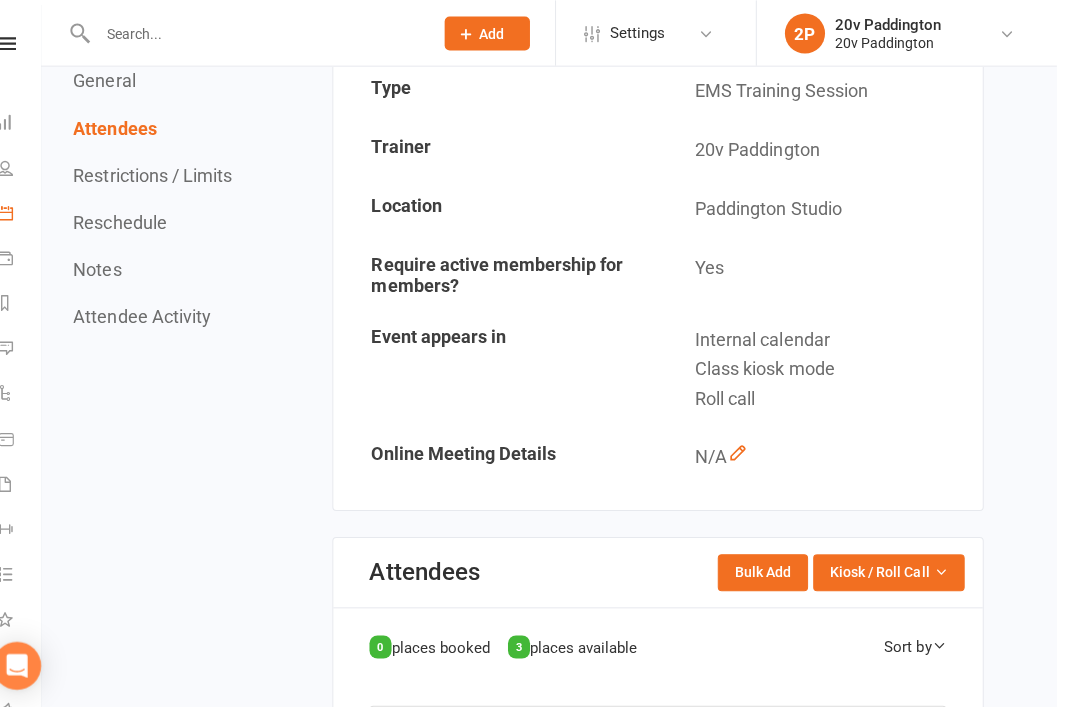 scroll, scrollTop: 0, scrollLeft: 0, axis: both 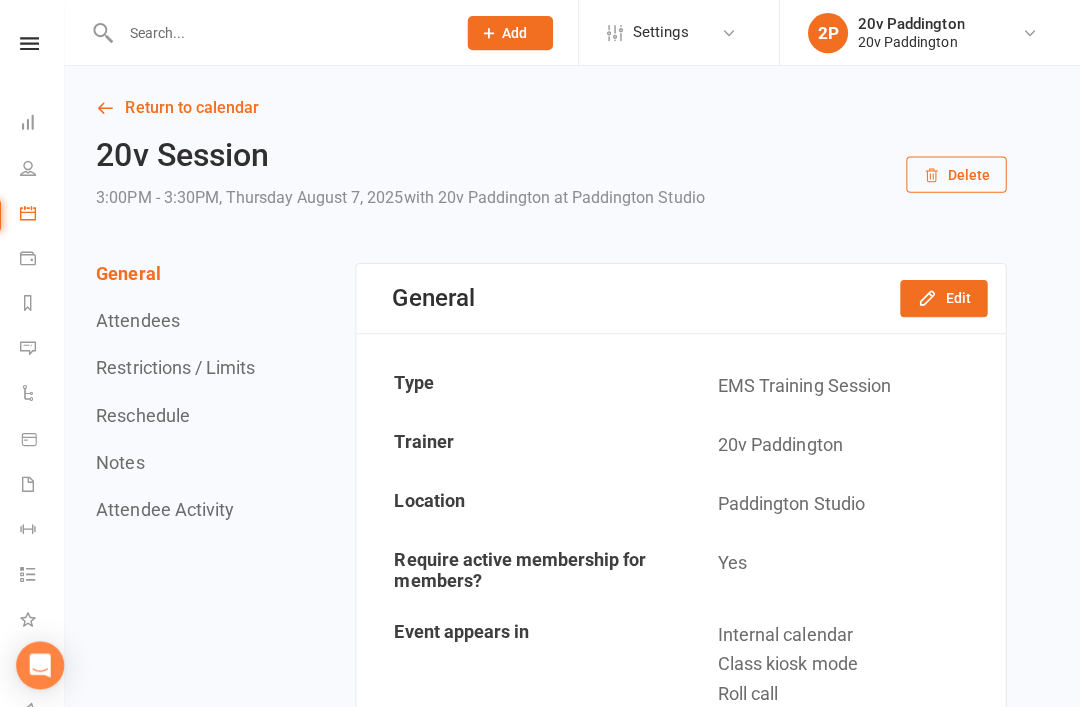 click on "Edit" at bounding box center (944, 297) 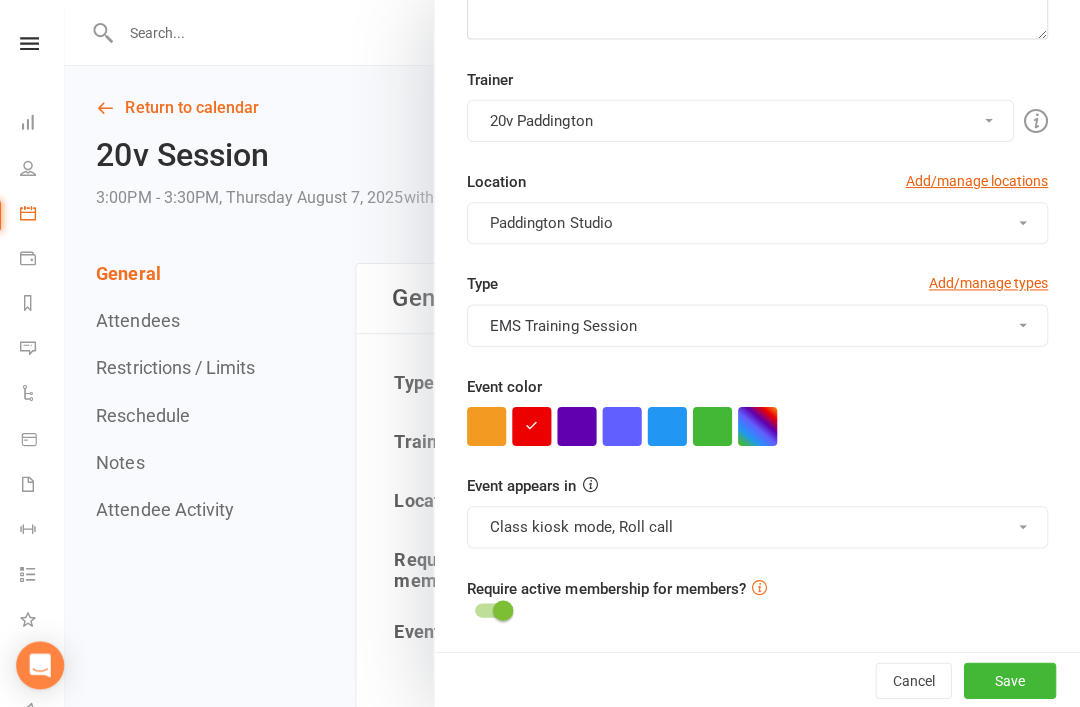 scroll, scrollTop: 370, scrollLeft: 0, axis: vertical 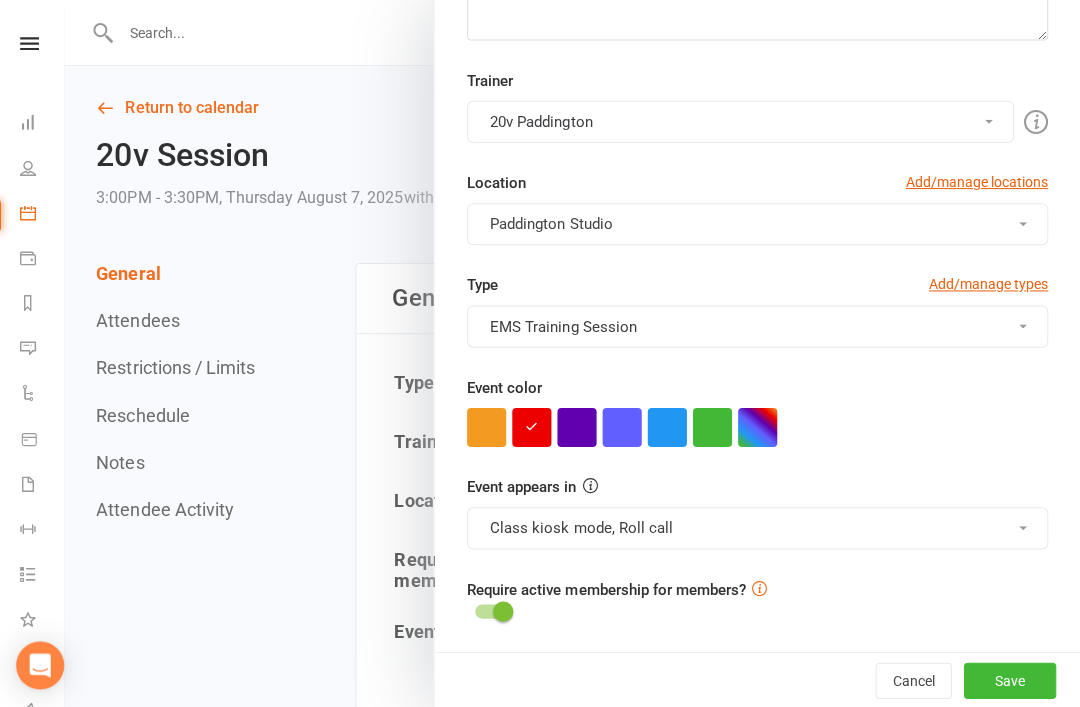 click at bounding box center (668, 425) 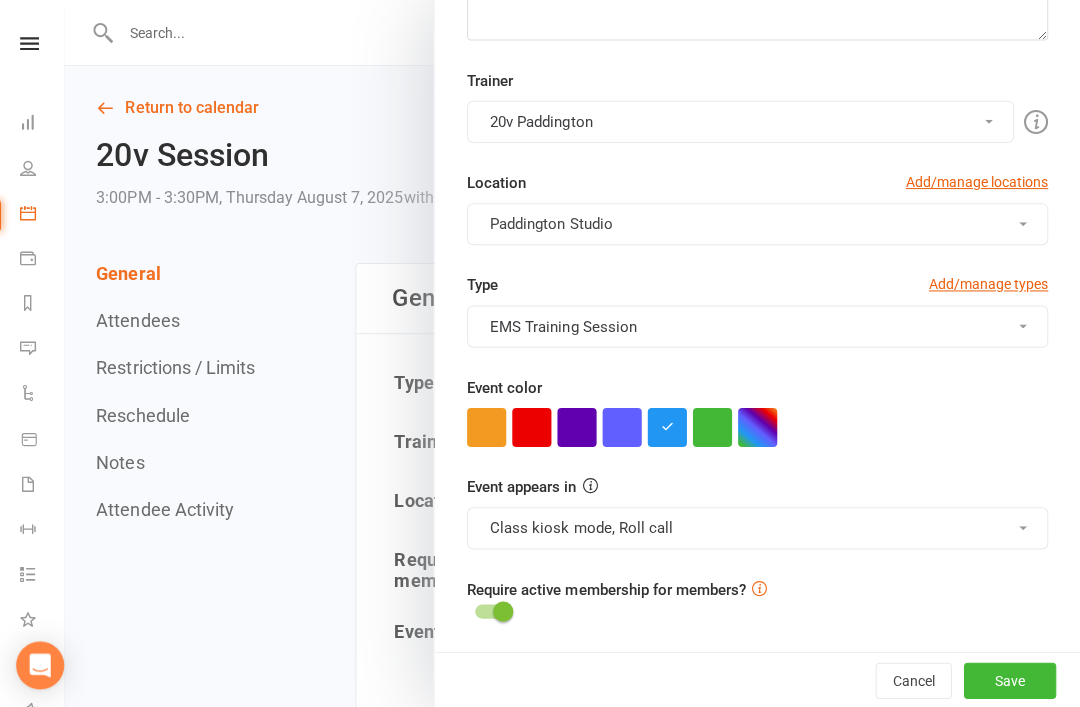 click on "Save" at bounding box center (1010, 679) 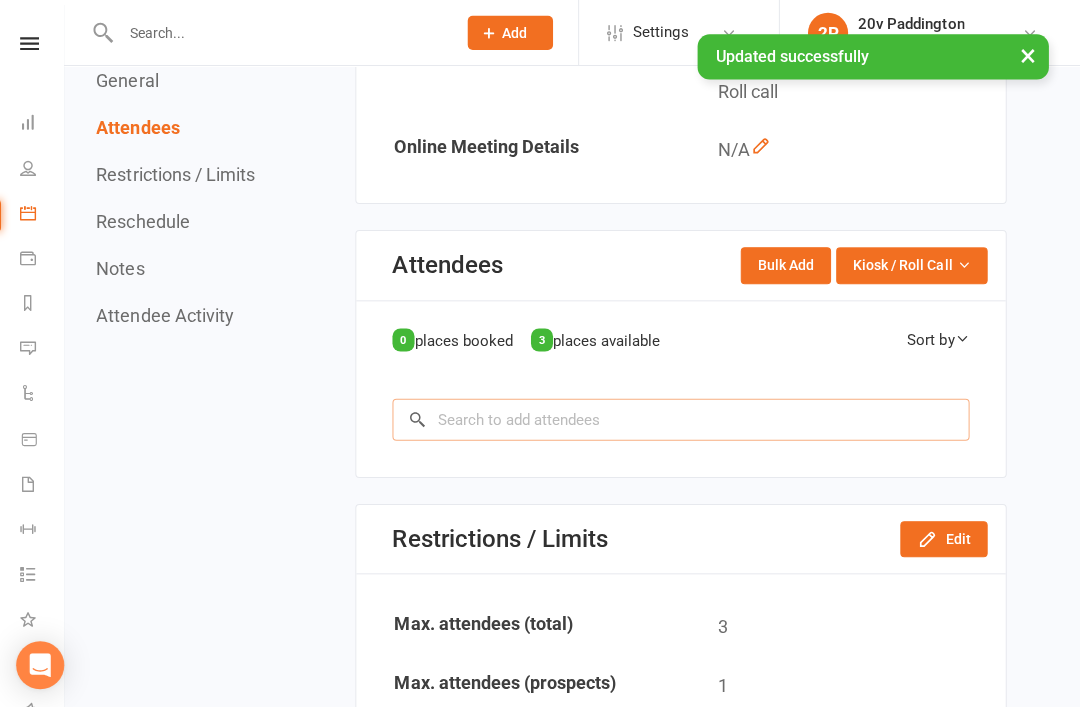 click at bounding box center [682, 418] 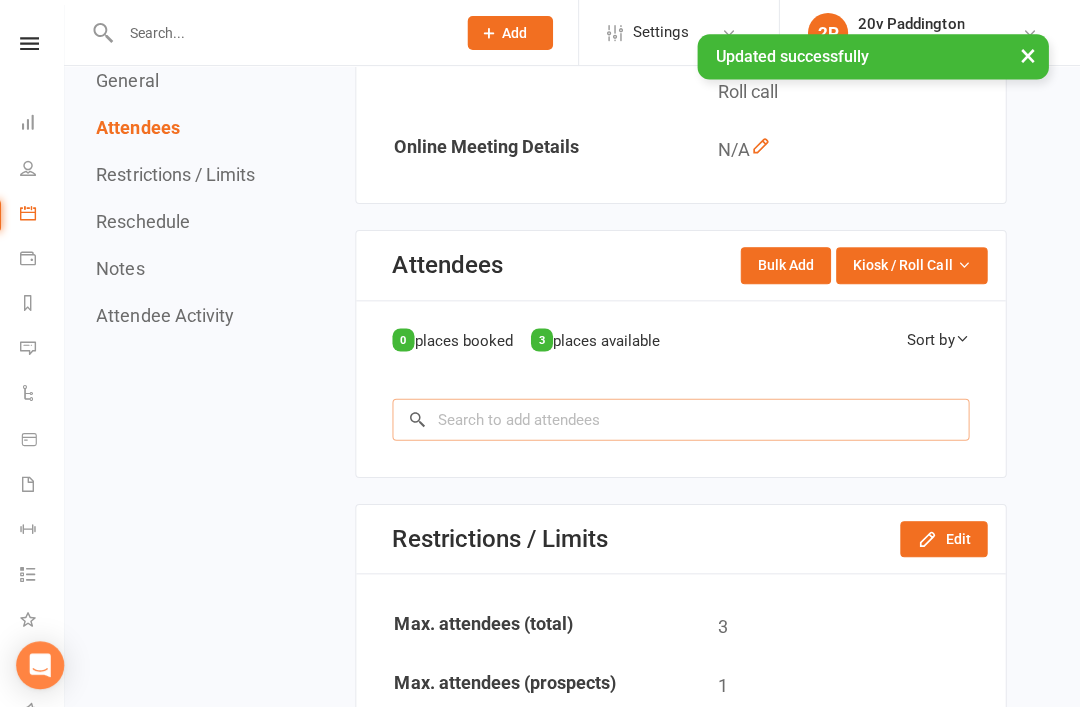 scroll, scrollTop: 600, scrollLeft: 0, axis: vertical 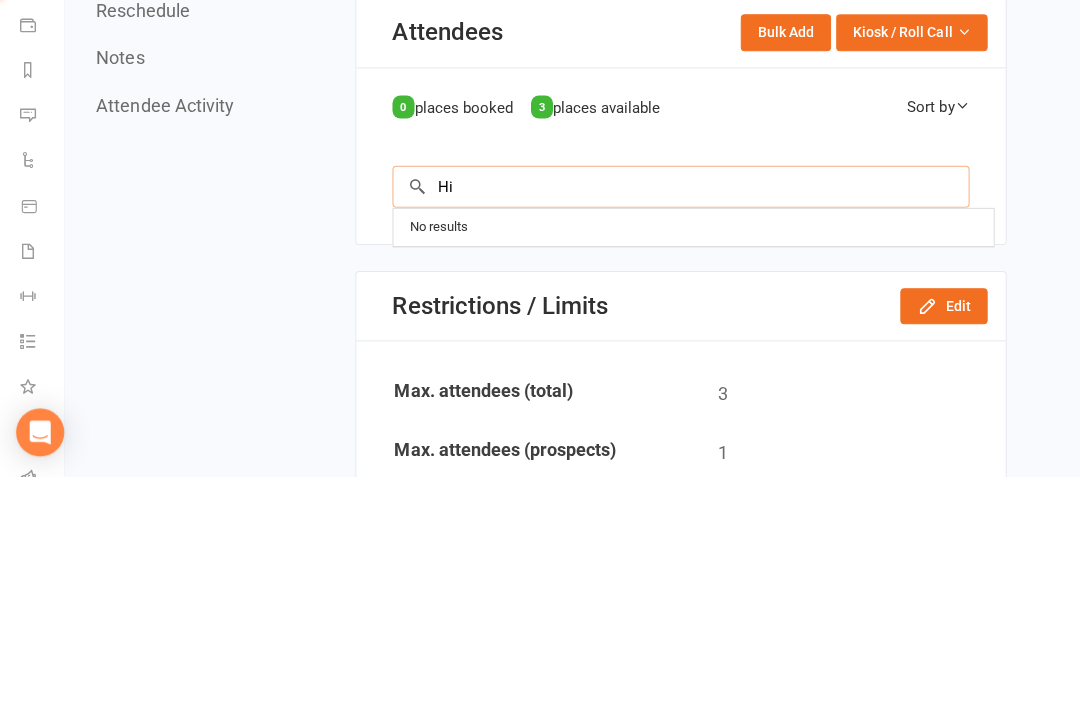 type on "H" 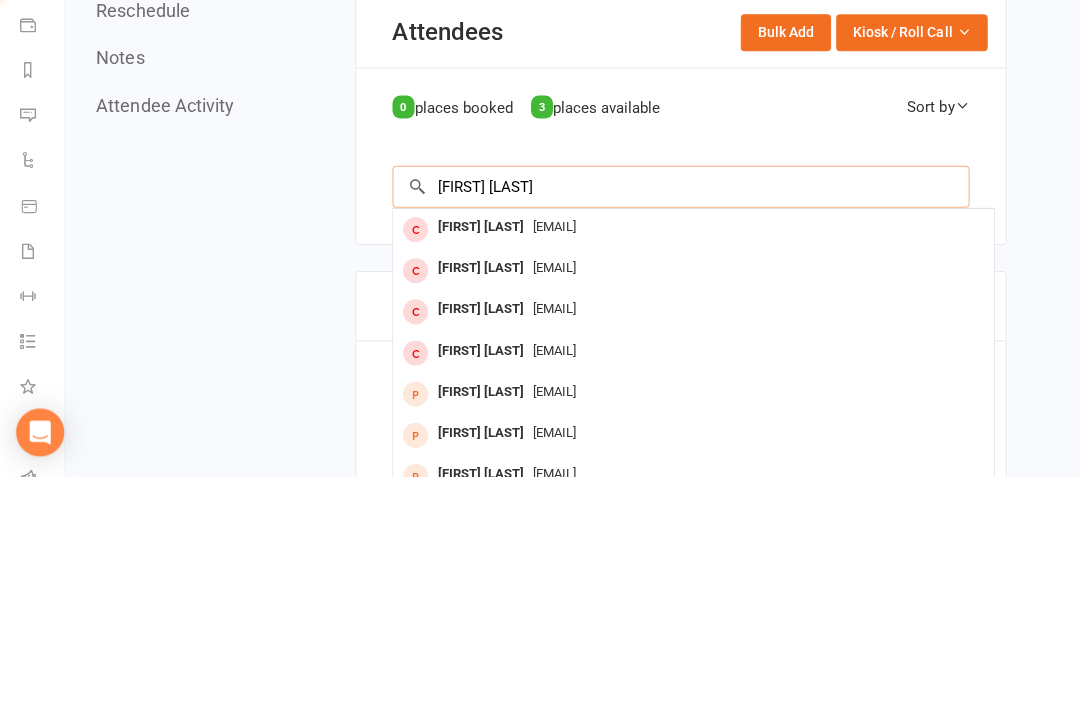 type on "Christine zhu" 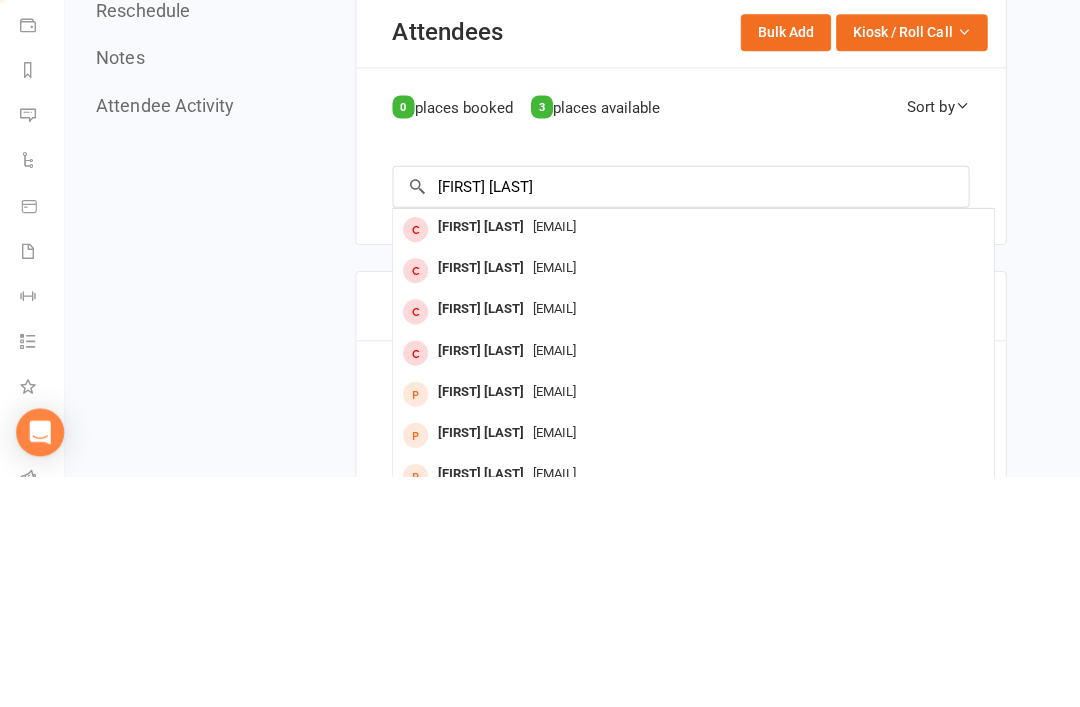 click on "Christine Zhu Chritinezhu95@gmail.com" at bounding box center (695, 460) 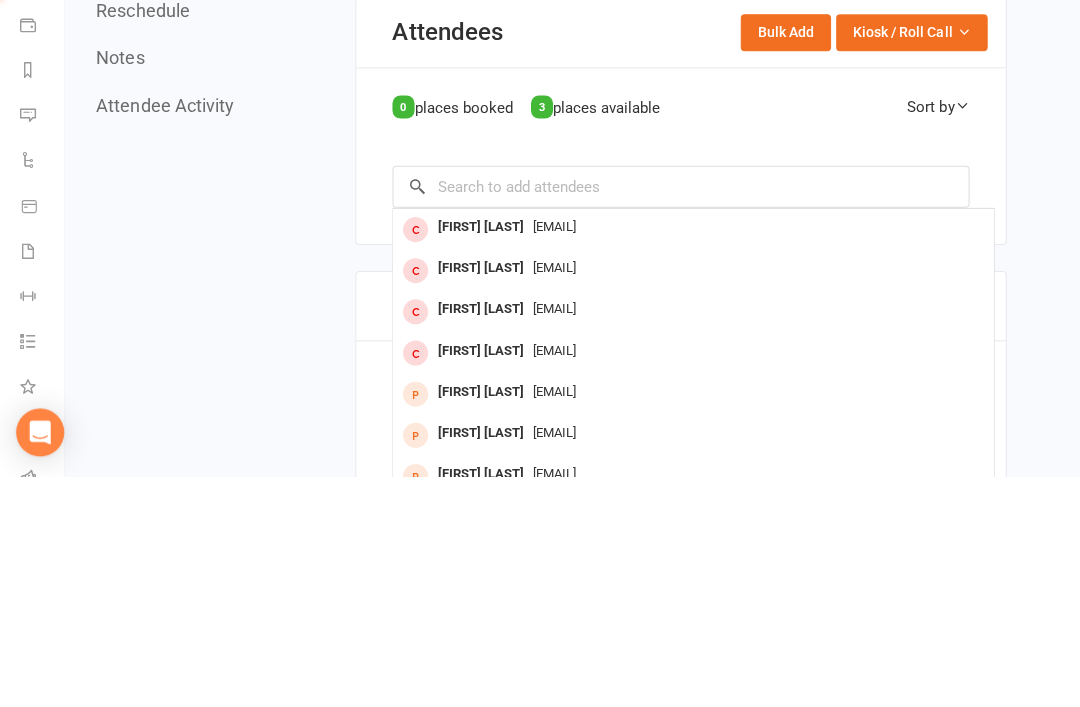 scroll, scrollTop: 832, scrollLeft: 0, axis: vertical 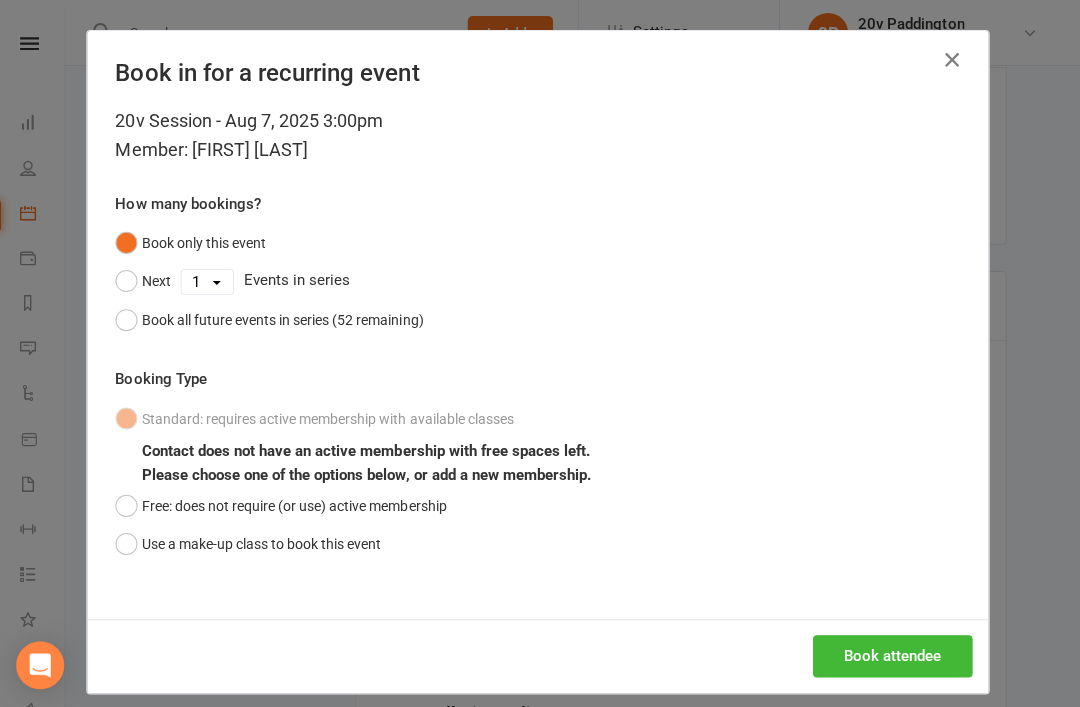 click on "Free: does not require (or use) active membership" at bounding box center (284, 504) 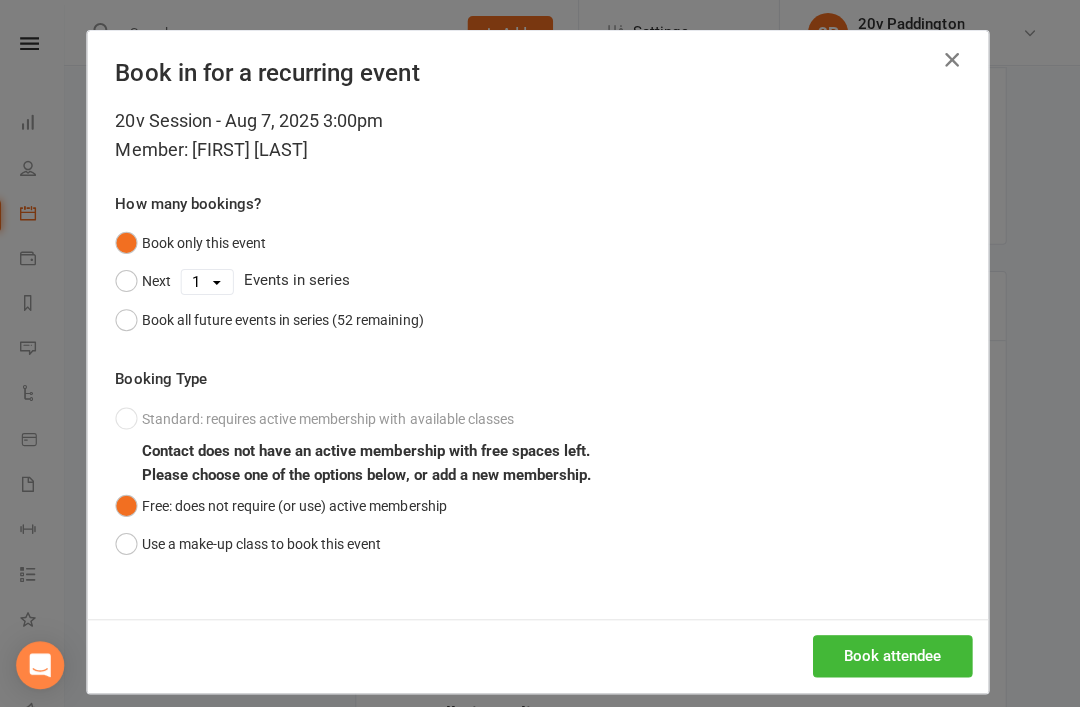 click on "Book in for a recurring event 20v Session - Aug 7, 2025 3:00pm Member: Christine Zhu How many bookings? Book only this event Next 1 2 3 4 5 6 7 8 9 10 11 12 13 14 15 16 17 18 19 20 21 22 23 24 25 26 27 28 29 30 31 32 33 34 35 36 37 38 39 40 41 42 43 44 45 46 47 48 49 50 51 52 Events in series Book all future events in series (52 remaining) Booking Type Standard: requires active membership with available classes Contact does not have an active membership with free spaces left. Please choose one of the options below, or add a new membership. Free: does not require (or use) active membership Use a make-up class to book this event Book attendee" at bounding box center [540, 353] 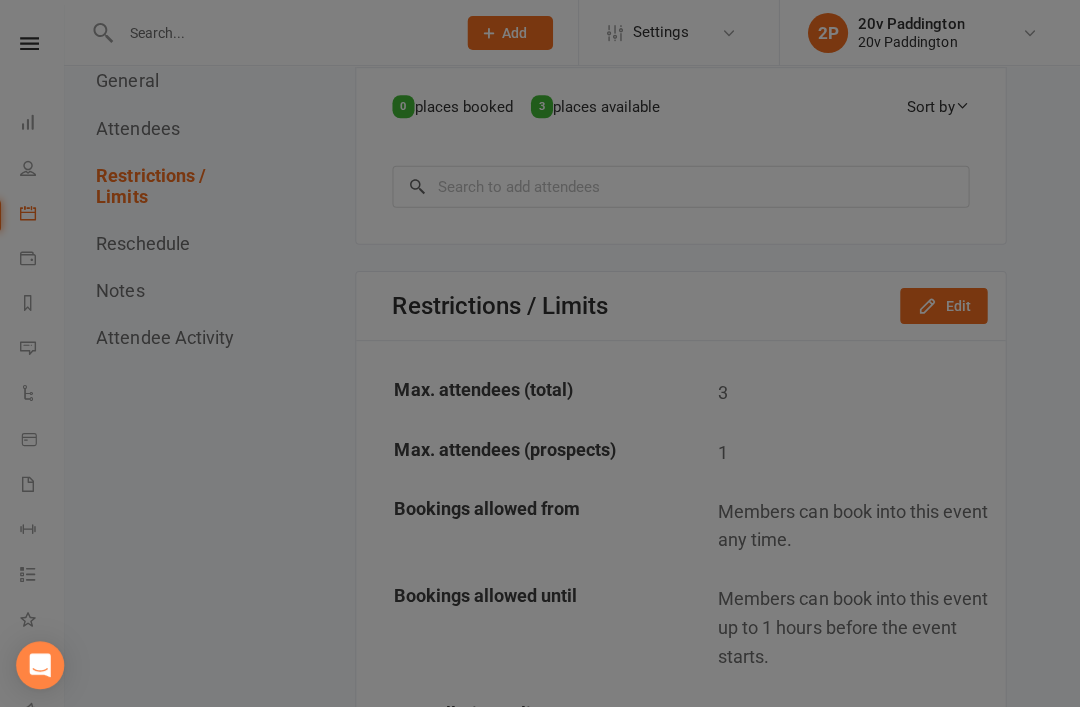 click at bounding box center (540, 353) 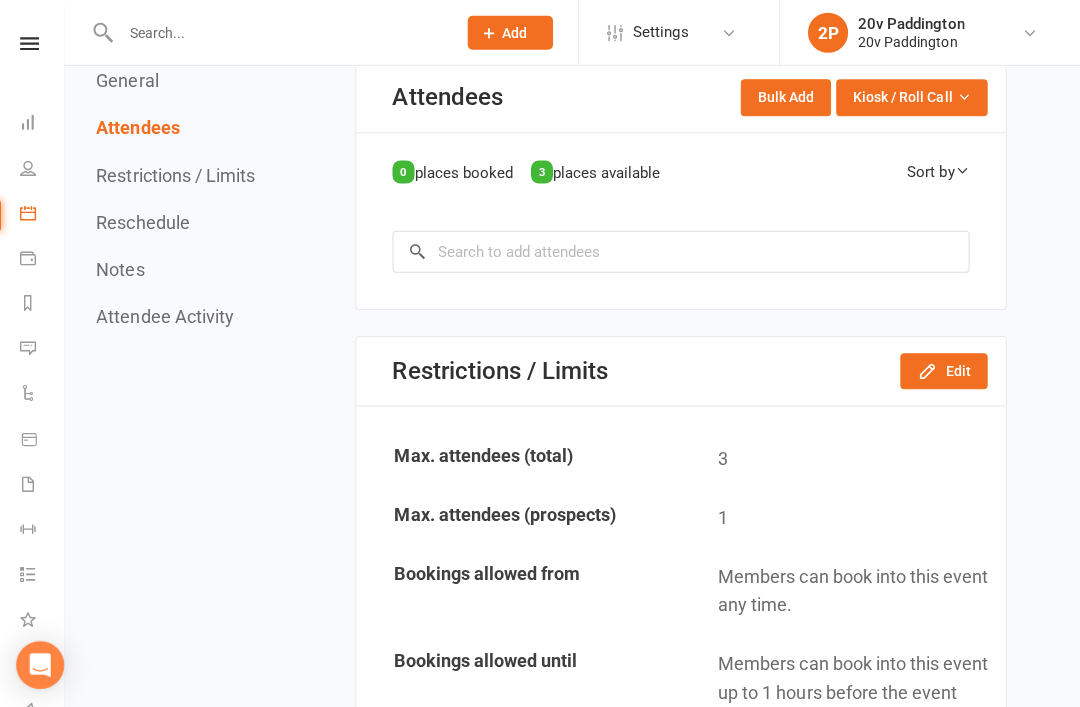 scroll, scrollTop: 767, scrollLeft: 0, axis: vertical 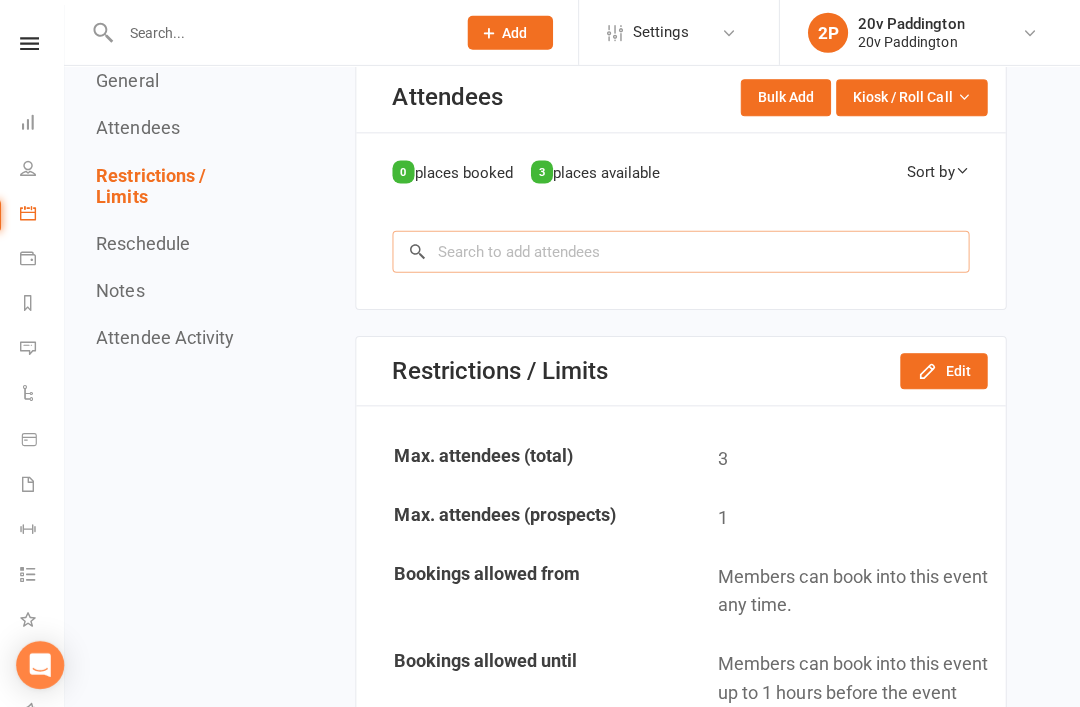 click at bounding box center [682, 251] 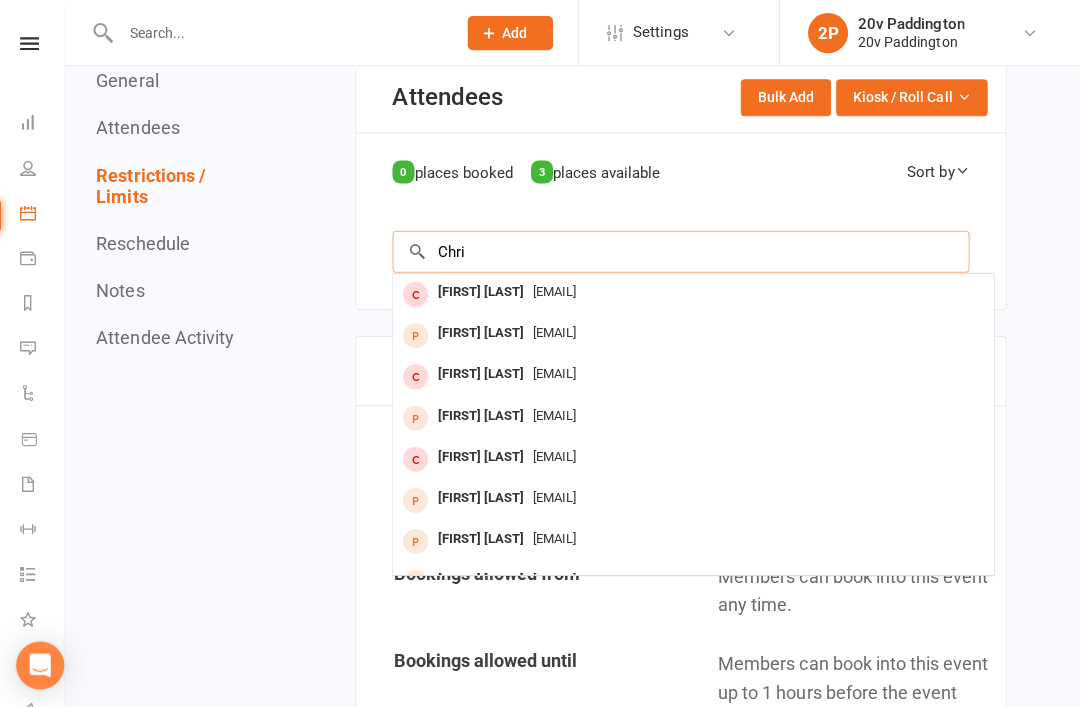 type on "Chri" 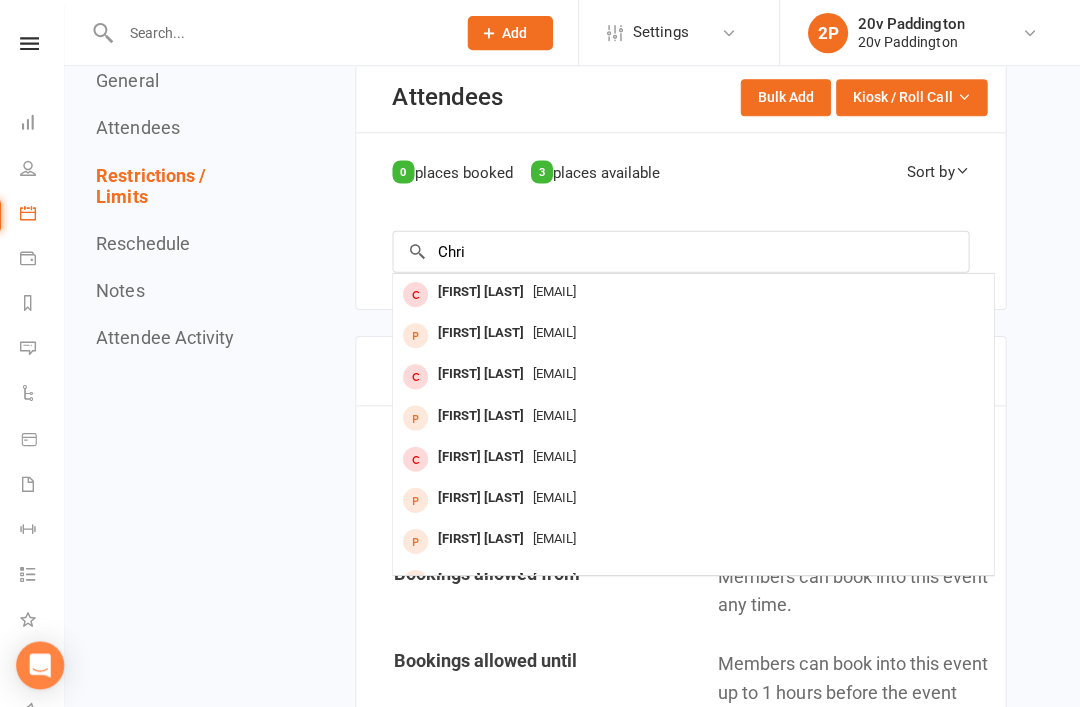 click on "mardchristine@gmail.com" at bounding box center [556, 290] 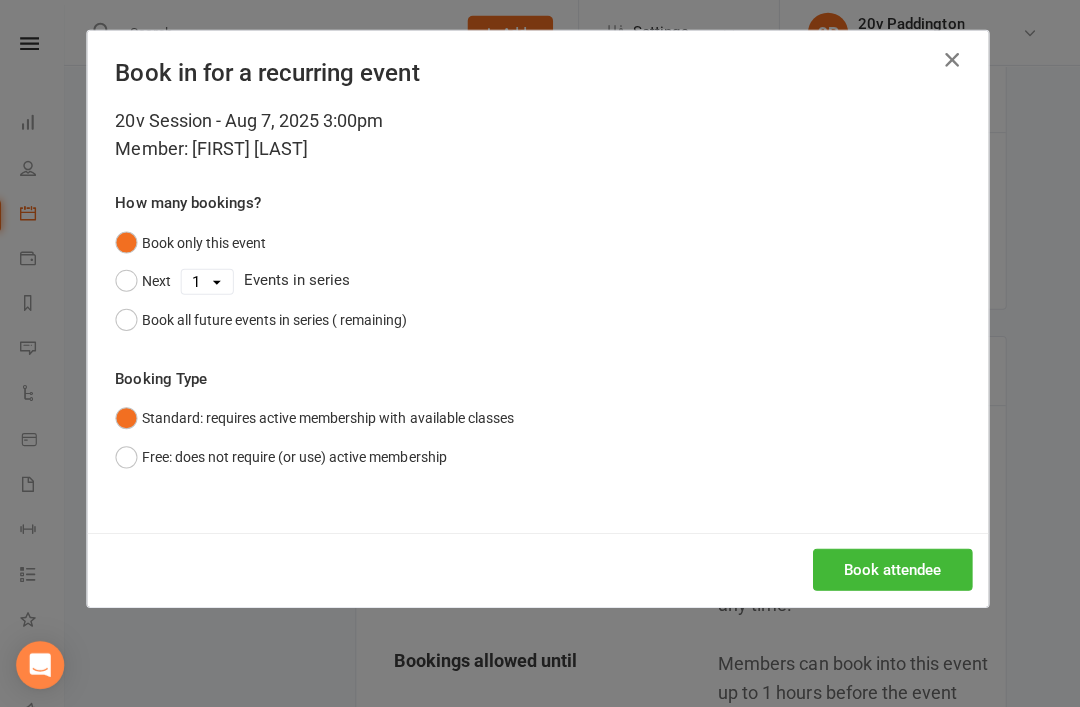 scroll, scrollTop: 767, scrollLeft: 0, axis: vertical 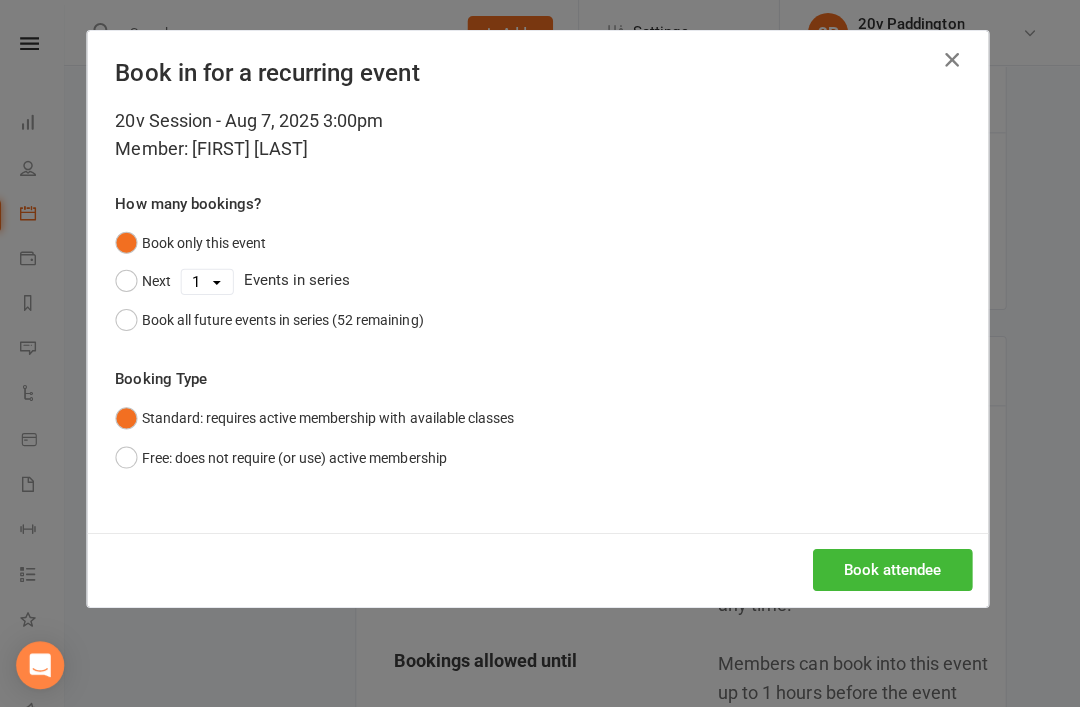 click at bounding box center (953, 60) 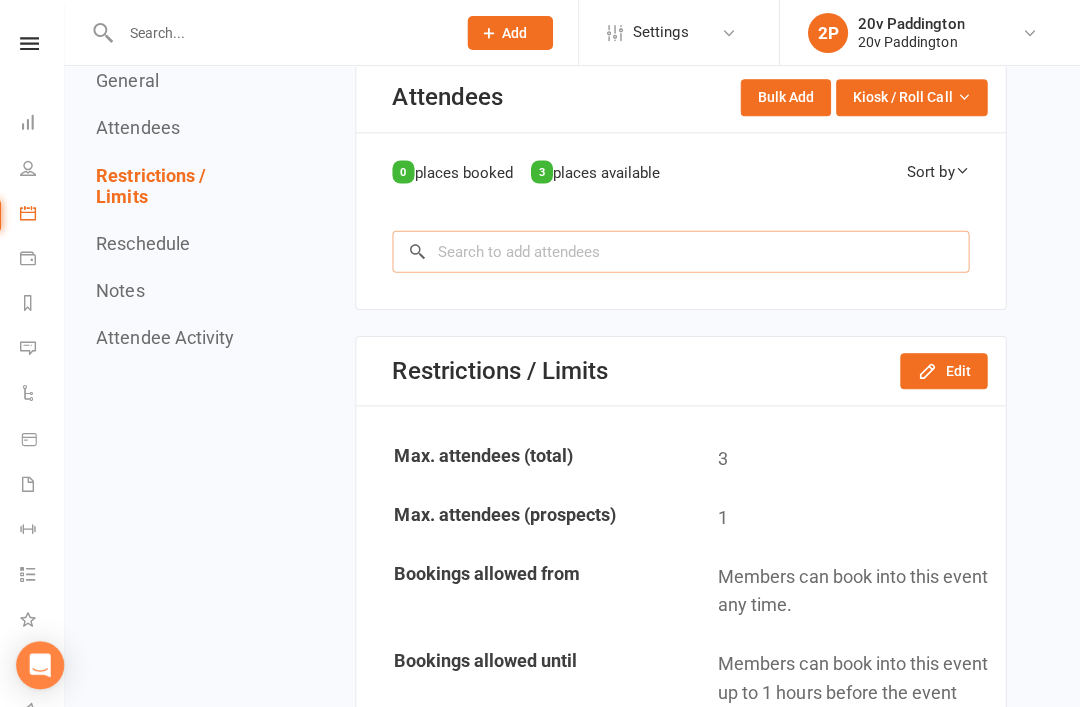 click at bounding box center (682, 251) 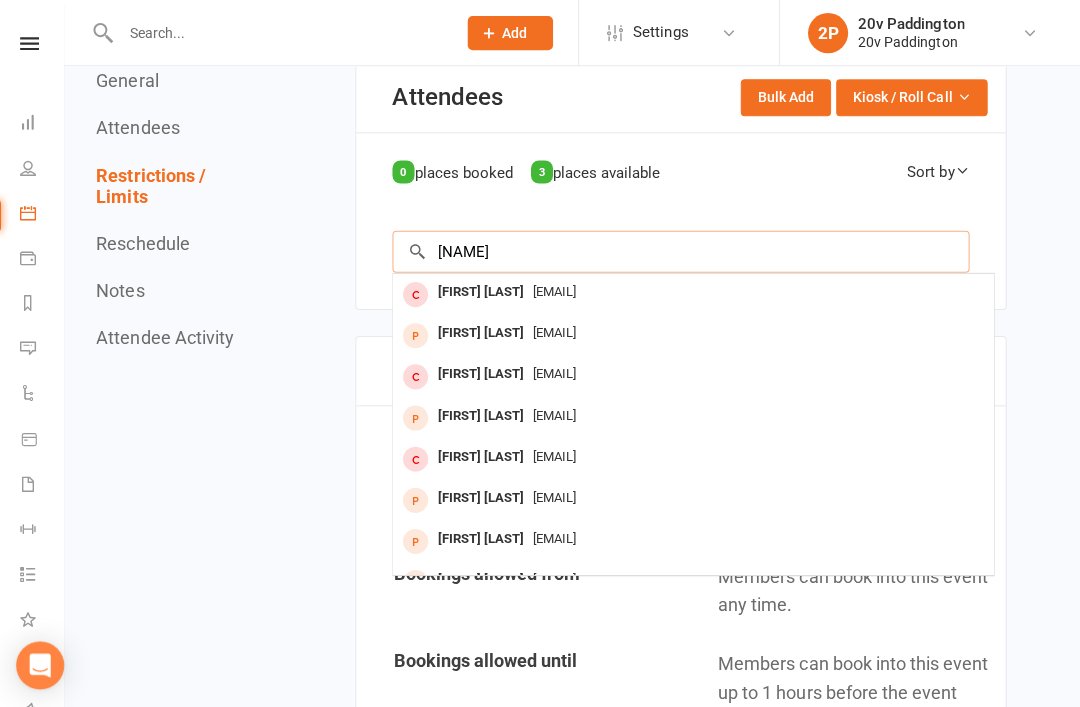type on "V" 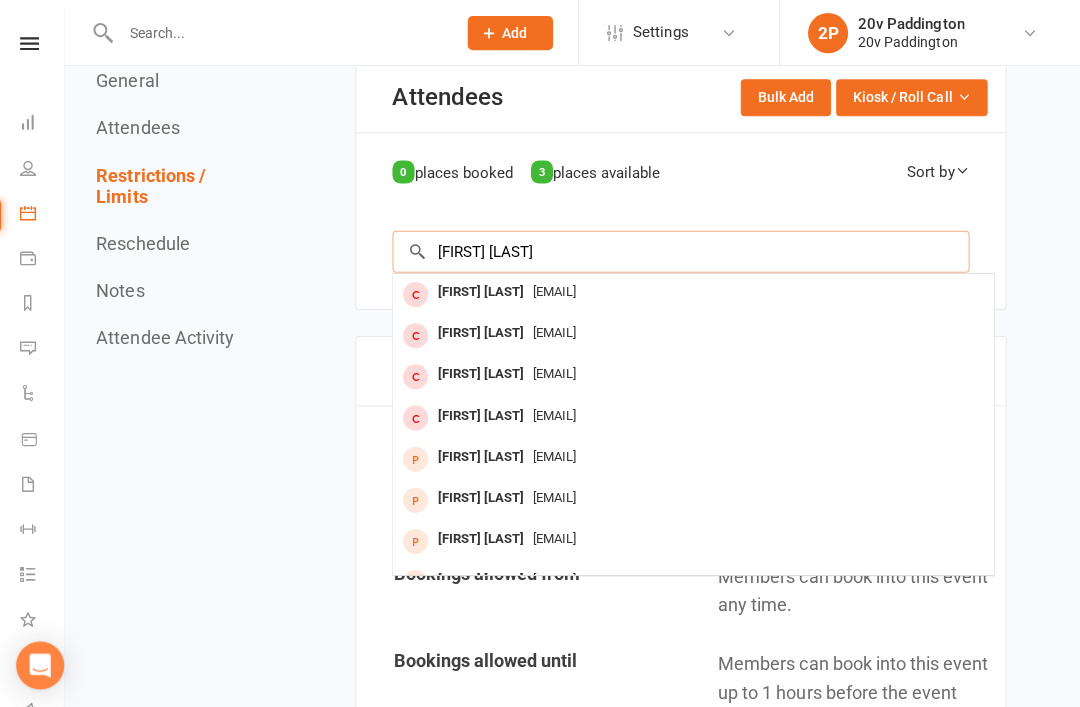 type on "Christine zhu" 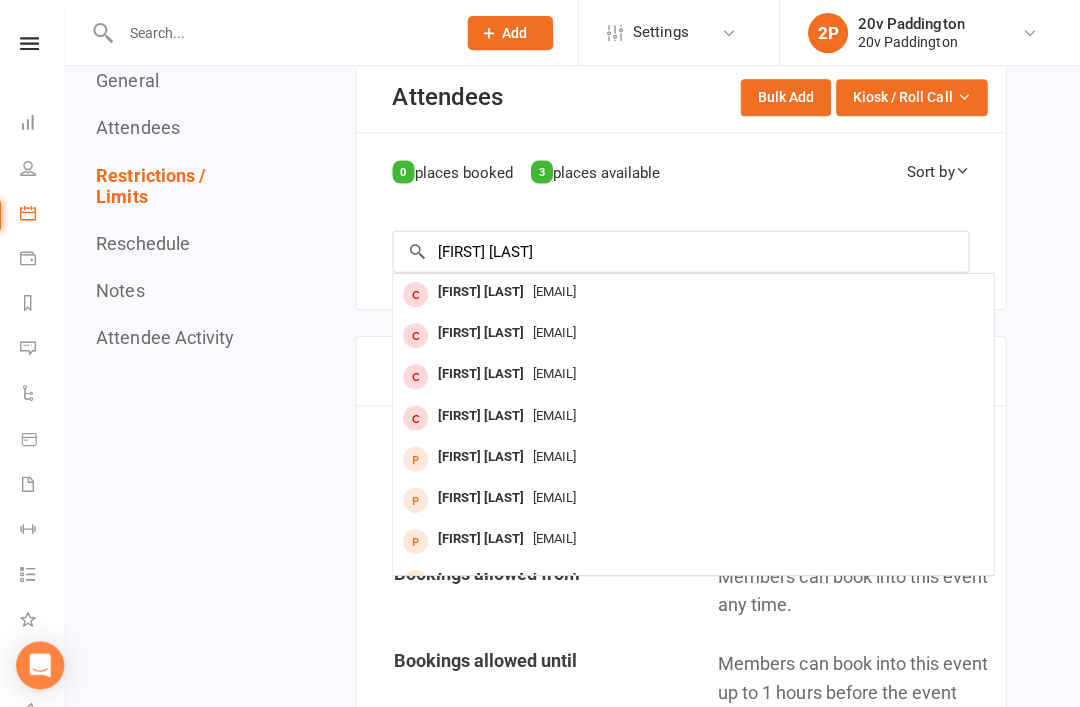 click on "Chritinezhu95@gmail.com" at bounding box center [695, 291] 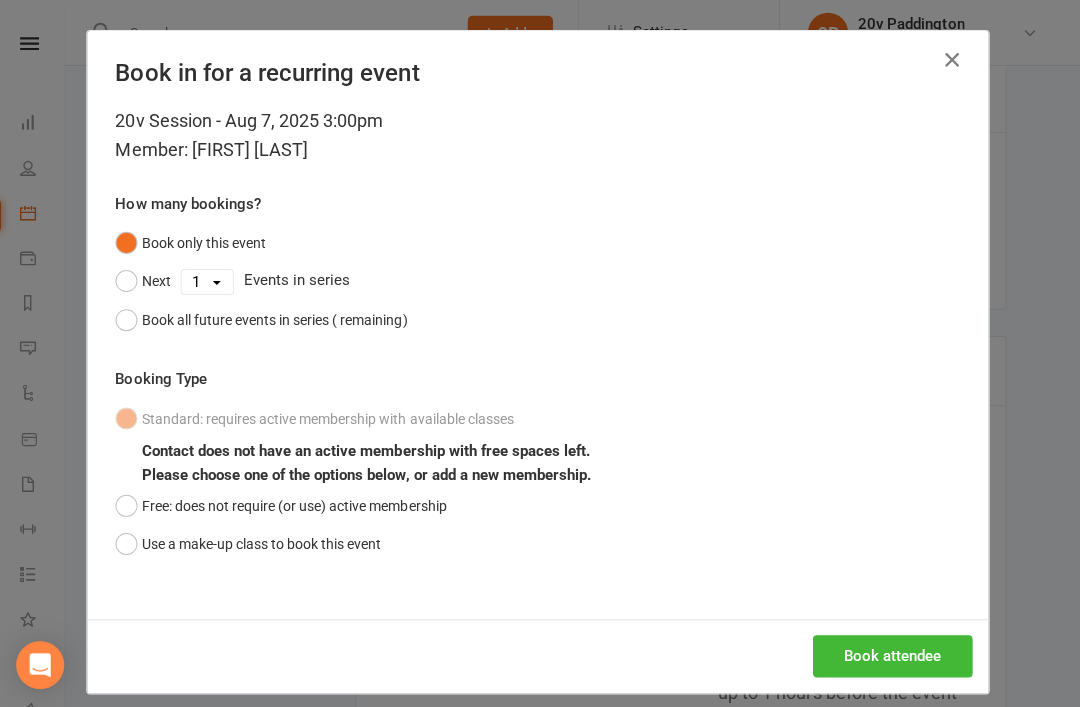 scroll, scrollTop: 767, scrollLeft: 0, axis: vertical 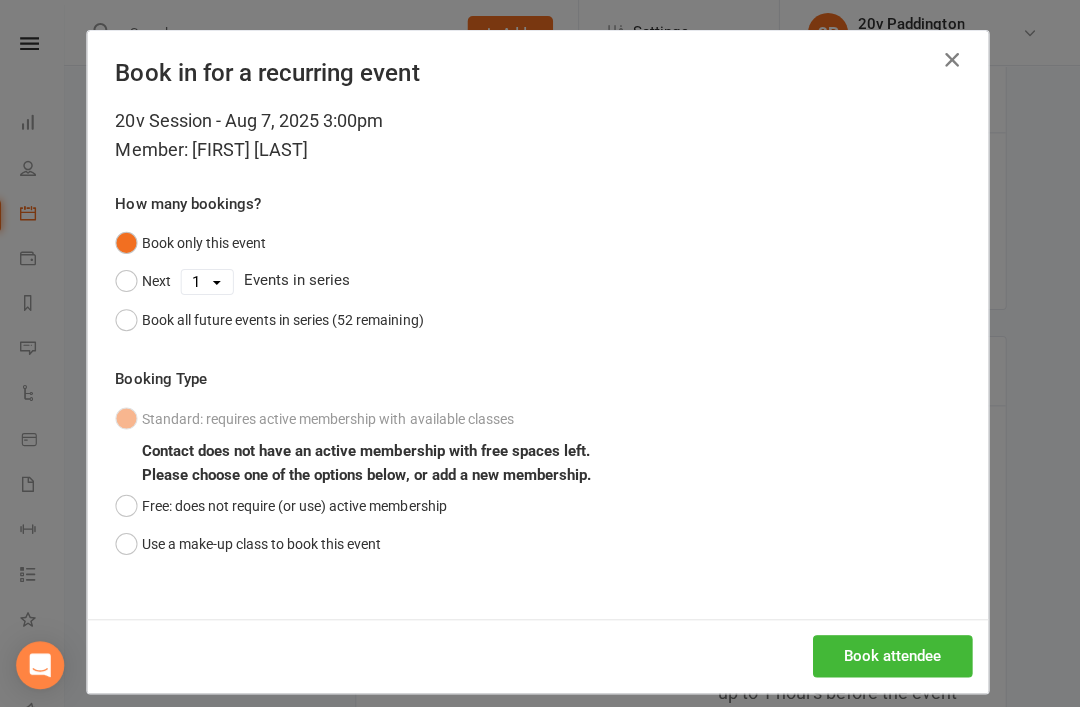 click on "Free: does not require (or use) active membership" at bounding box center [284, 504] 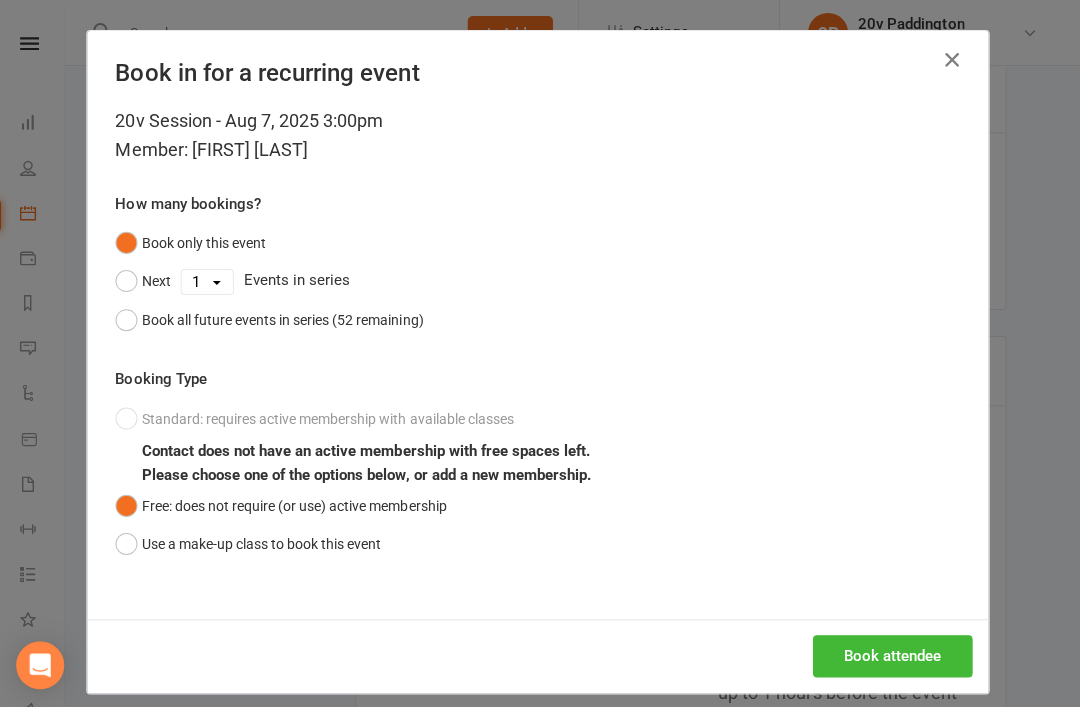 click on "Book attendee" at bounding box center (893, 654) 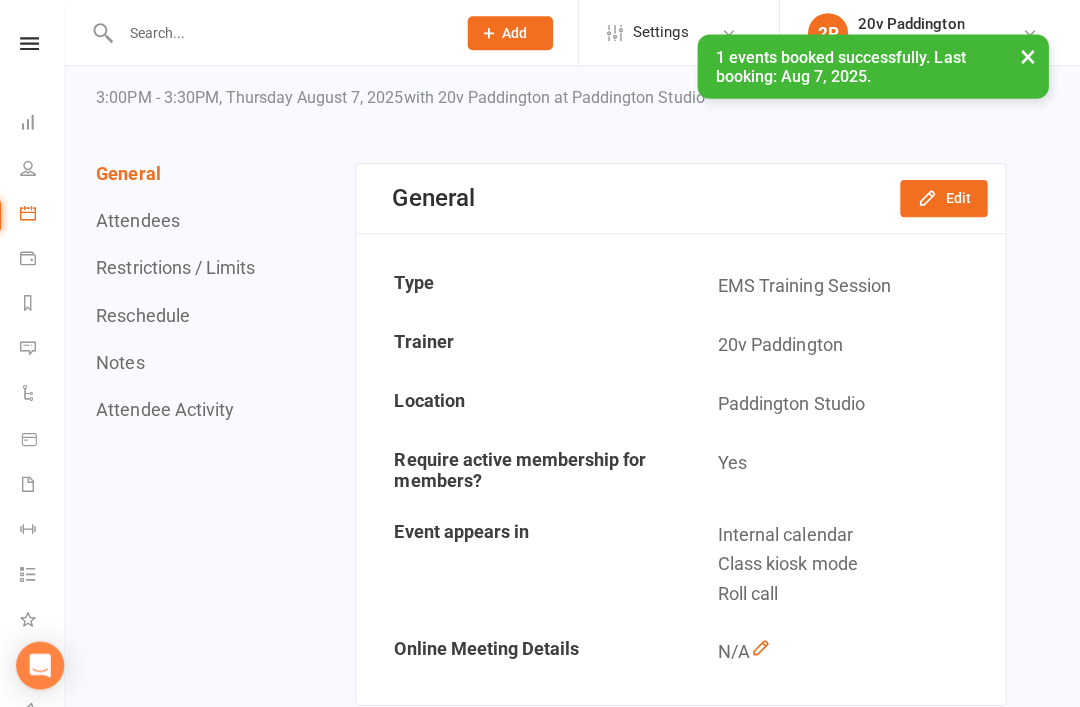 click on "Calendar" at bounding box center [46, 214] 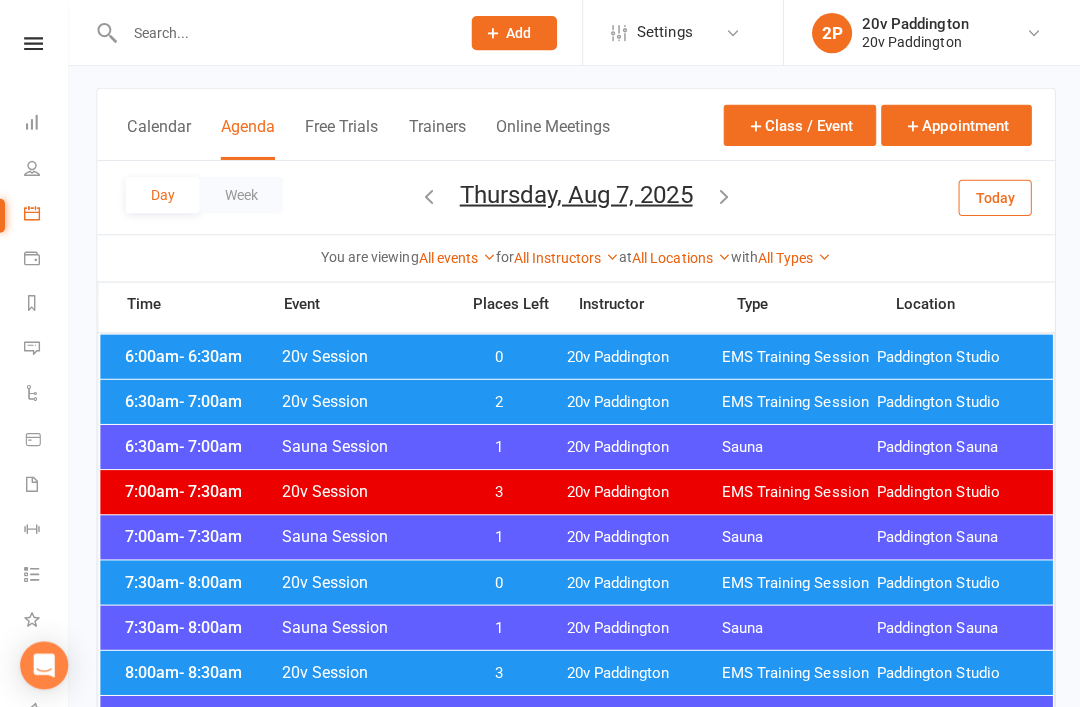 scroll, scrollTop: 0, scrollLeft: 0, axis: both 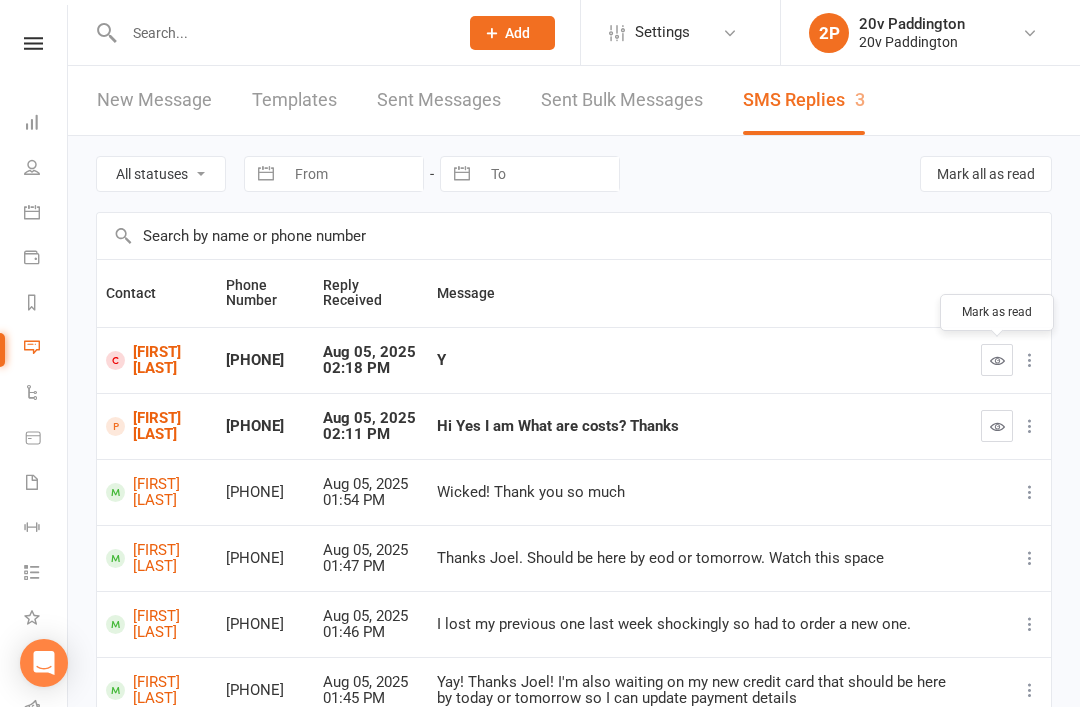 click at bounding box center (997, 360) 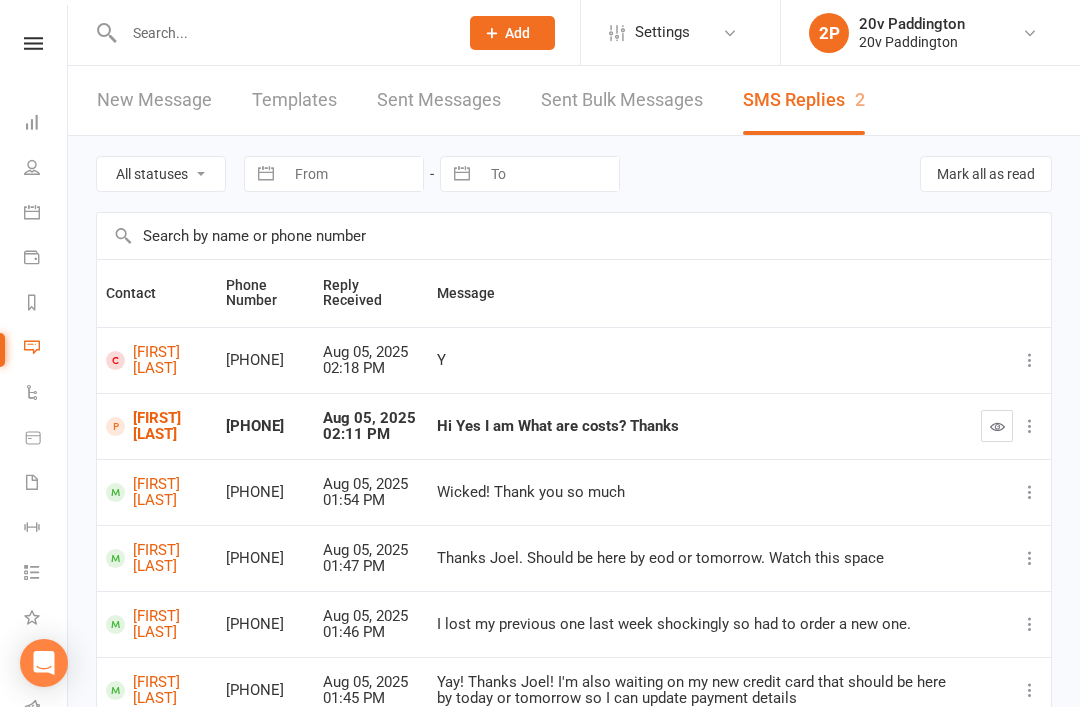click on "[FIRST] [LAST]" at bounding box center [157, 360] 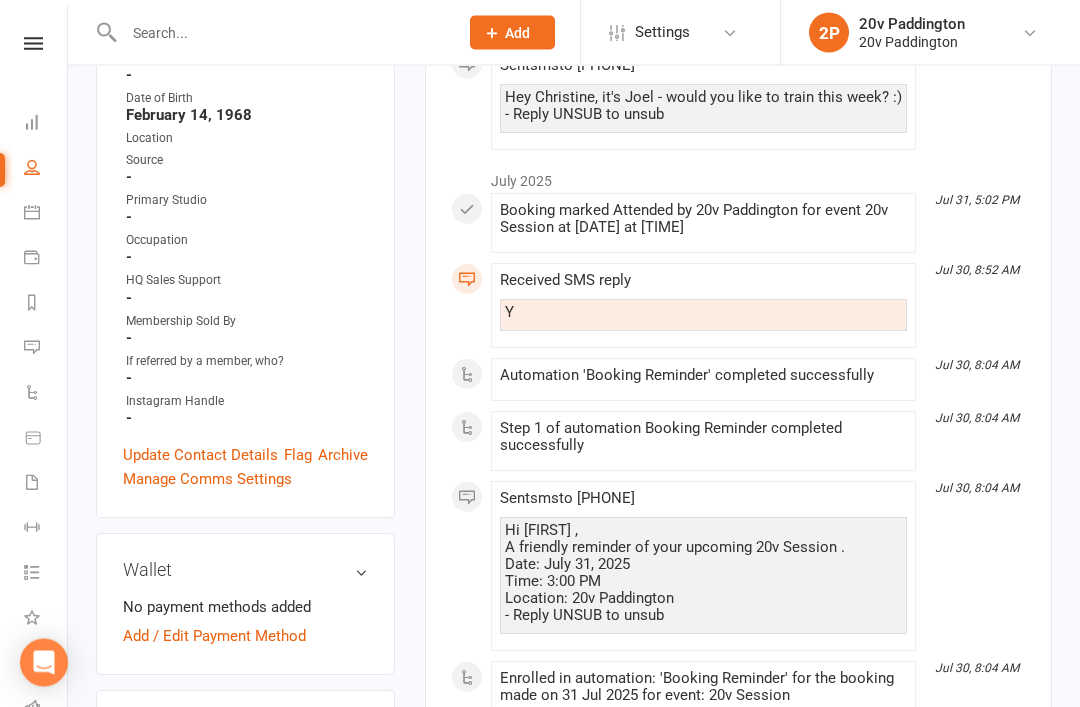 scroll, scrollTop: 0, scrollLeft: 0, axis: both 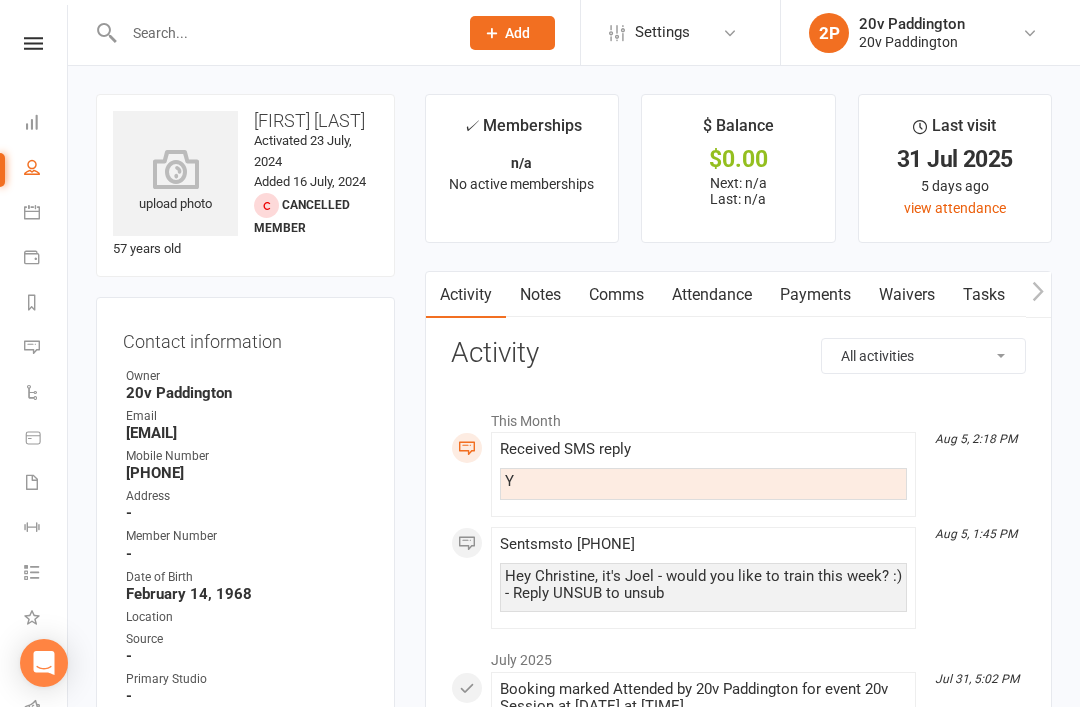 click on "Comms" at bounding box center (616, 295) 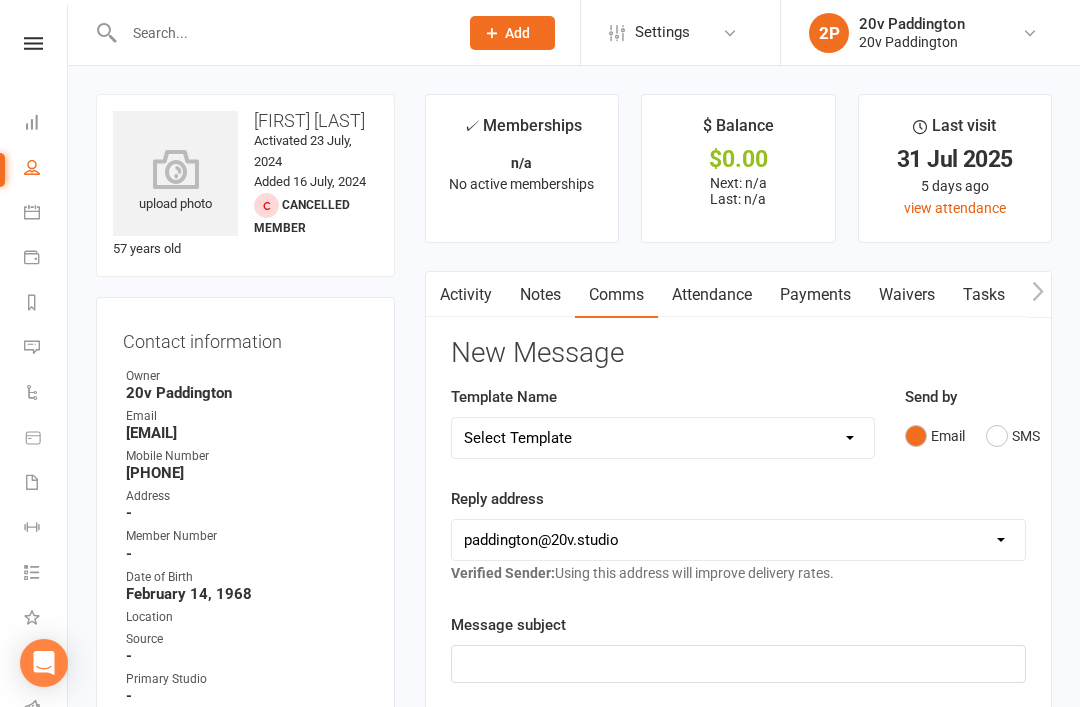 click on "SMS" at bounding box center [1013, 436] 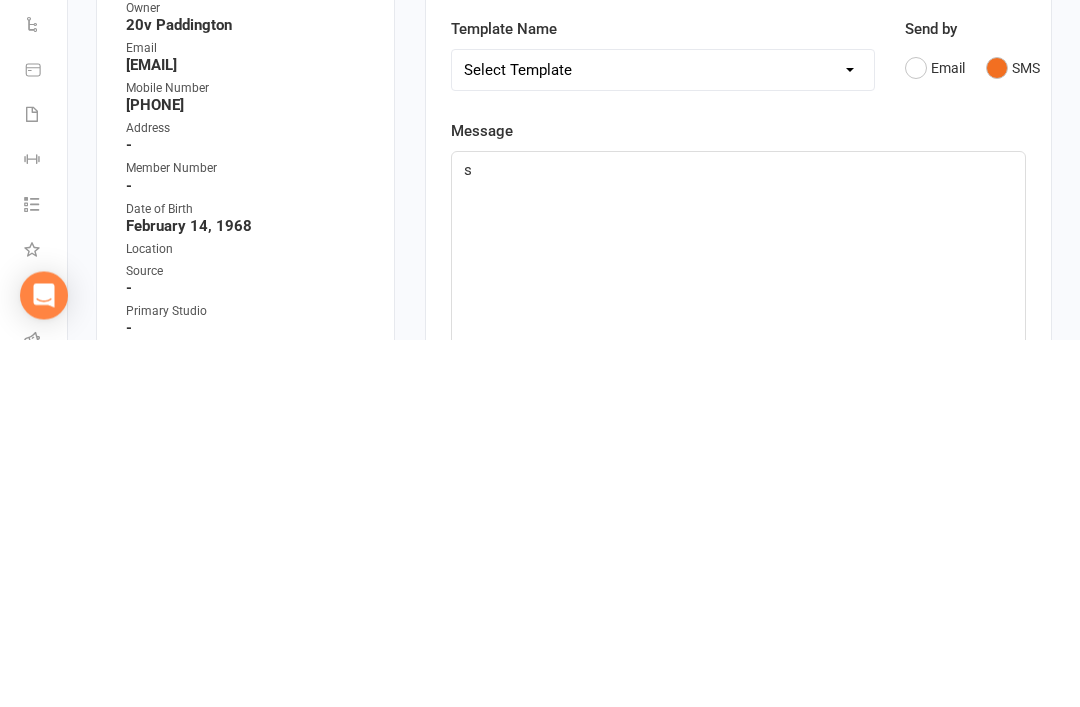 type 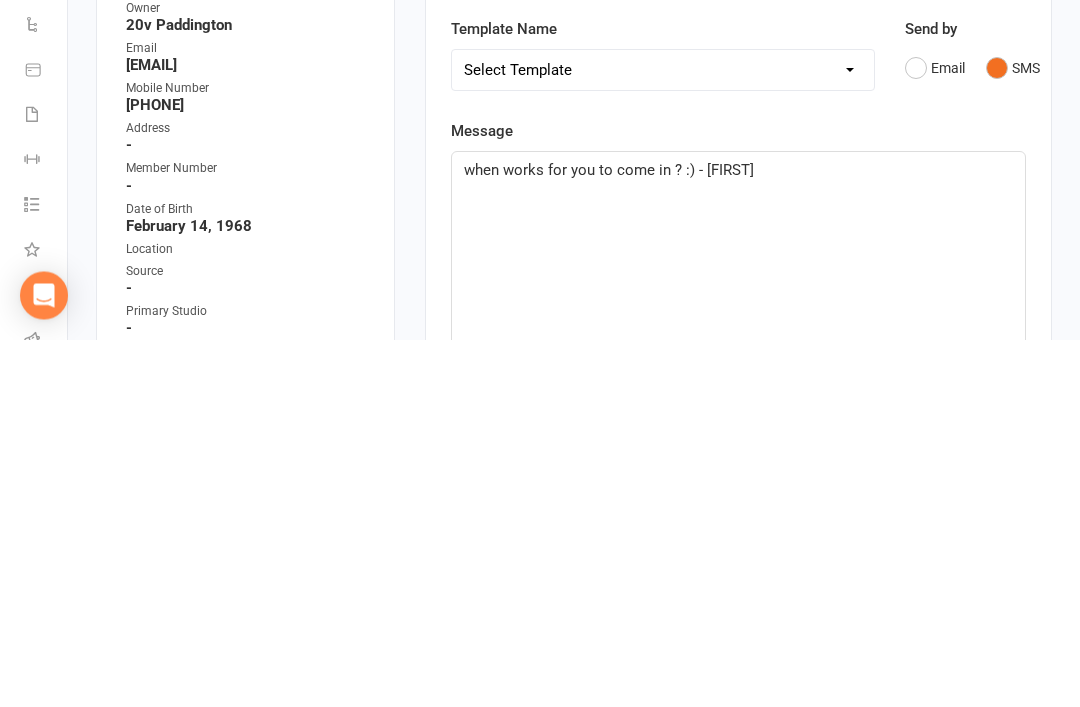 click on "when works for you to come in ? :) - [FIRST]" 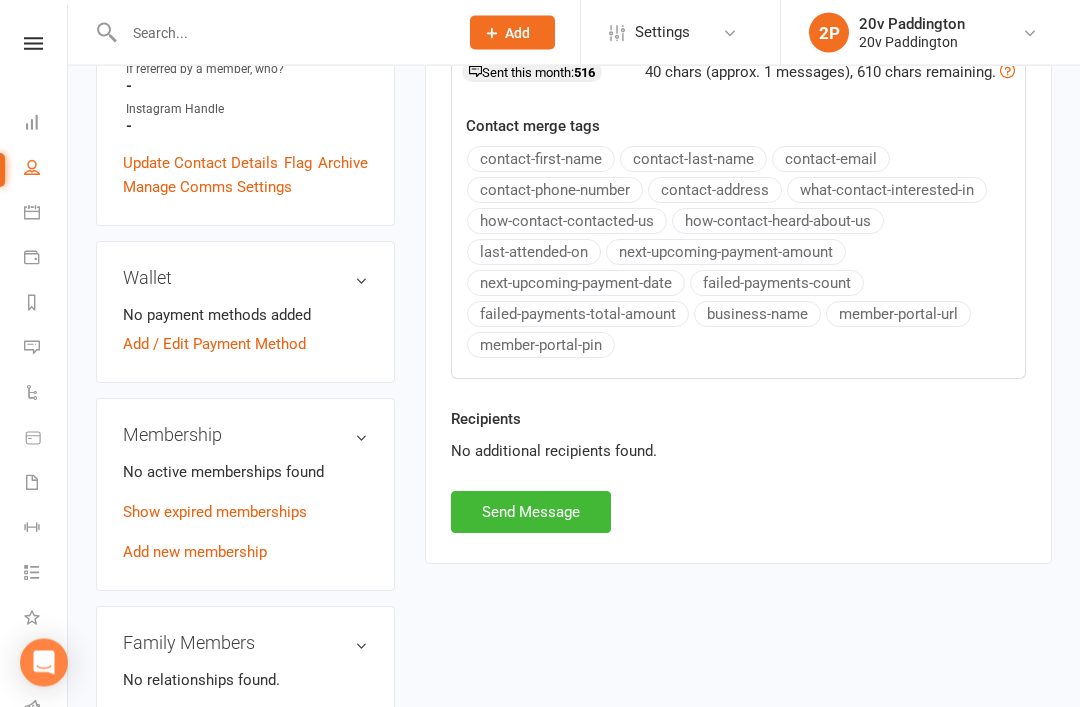 click on "Send Message" at bounding box center [531, 513] 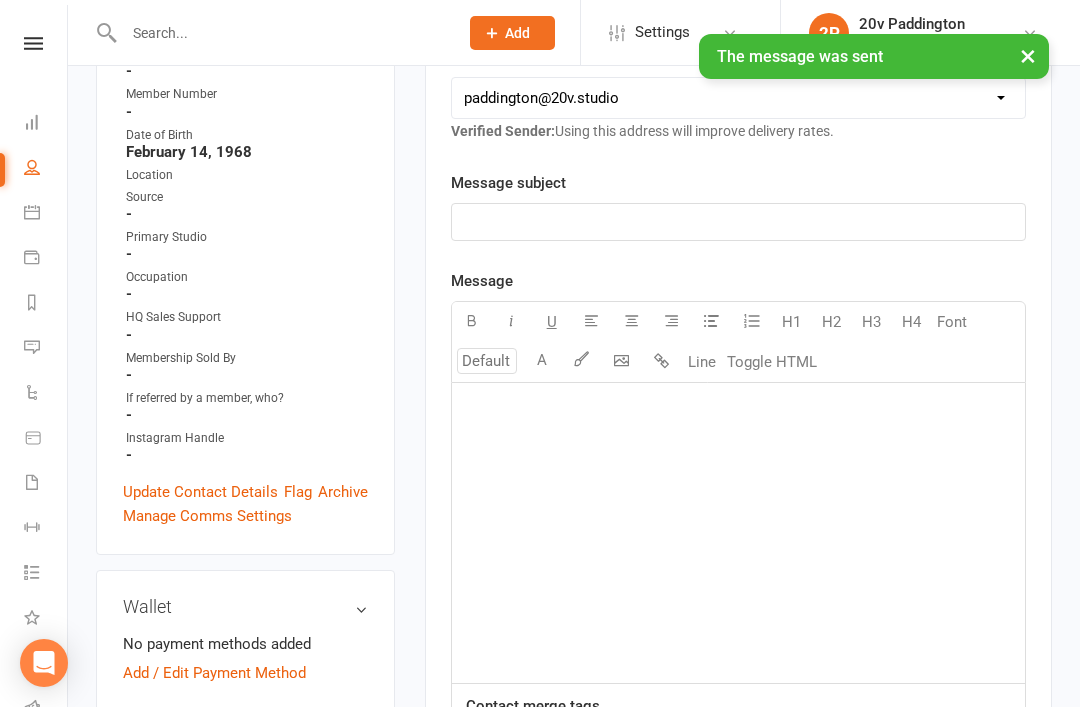 scroll, scrollTop: 0, scrollLeft: 0, axis: both 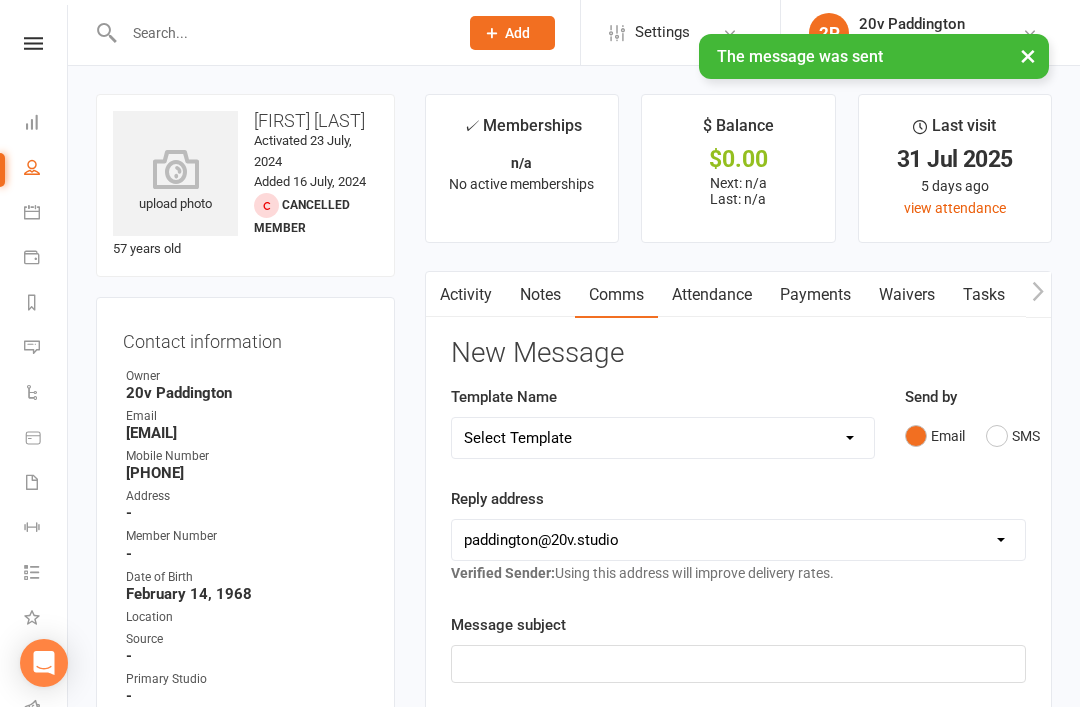 click on "Messages   2" at bounding box center (46, 349) 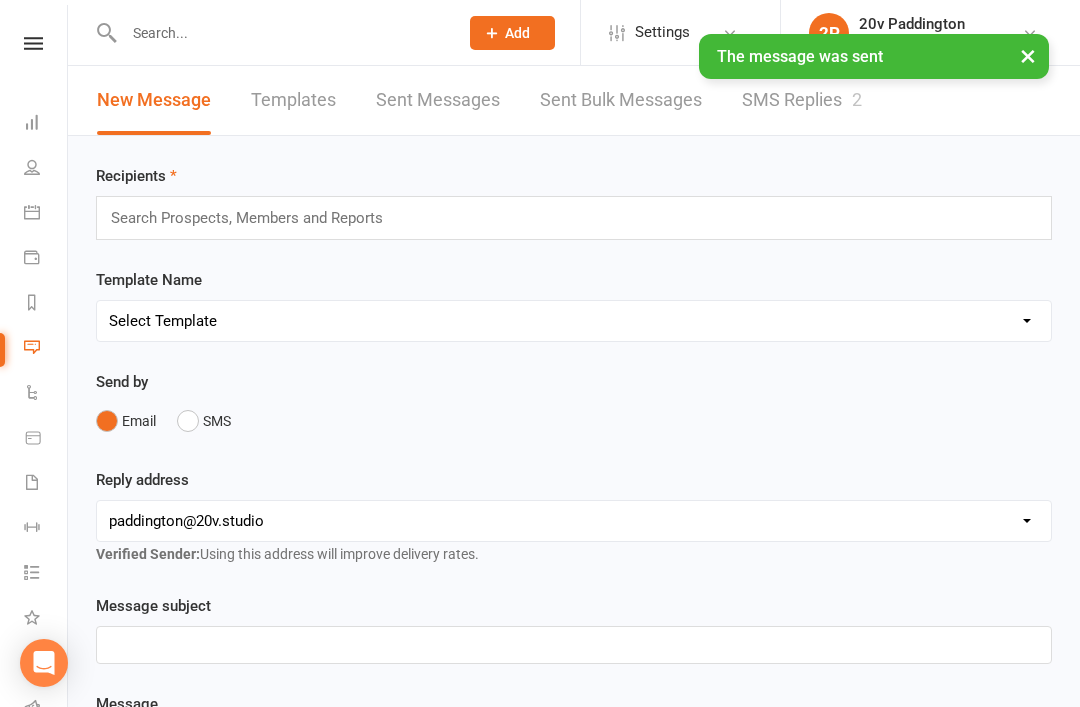 click on "SMS Replies  2" at bounding box center [802, 100] 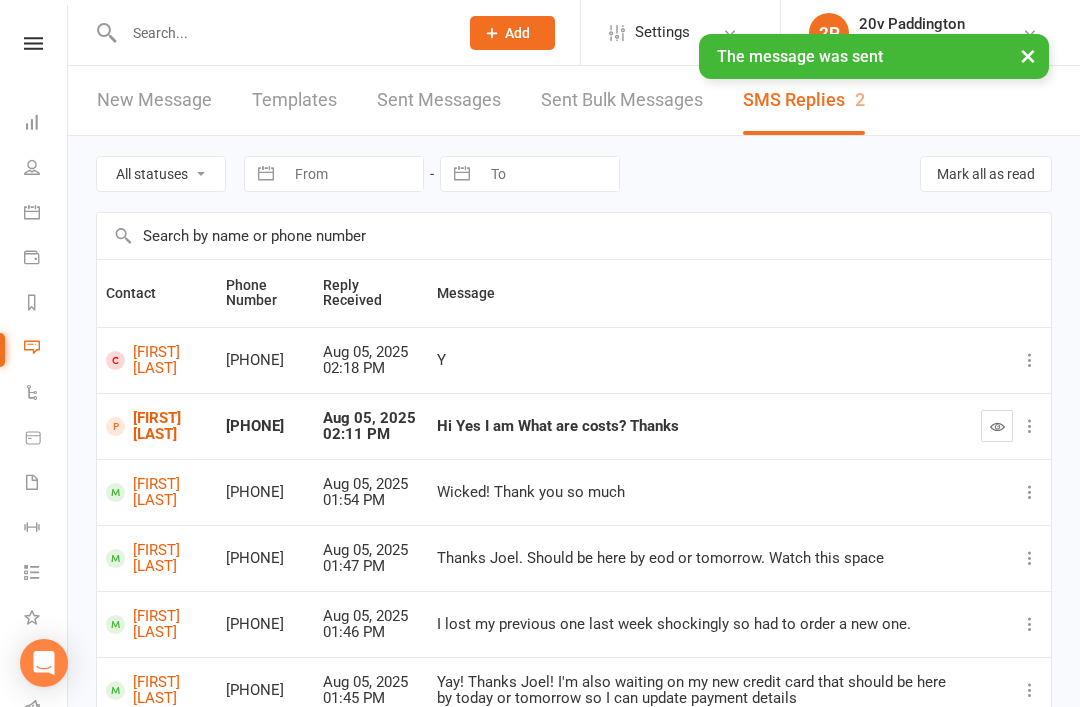 click on "[FIRST] [LAST]" at bounding box center [157, 426] 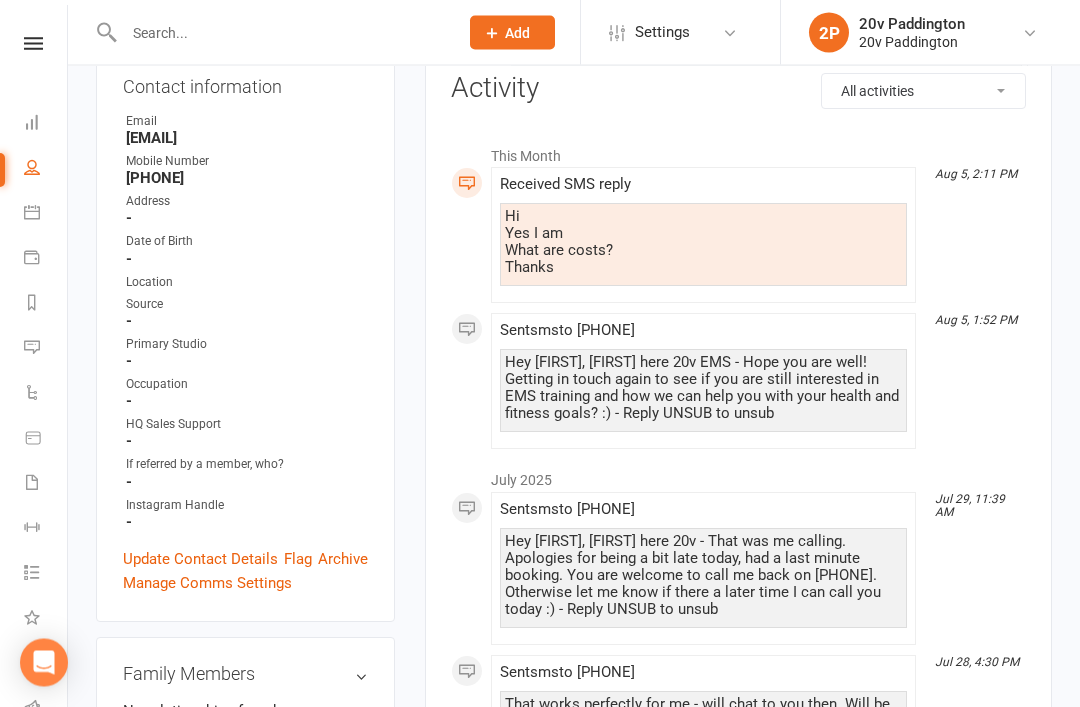 scroll, scrollTop: 0, scrollLeft: 0, axis: both 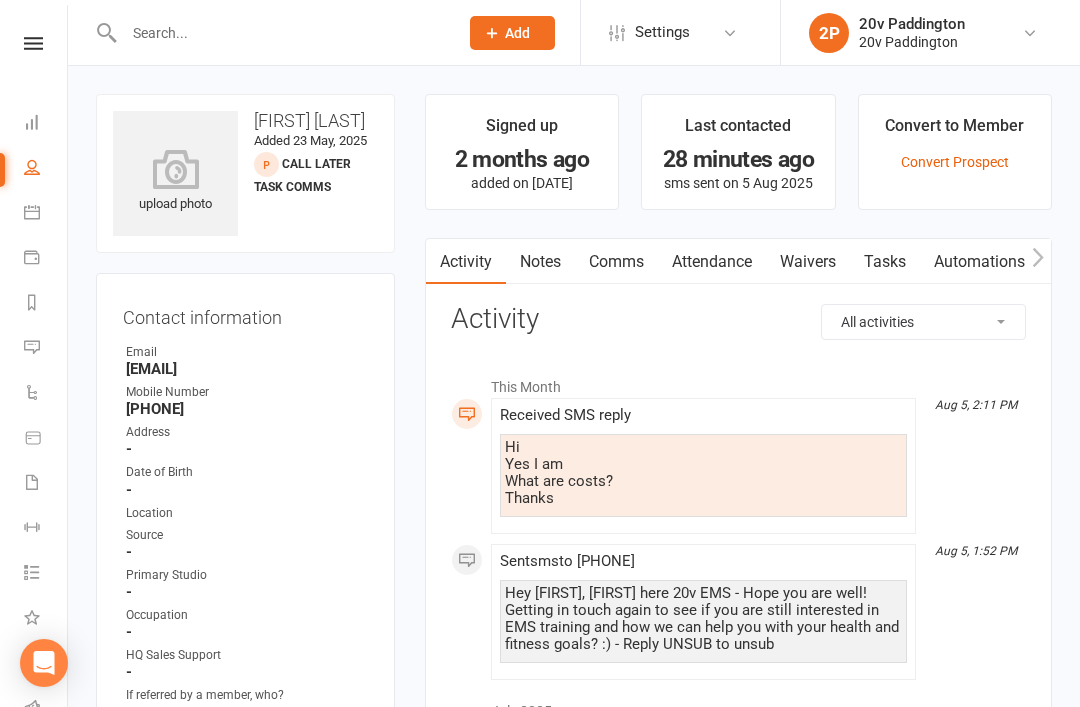 click on "Comms" at bounding box center (616, 262) 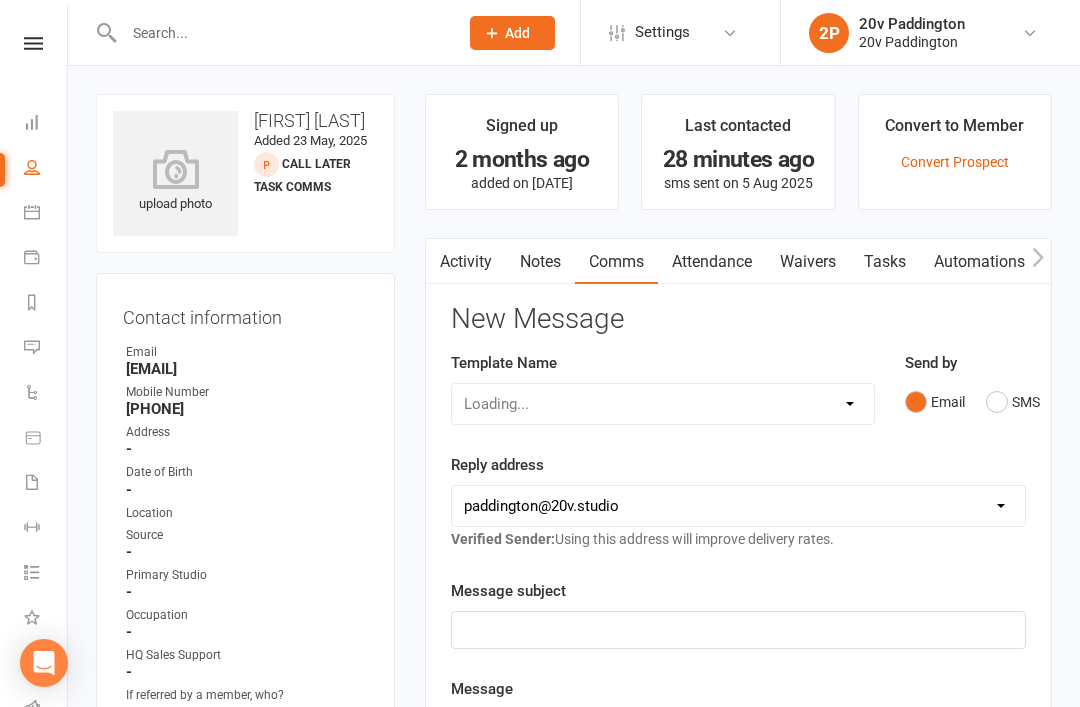click on "SMS" at bounding box center (1013, 402) 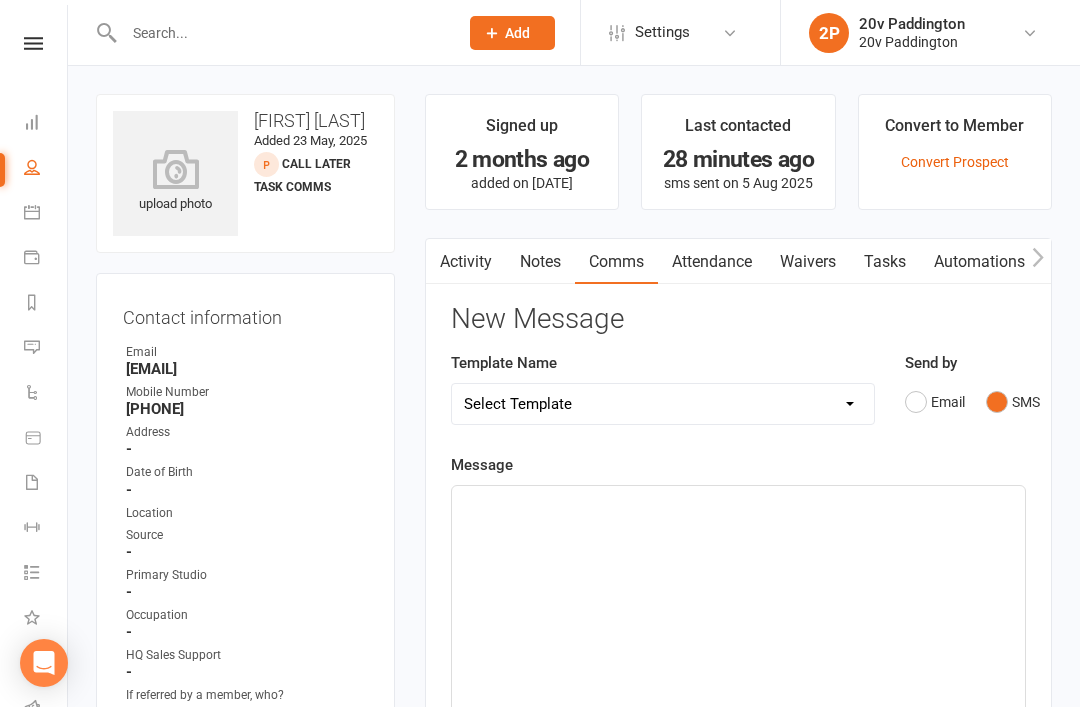 click on "﻿" 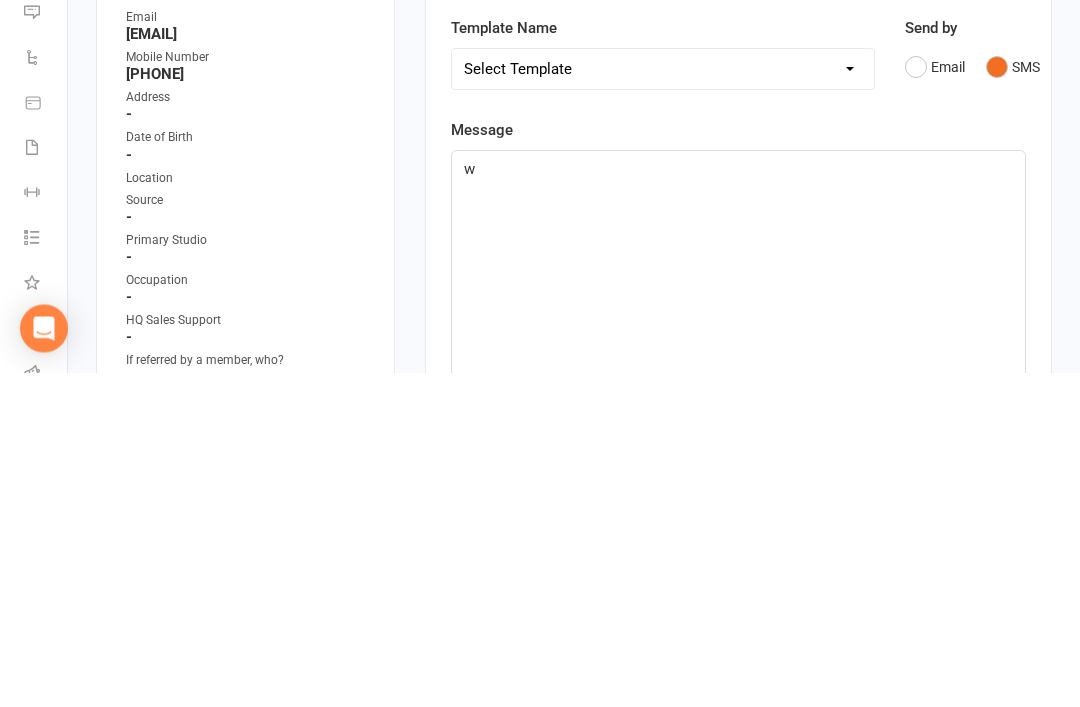 type 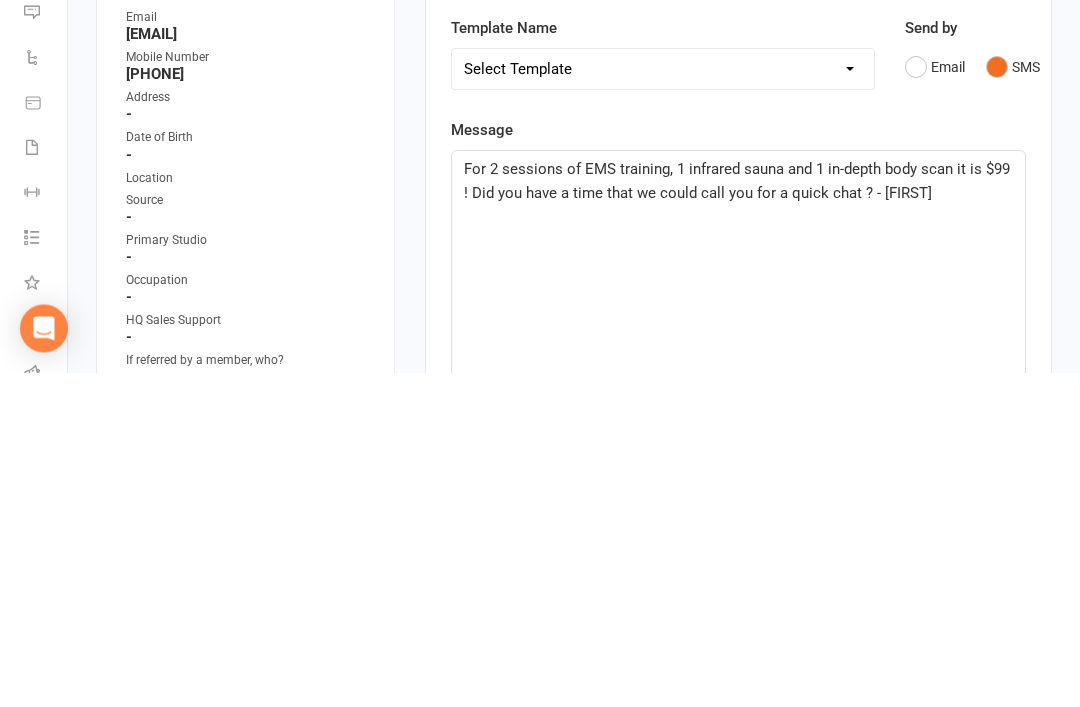 click on "Activity Notes Comms Attendance Waivers Tasks Automations Workouts Assessments
New Message Template Name Select Template [Email] 20v Referral Bonus [SMS] Free Trial Link [SMS] Haven’t heard back from trial [SMS] No answer to Kickstart Call [SMS] Ready for trial [SMS] Still interested text 1 [SMS] Still interested text 2 [SMS] Trial same day confirmation text  Send by Email SMS Message For 2 sessions of EMS training, 1 infrared sauna and 1 in-depth body scan it is $99 ! Did you have a time that we could call you for a quick chat ? - Zac 153 chars (approx. 1 messages), 497 chars remaining.    Sent this month: 516 Contact merge tags contact-first-name contact-last-name contact-email contact-phone-number contact-address what-contact-interested-in how-contact-contacted-us how-contact-heard-about-us last-attended-on next-upcoming-payment-amount next-upcoming-payment-date failed-payments-count failed-payments-total-amount business-name member-portal-url member-portal-pin
Recipients Send Message" at bounding box center [738, 769] 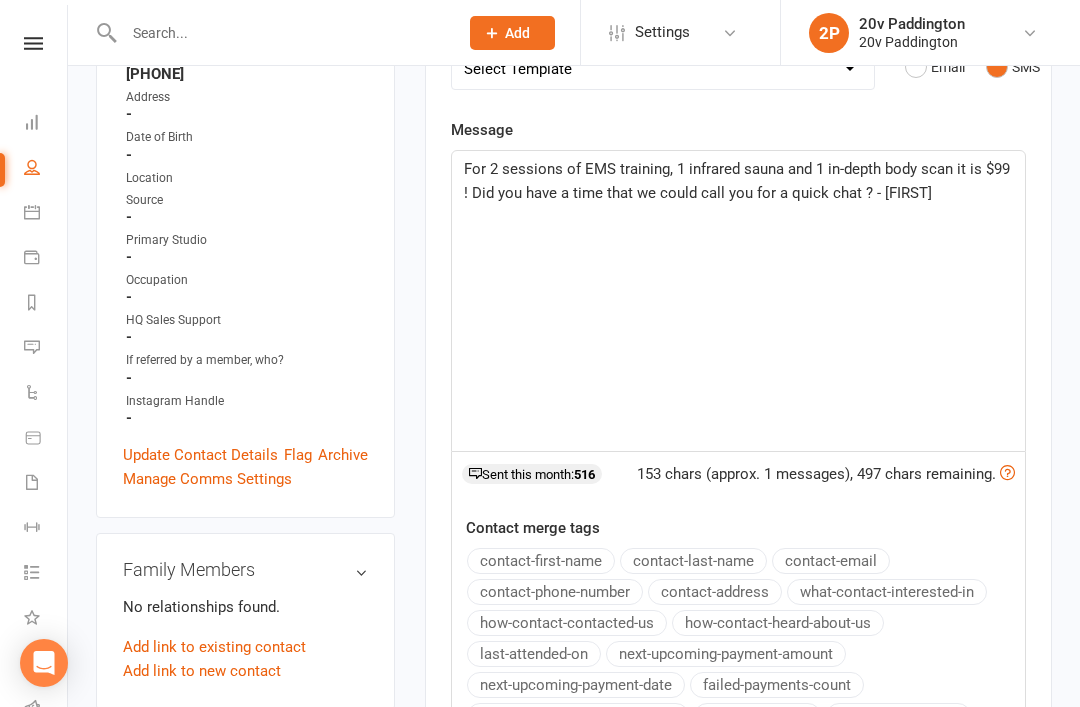 click on "Signed up 2 months ago added on [DATE] Last contacted 28 minutes ago sms sent on [DATE] Convert to Member Convert Prospect
Activity Notes Comms Attendance Waivers Tasks Automations Workouts Assessments
New Message Template Name Select Template [Email] 20v Referral Bonus [SMS] Free Trial Link [SMS] Haven’t heard back from trial [SMS] No answer to Kickstart Call [SMS] Ready for trial [SMS] Still interested text 1 [SMS] Still interested text 2 [SMS] Trial same day confirmation text  Send by Email SMS Message For 2 sessions of EMS training, 1 infrared sauna and 1 in-depth body scan it is $99 ! Did you have a time that we could call you for a quick chat ? - [FIRST] [LAST] 153 chars (approx. 1 messages), 497 chars remaining.    Sent this month: 516 Contact merge tags contact-first-name contact-last-name contact-email contact-phone-number contact-address what-contact-interested-in how-contact-contacted-us how-contact-heard-about-us last-attended-on next-upcoming-payment-amount next-upcoming-payment-date" at bounding box center (738, 372) 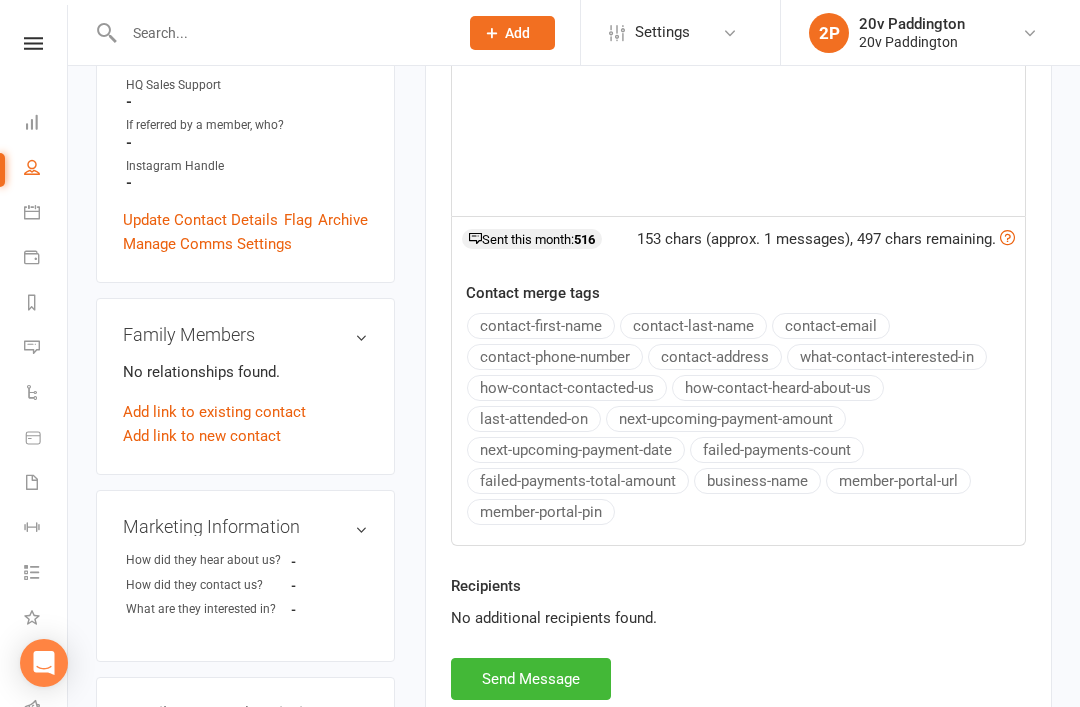 scroll, scrollTop: 628, scrollLeft: 0, axis: vertical 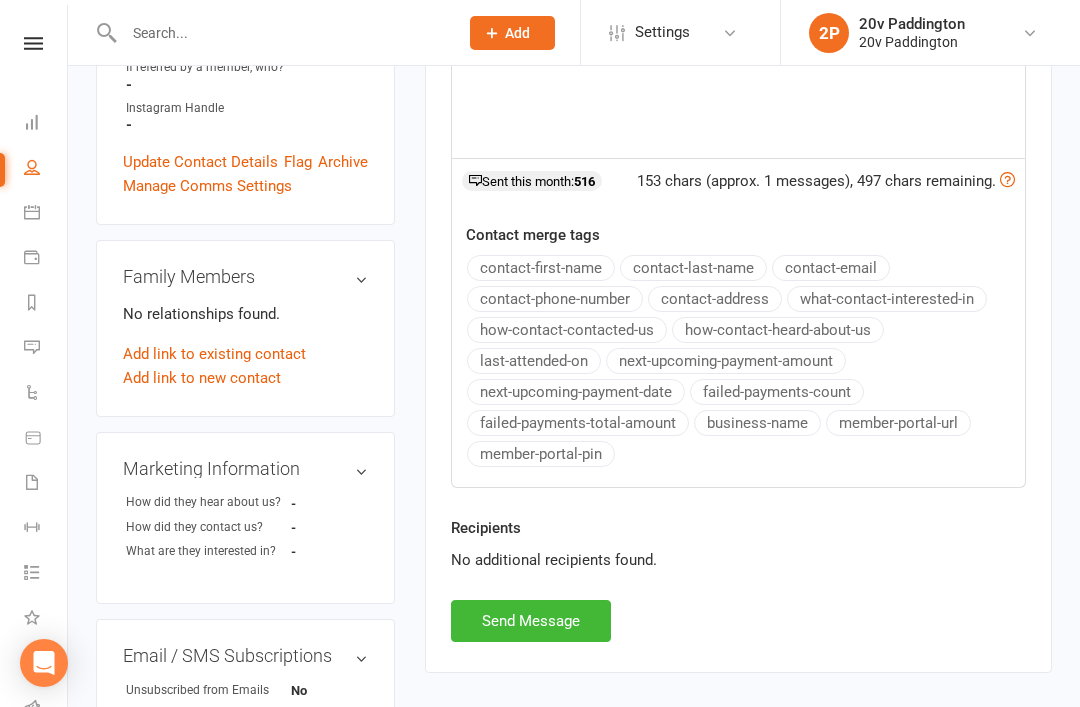 click on "Send Message" at bounding box center (531, 621) 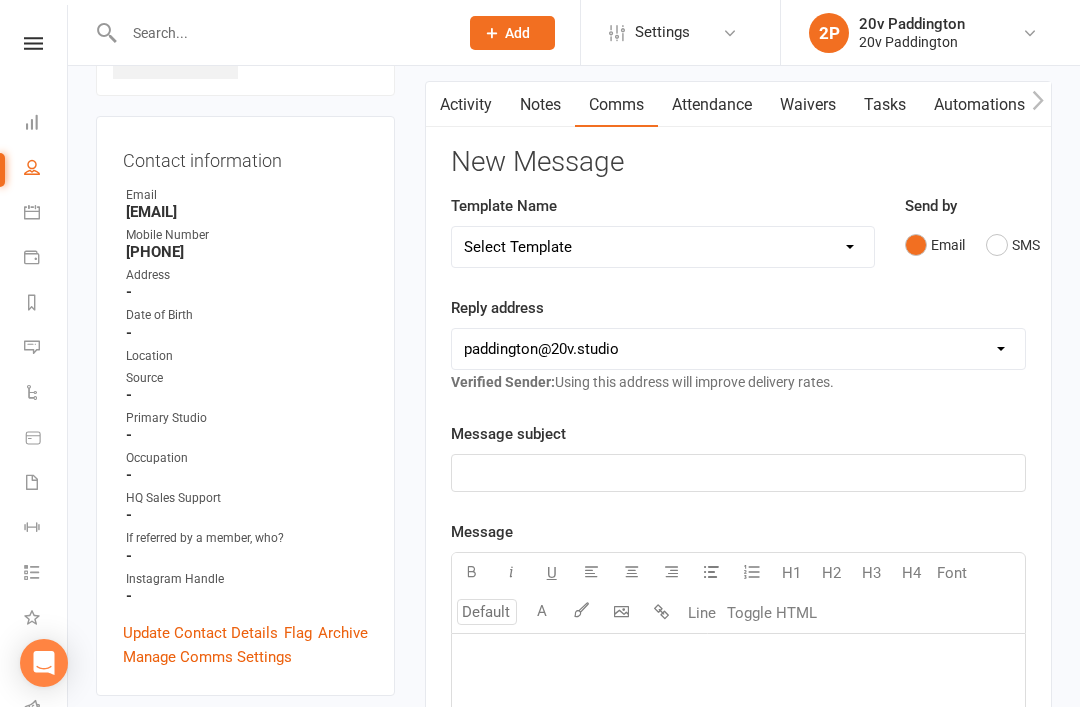 scroll, scrollTop: 0, scrollLeft: 0, axis: both 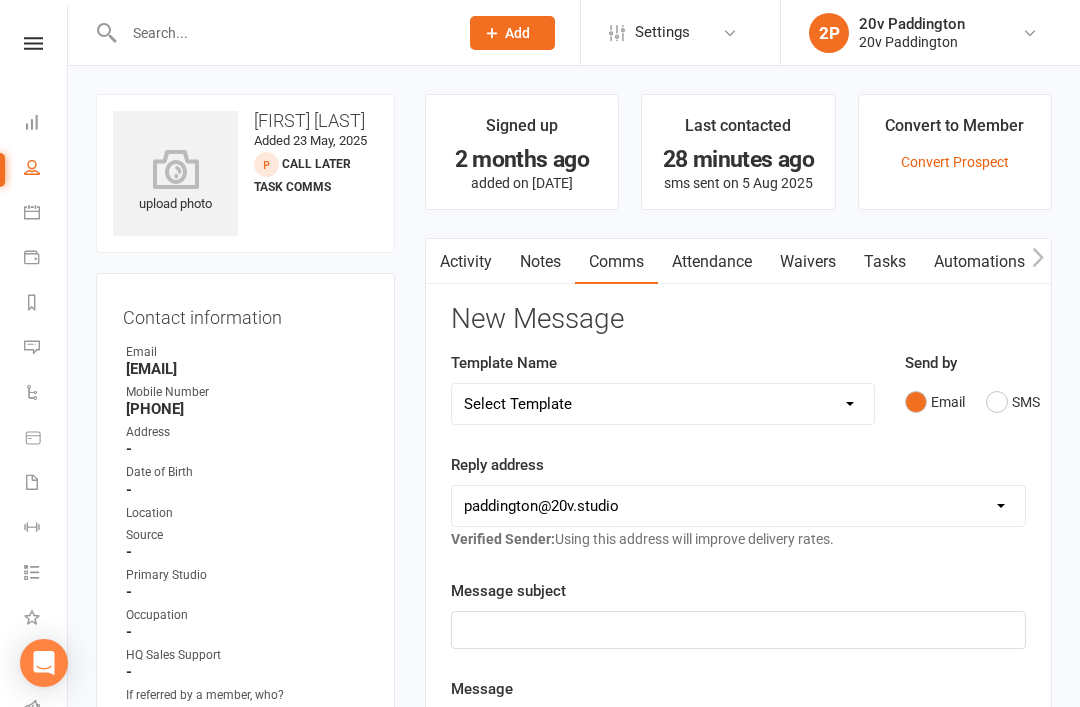 click on "Messages   2" at bounding box center [46, 349] 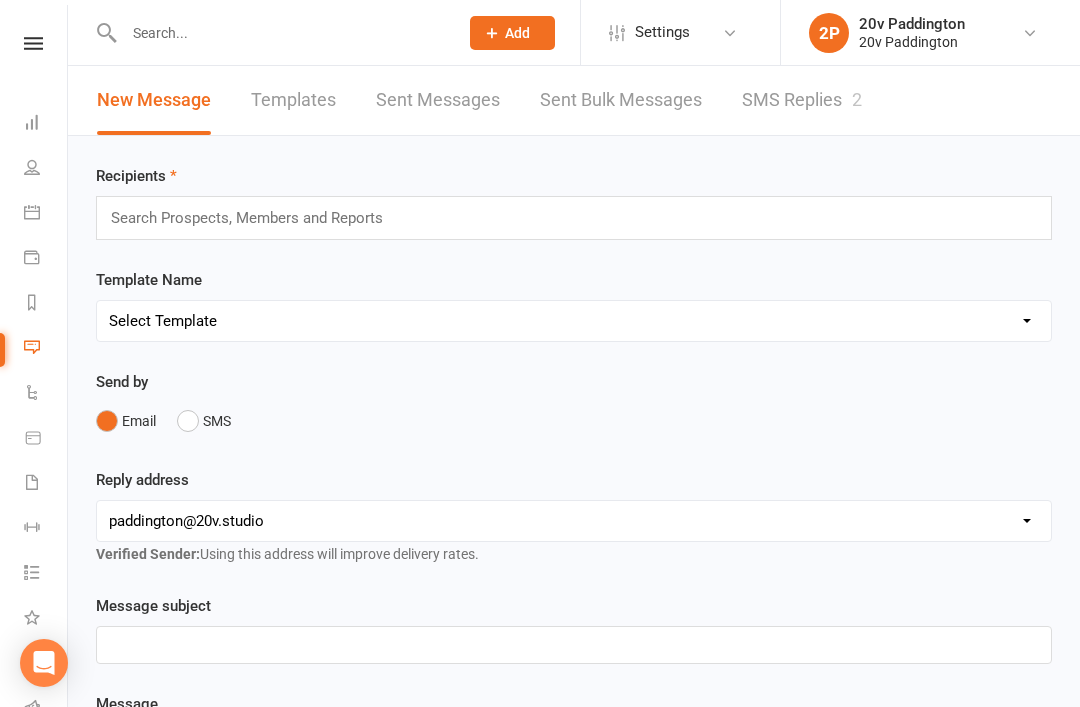 click on "SMS Replies  2" at bounding box center (802, 100) 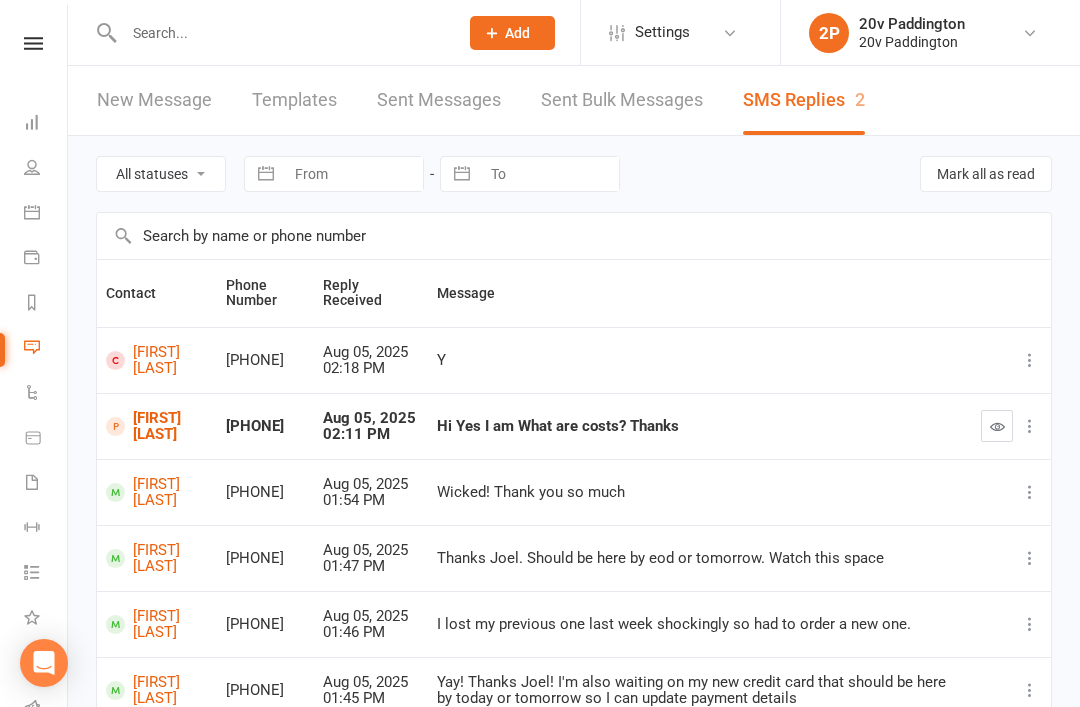 click at bounding box center (1030, 426) 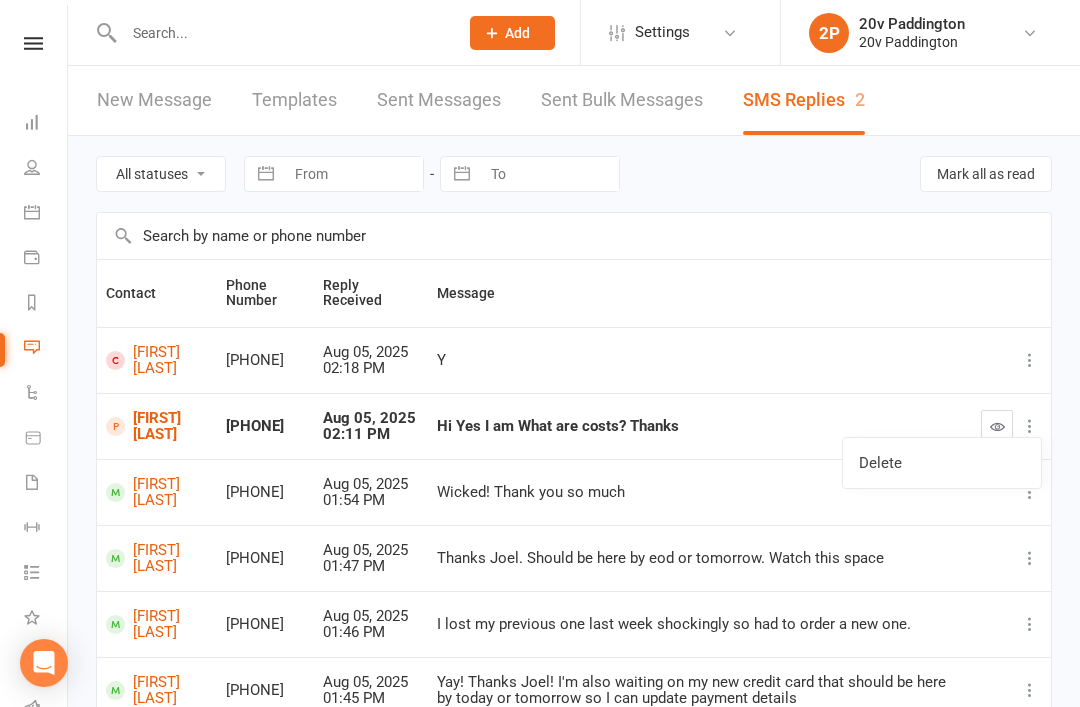 click at bounding box center (997, 426) 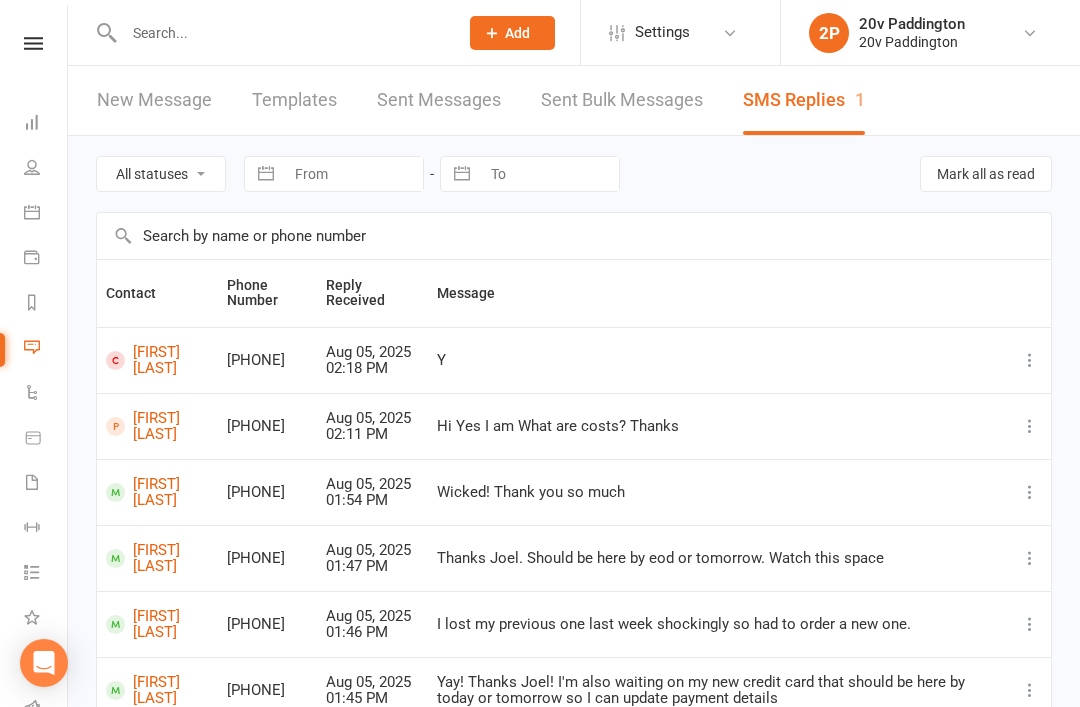 click on "All statuses Read only Unread only" at bounding box center (161, 174) 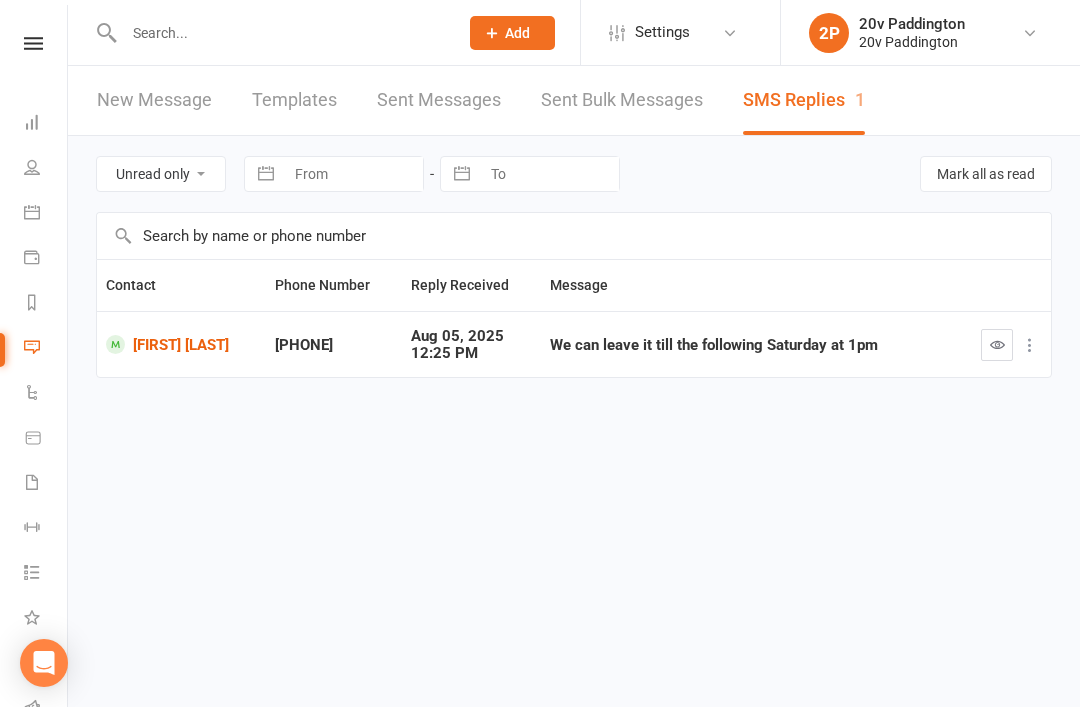 click on "[FIRST] [LAST]" at bounding box center (181, 344) 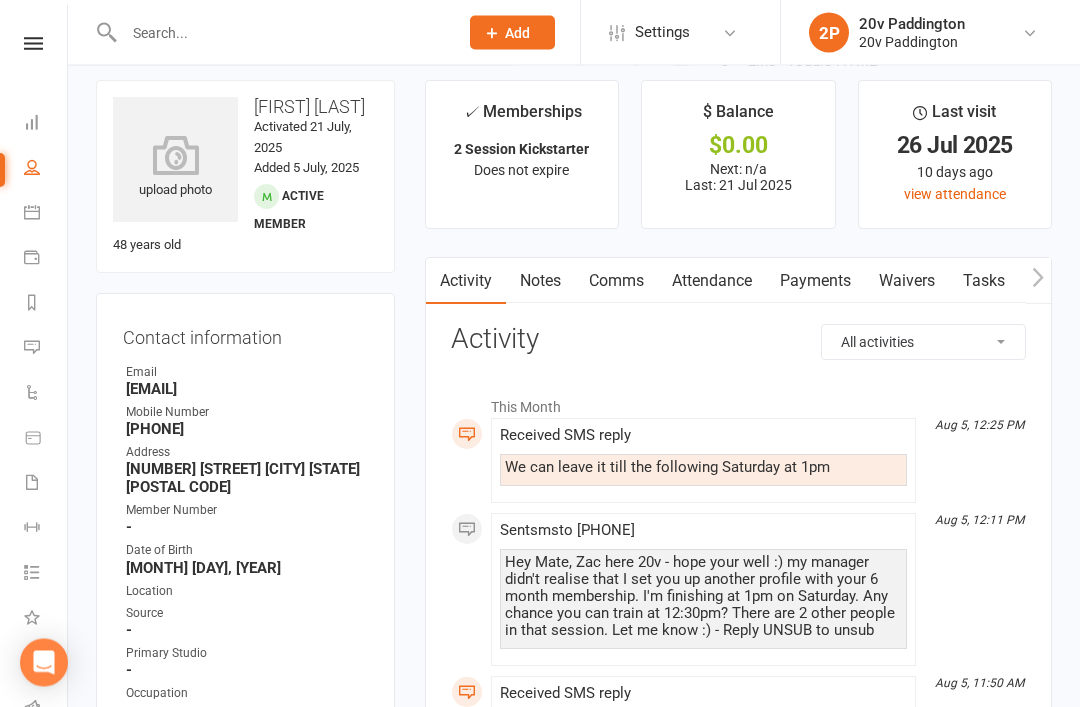 scroll, scrollTop: 14, scrollLeft: 0, axis: vertical 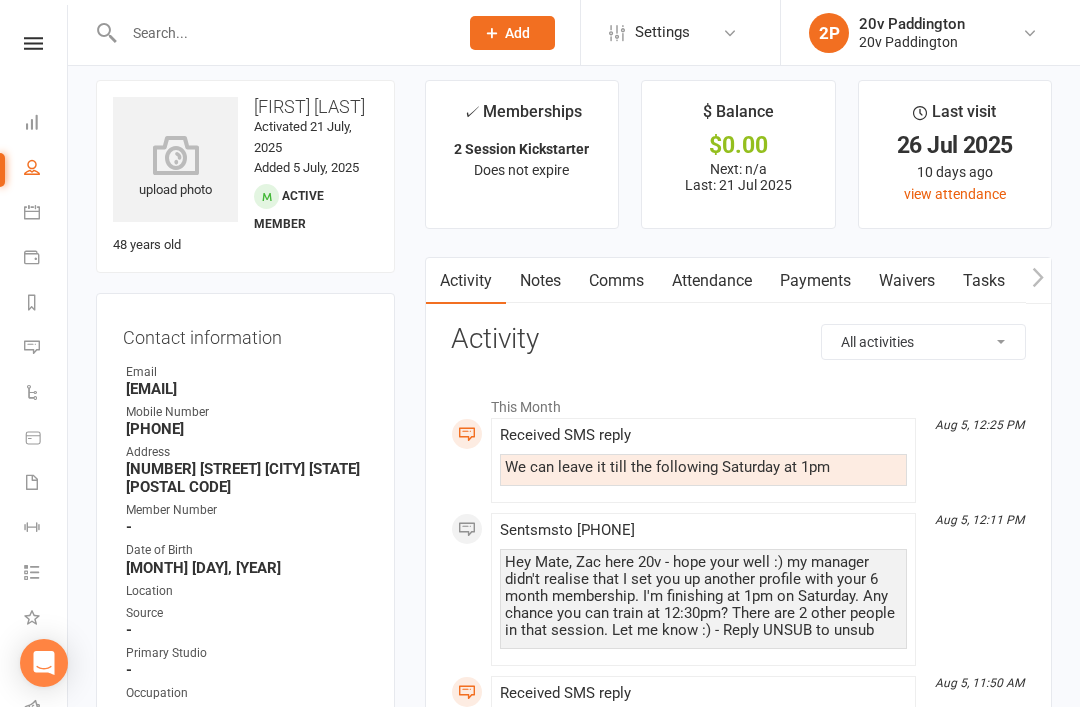 click on "Comms" at bounding box center (616, 281) 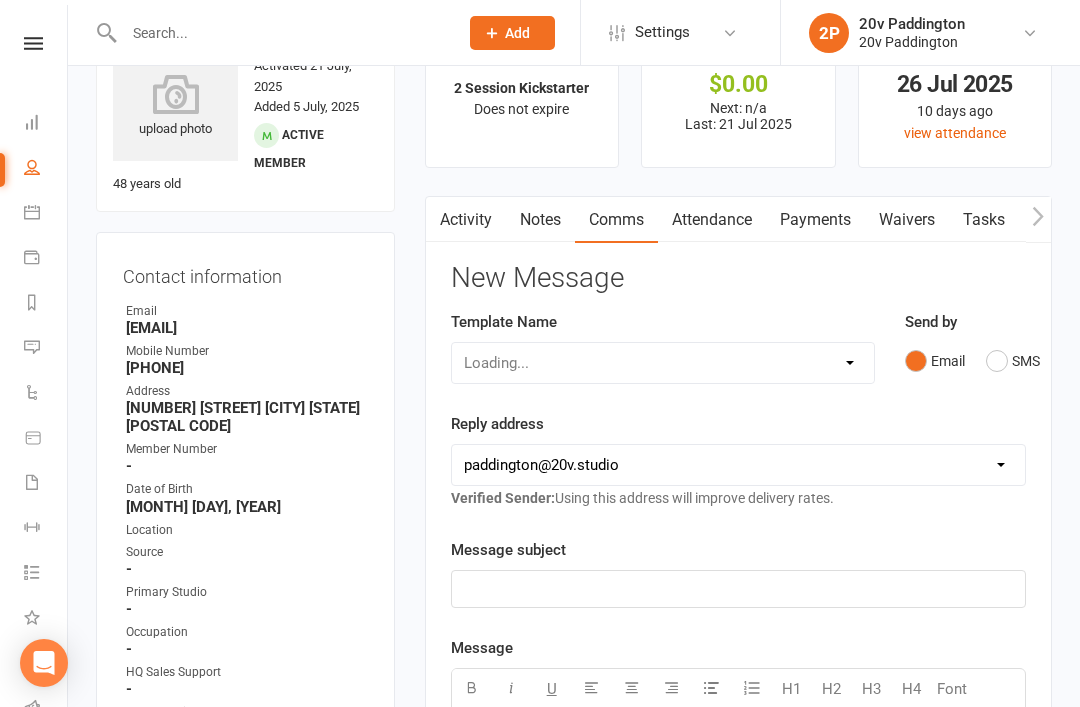 scroll, scrollTop: 78, scrollLeft: 0, axis: vertical 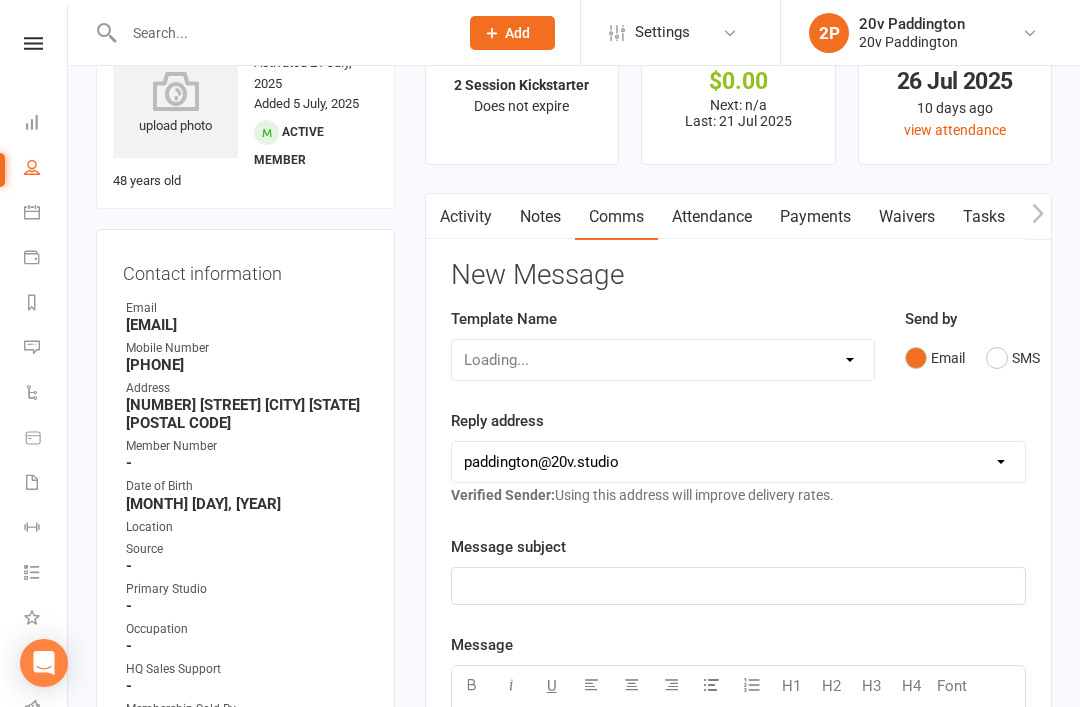 click on "Reply address [EMAIL] [EMAIL] [EMAIL] [EMAIL] [EMAIL] [EMAIL] [EMAIL] [EMAIL] Verified Sender:   Using this address will improve delivery rates." at bounding box center [738, 458] 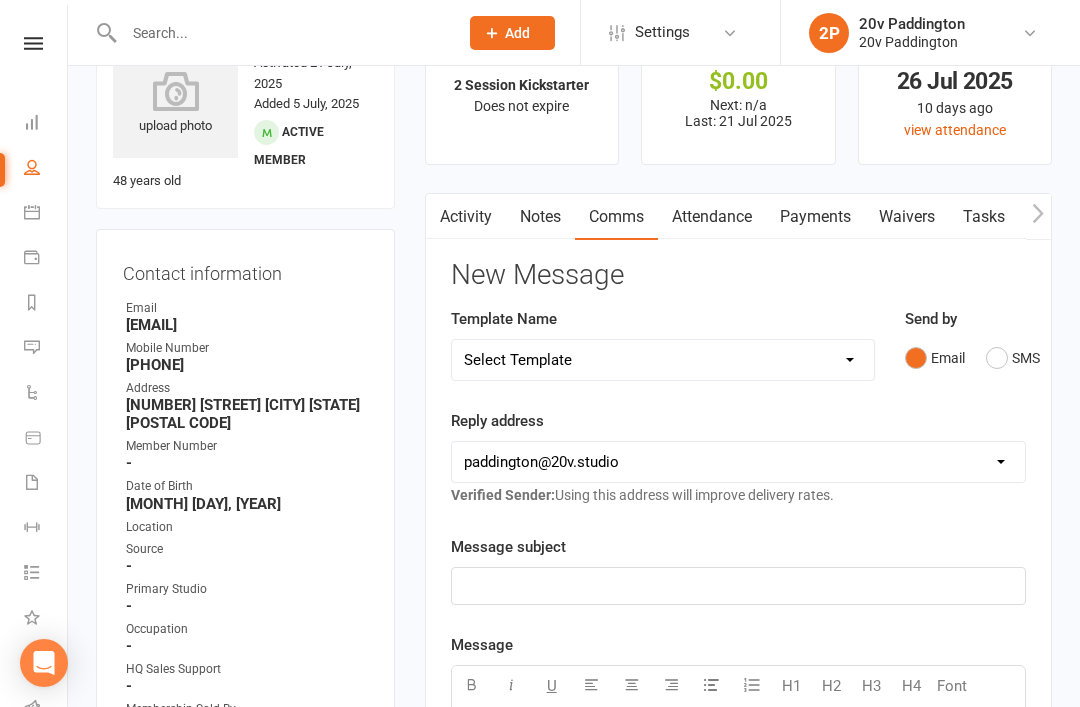 click on "SMS" at bounding box center (1013, 358) 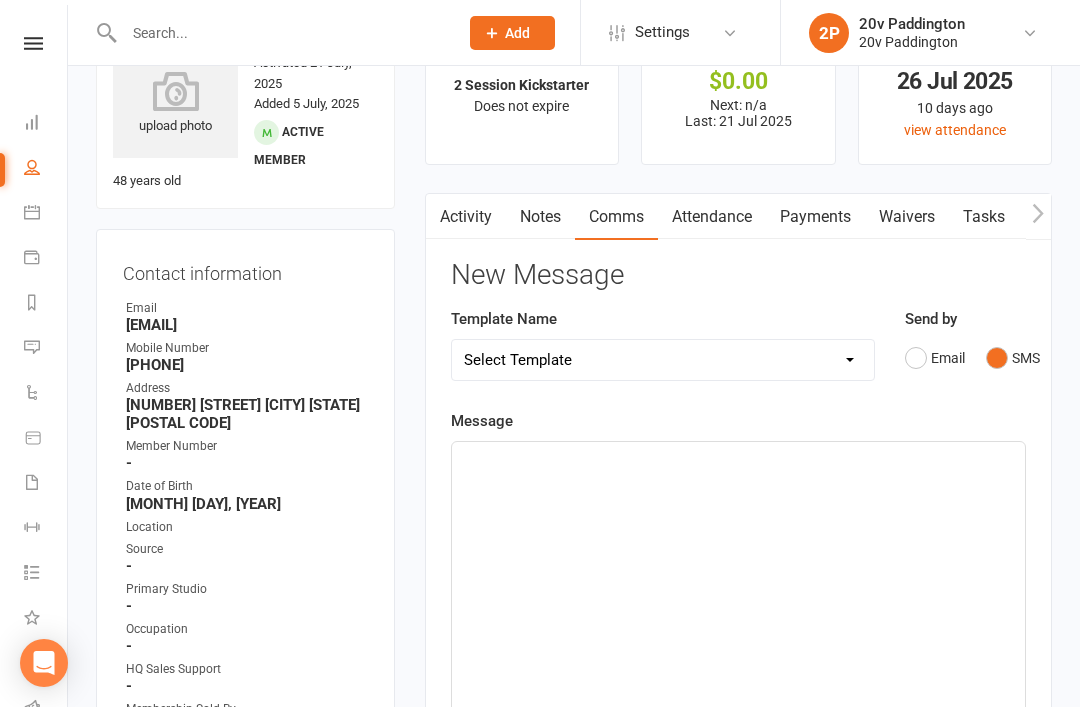 click on "﻿" 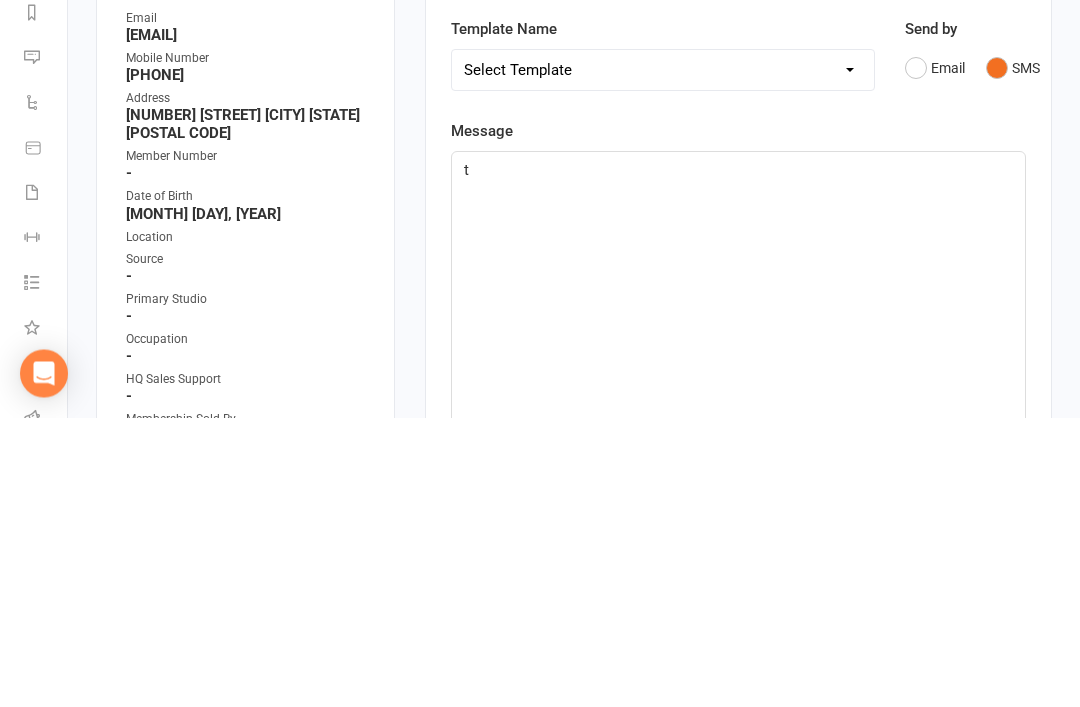 type 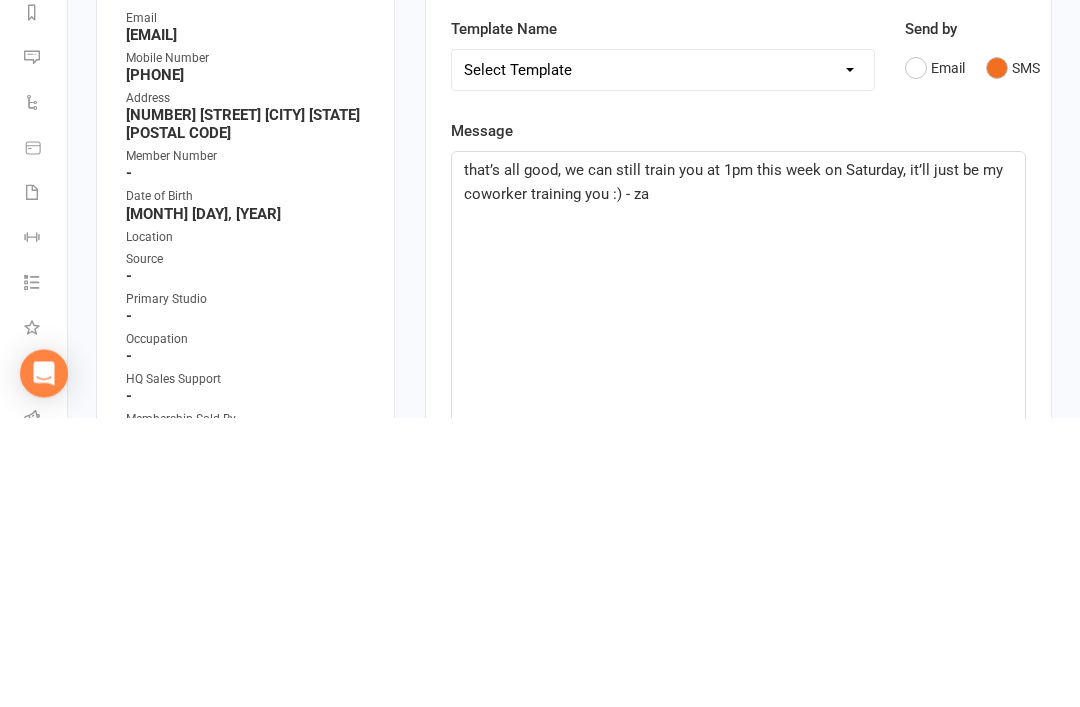 click on "that’s all good, we can still train you at 1pm this week on Saturday, it’ll just be my coworker training you :) - za" 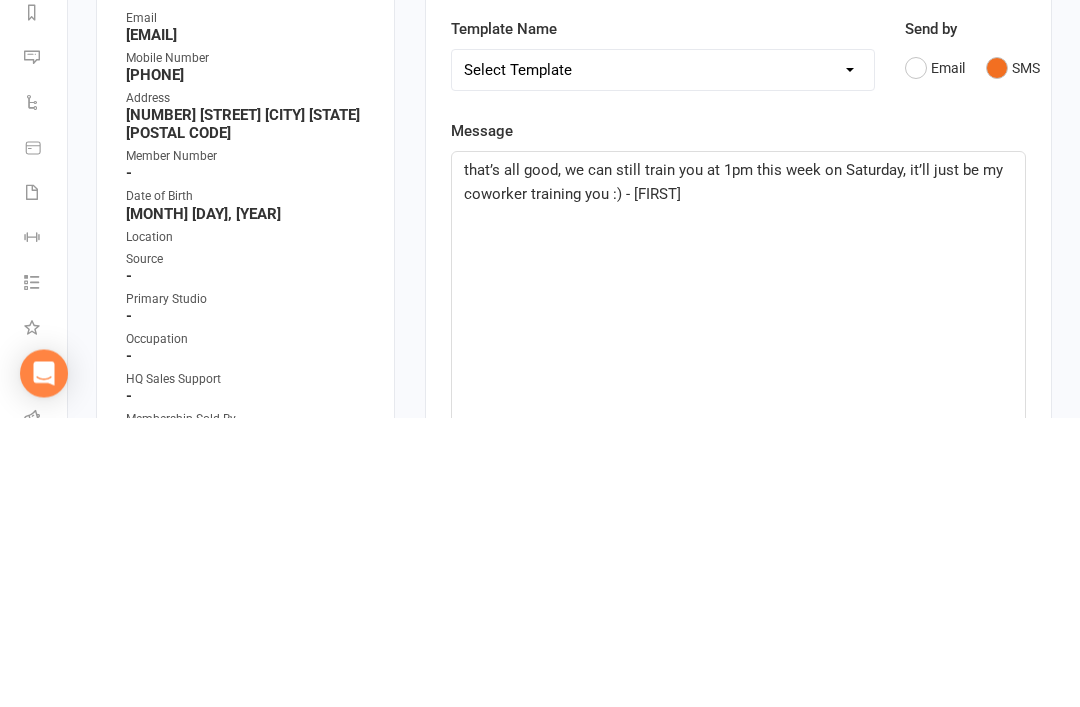 click on "that’s all good, we can still train you at 1pm this week on Saturday, it’ll just be my coworker training you :) - [FIRST]" 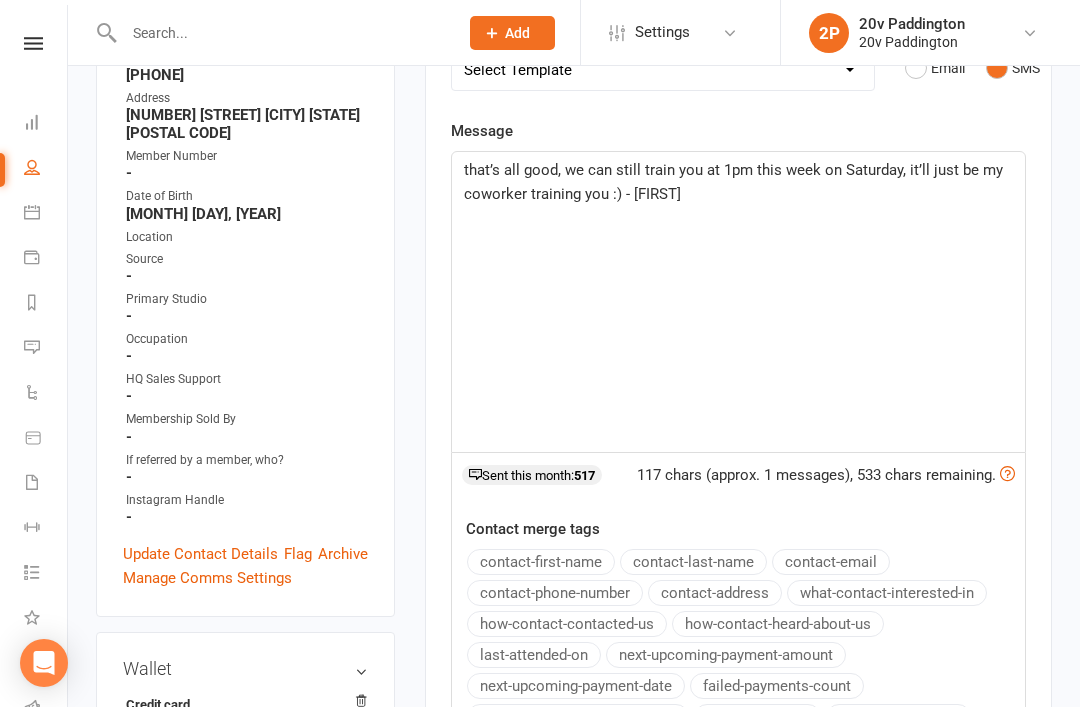 click on "Activity Notes Comms Attendance Payments Waivers Tasks Automations Workouts Assessments Credit balance
New Message Template Name Select Template [Email] 20v Referral Bonus [SMS] Free Trial Link [SMS] Haven’t heard back from trial [SMS] No answer to Kickstart Call [SMS] Ready for trial [SMS] Still interested text 1 [SMS] Still interested text 2 [SMS] Trial same day confirmation text  Send by Email SMS Message that’s all good, we can still train you at 1pm this week on Saturday, it’ll just be my coworker training you :) - [FIRST] 117 chars (approx. 1 messages), 533 chars remaining.    Sent this month: 517 Contact merge tags contact-first-name contact-last-name contact-email contact-phone-number contact-address what-contact-interested-in how-contact-contacted-us how-contact-heard-about-us last-attended-on next-upcoming-payment-amount next-upcoming-payment-date failed-payments-count failed-payments-total-amount business-name member-portal-url member-portal-pin
Recipients No additional recipients found." at bounding box center [738, 434] 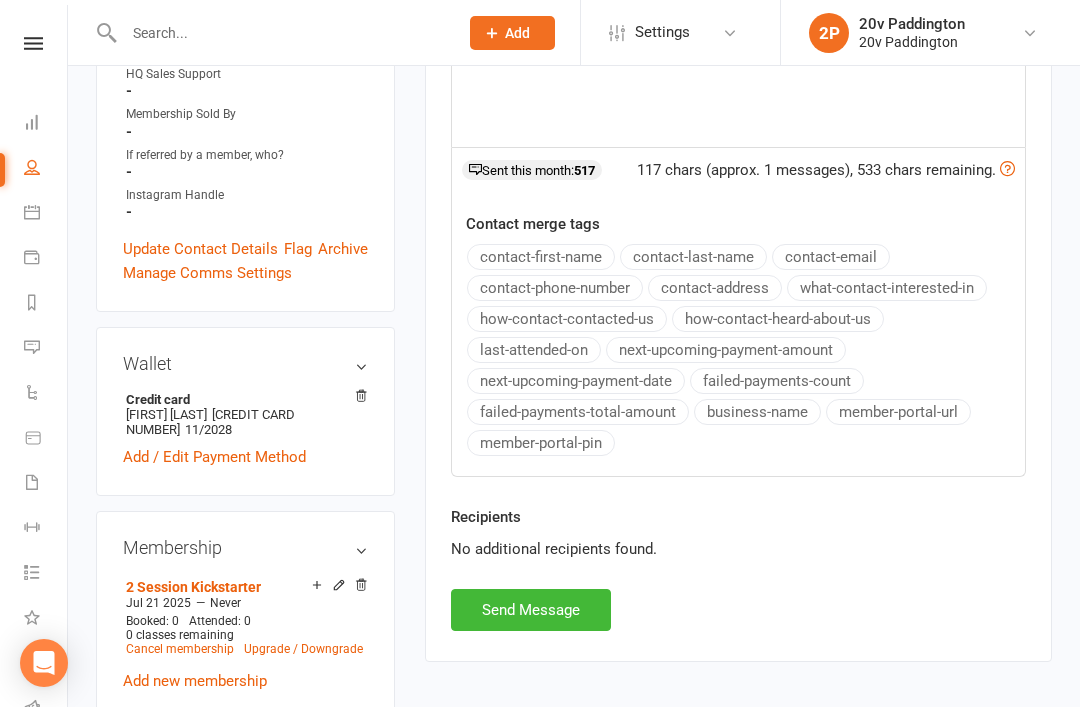 click on "Send Message" at bounding box center (531, 610) 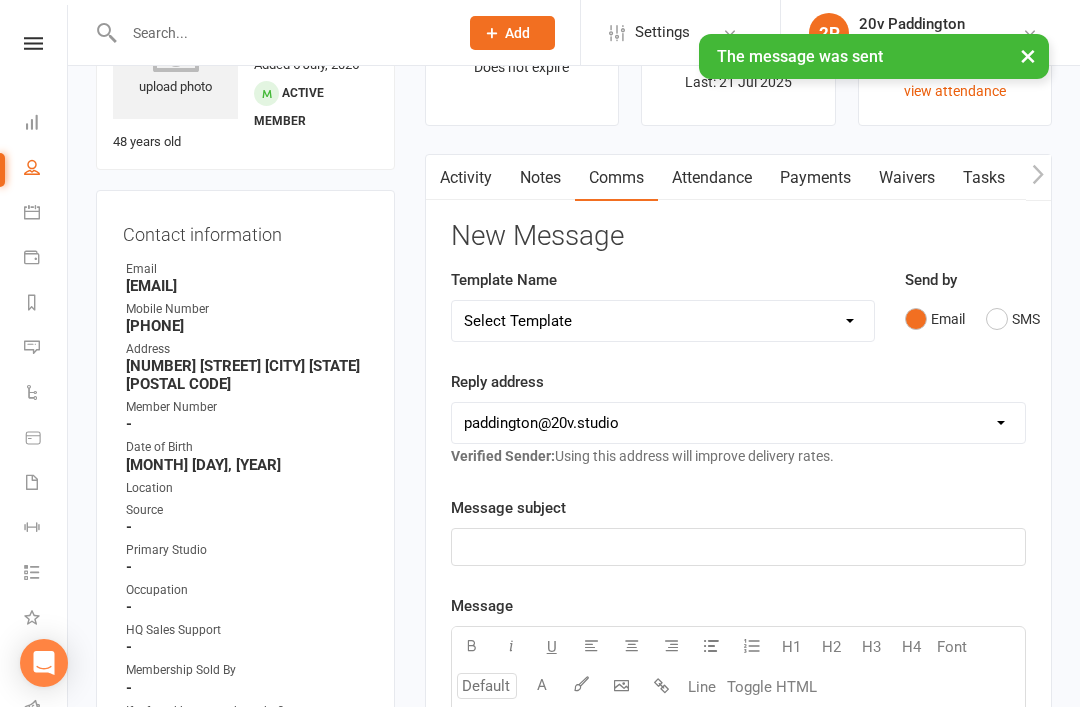 scroll, scrollTop: 0, scrollLeft: 0, axis: both 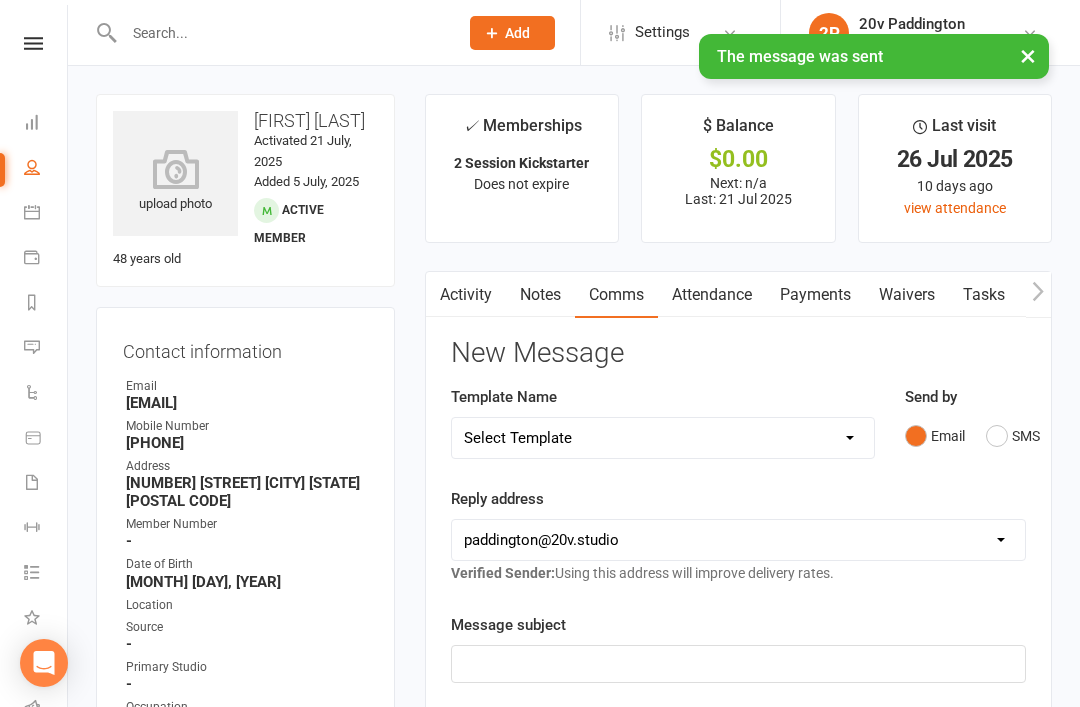 click on "Messages   1" at bounding box center (46, 349) 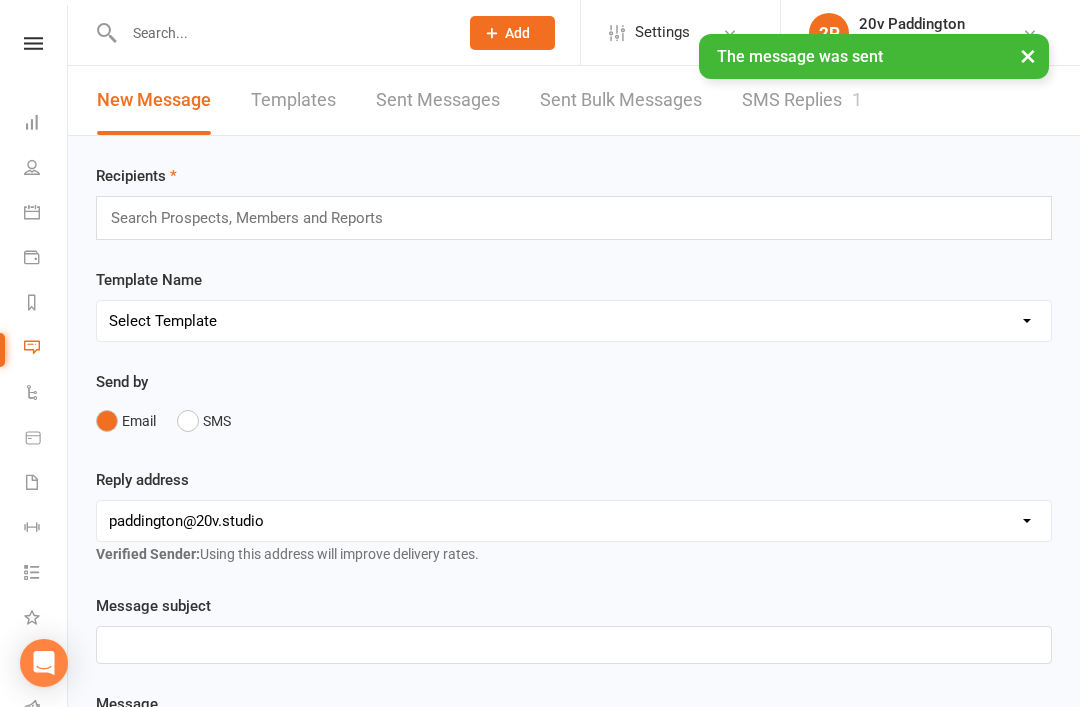 click on "SMS Replies  1" at bounding box center (802, 100) 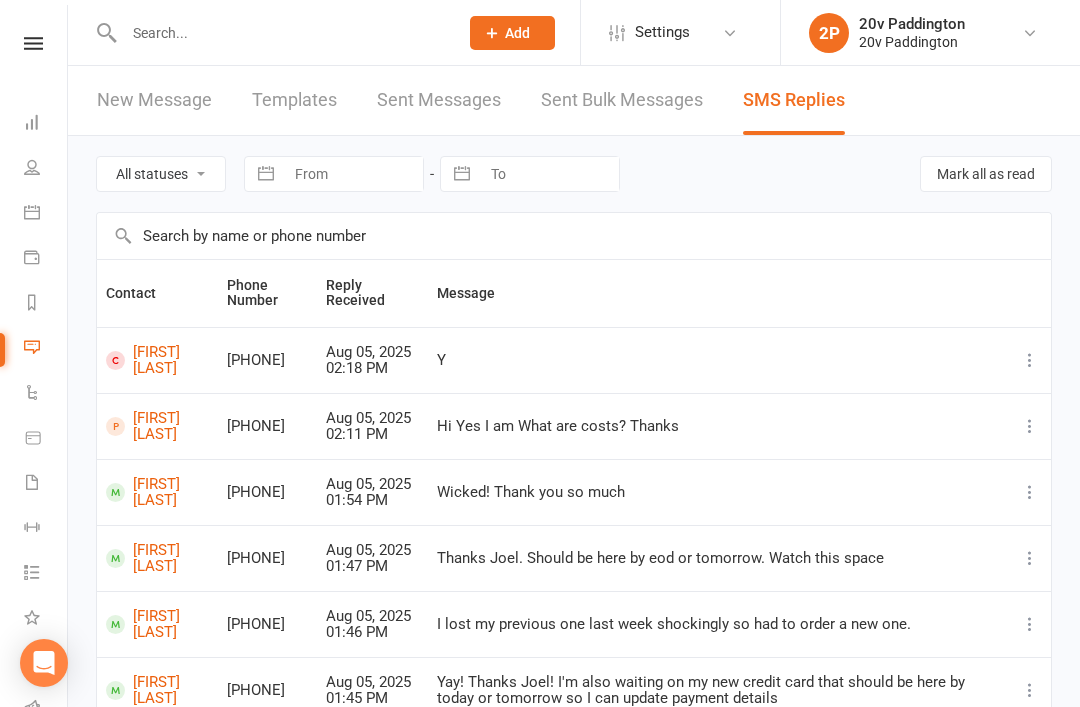 scroll, scrollTop: 0, scrollLeft: 0, axis: both 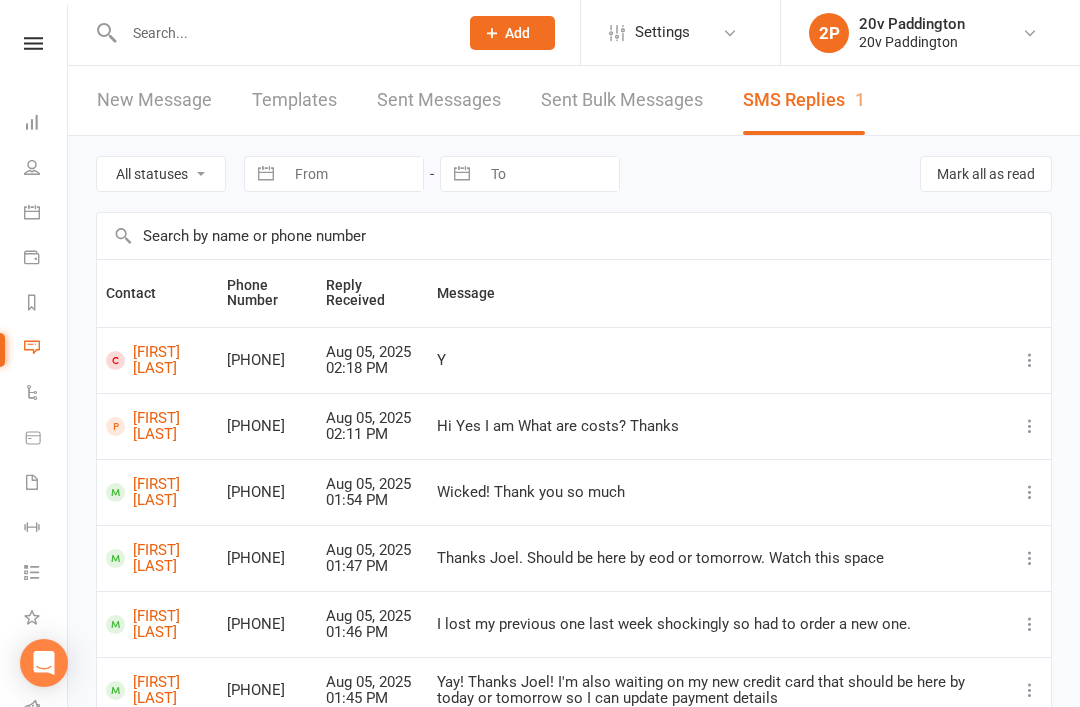 click on "All statuses Read only Unread only" at bounding box center [161, 174] 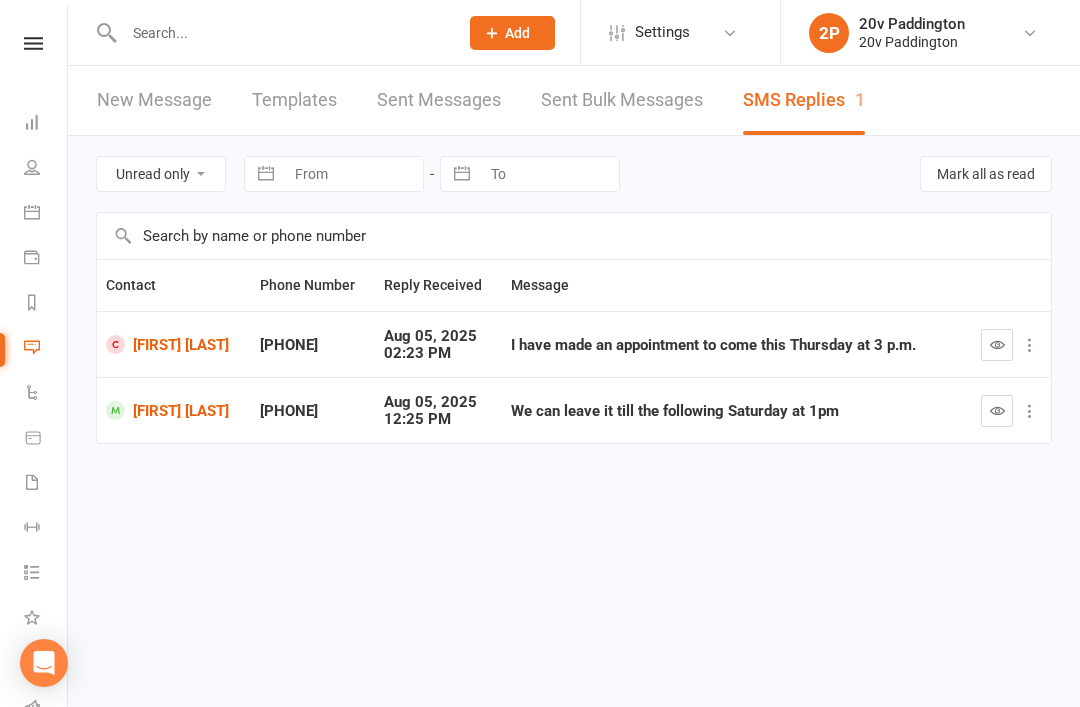 click at bounding box center (997, 411) 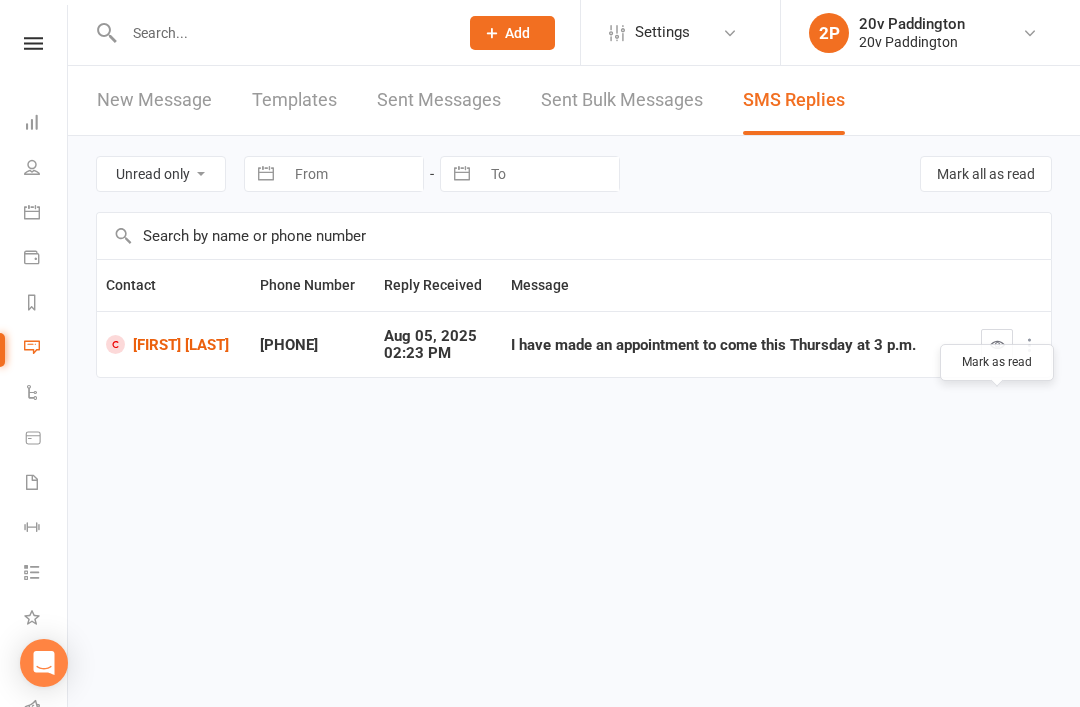 click on "Calendar" at bounding box center [46, 214] 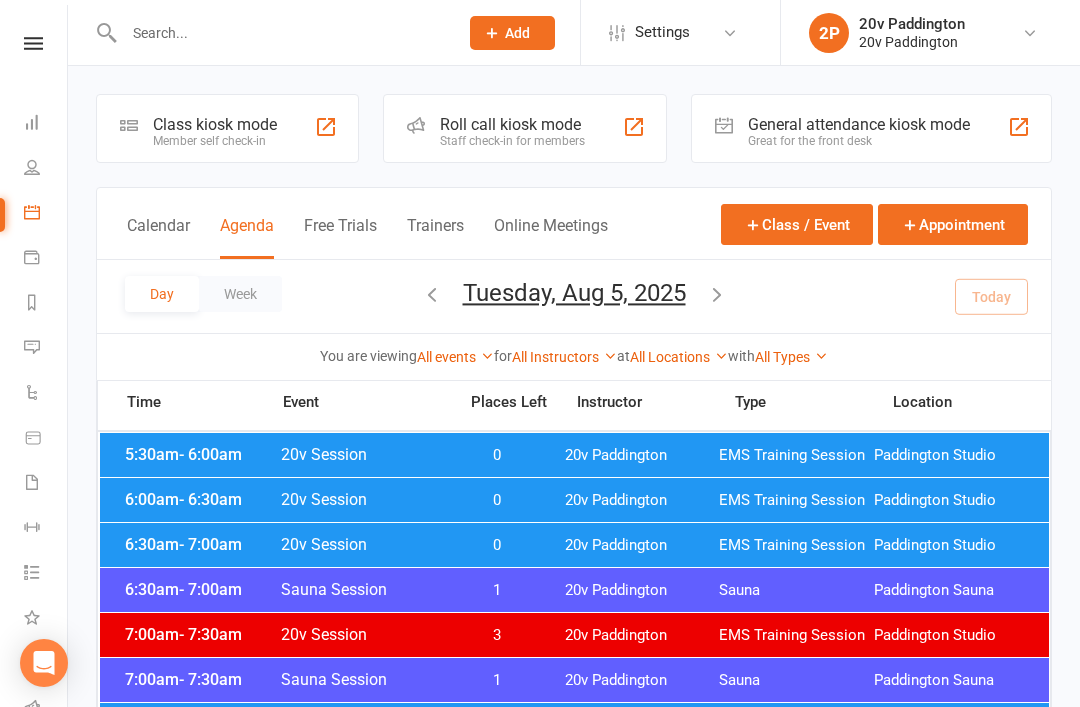 click on "Tuesday, Aug 5, 2025" at bounding box center [574, 293] 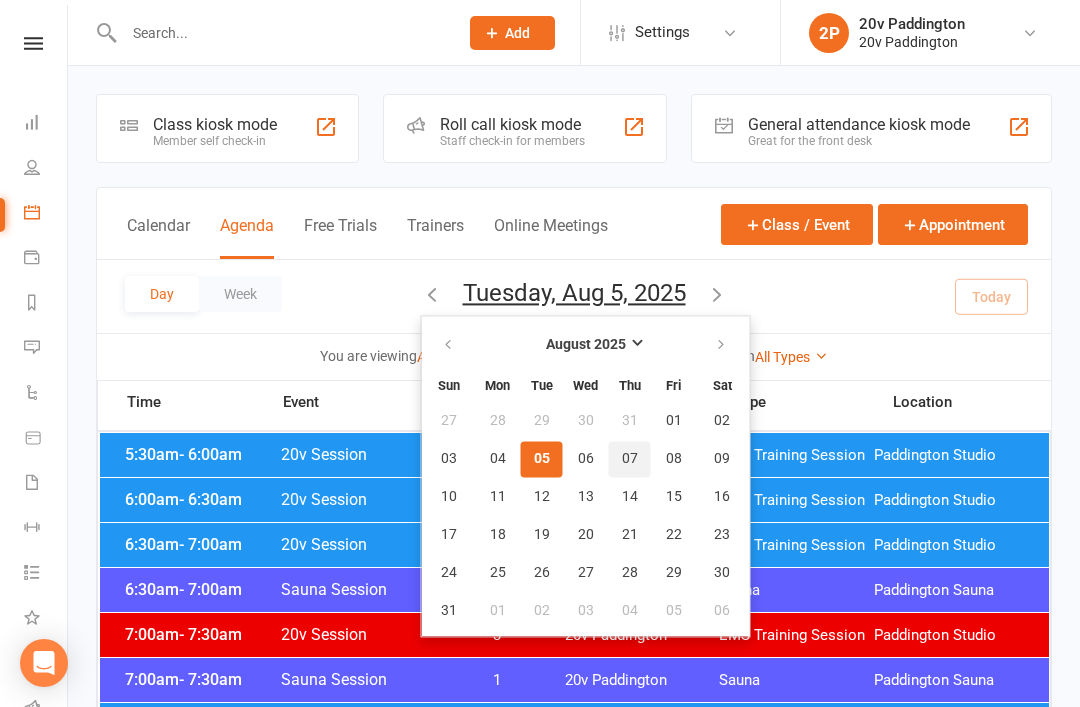 click on "07" at bounding box center (630, 459) 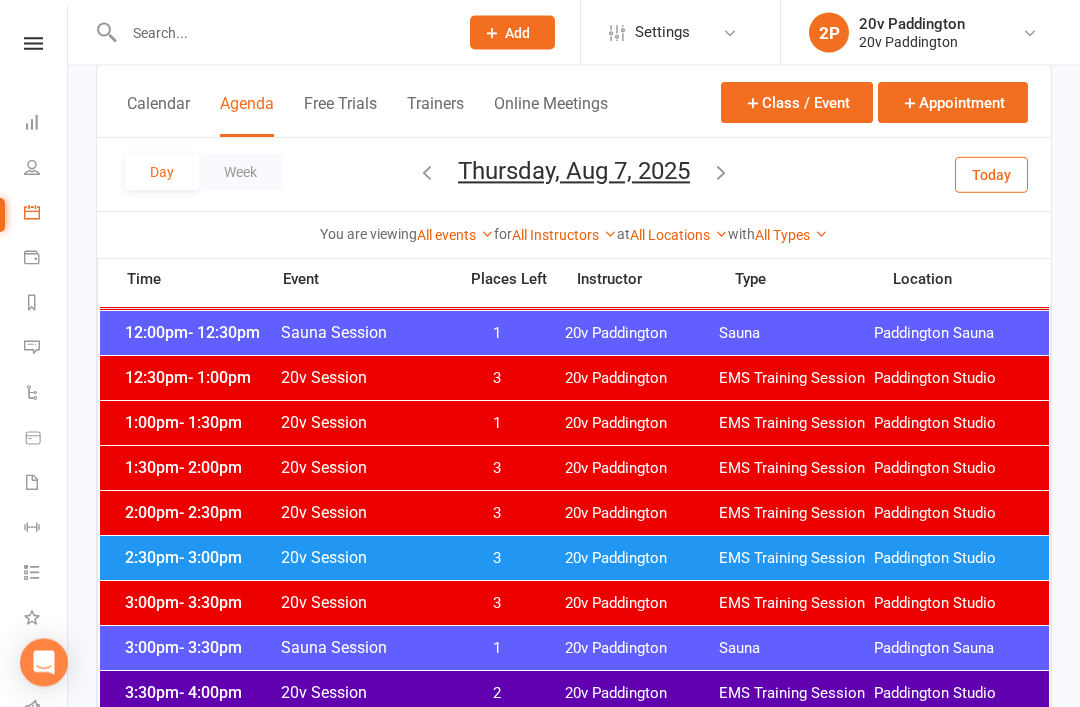 scroll, scrollTop: 1212, scrollLeft: 0, axis: vertical 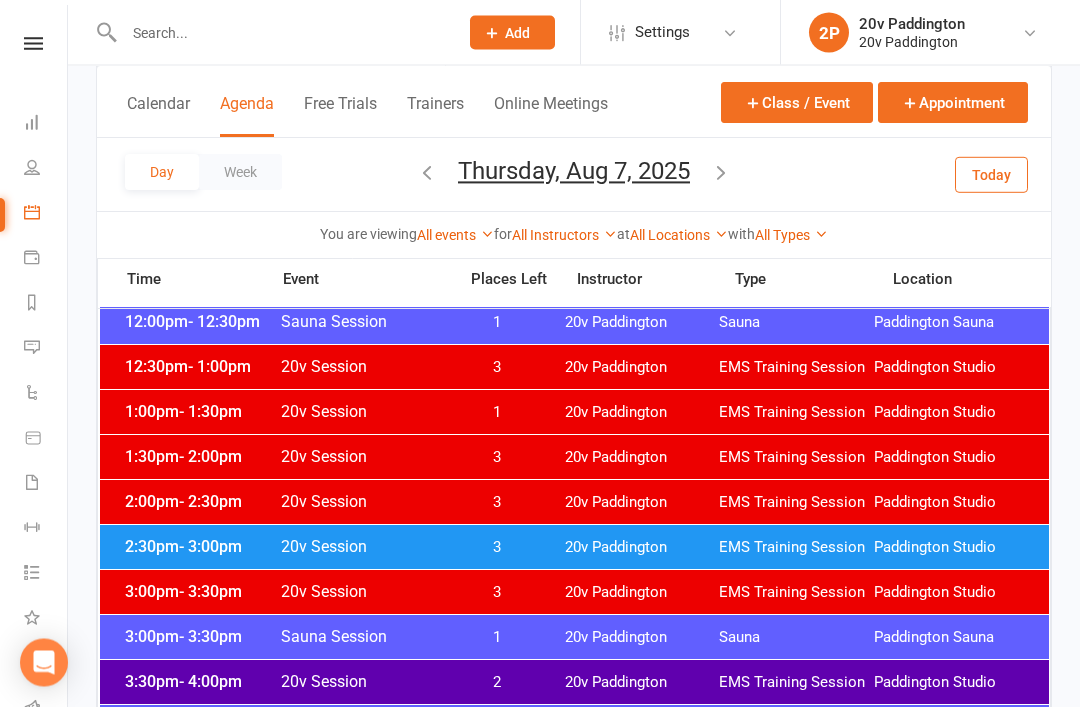 click on "2" at bounding box center [497, 683] 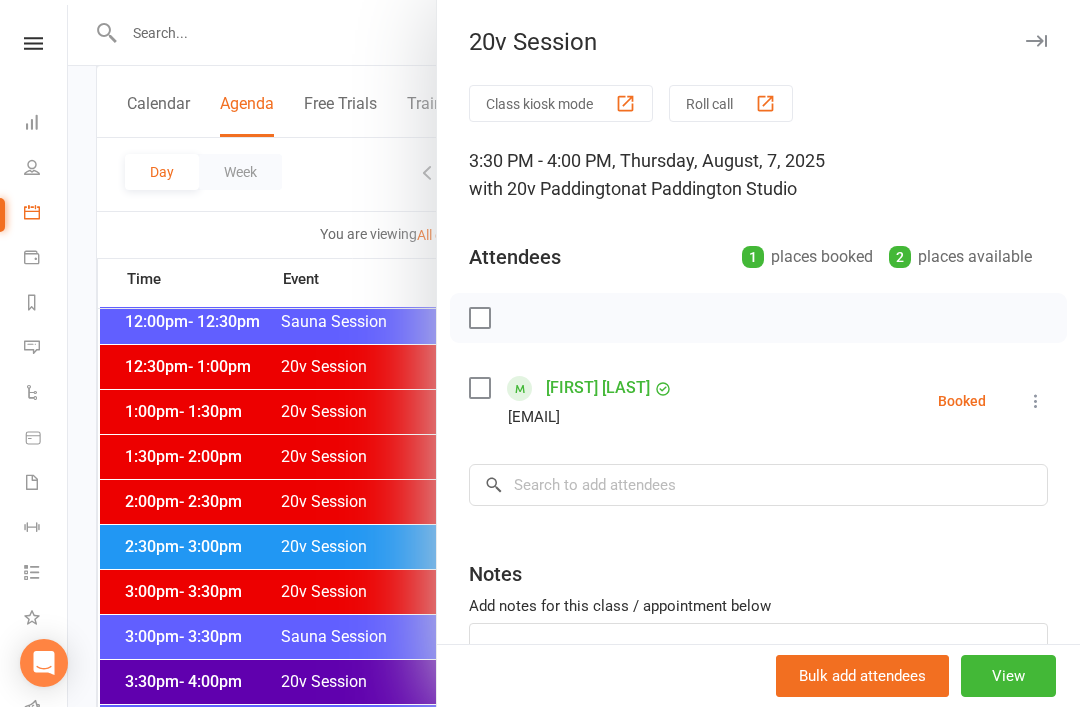 click at bounding box center (574, 353) 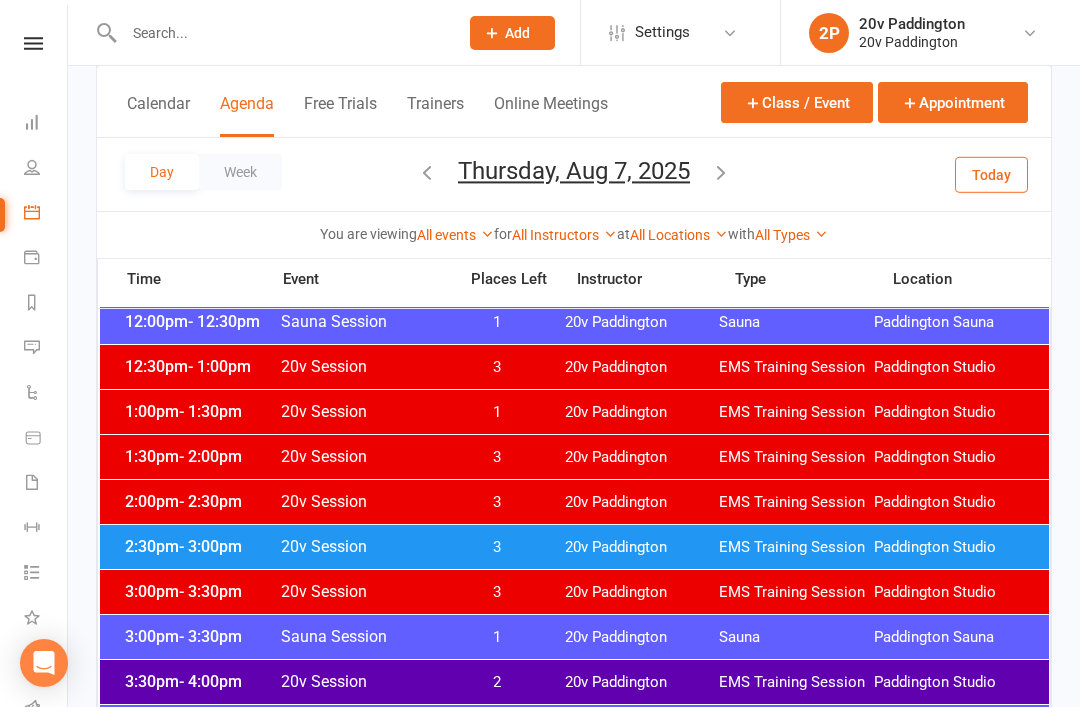 click on "3" at bounding box center [497, 592] 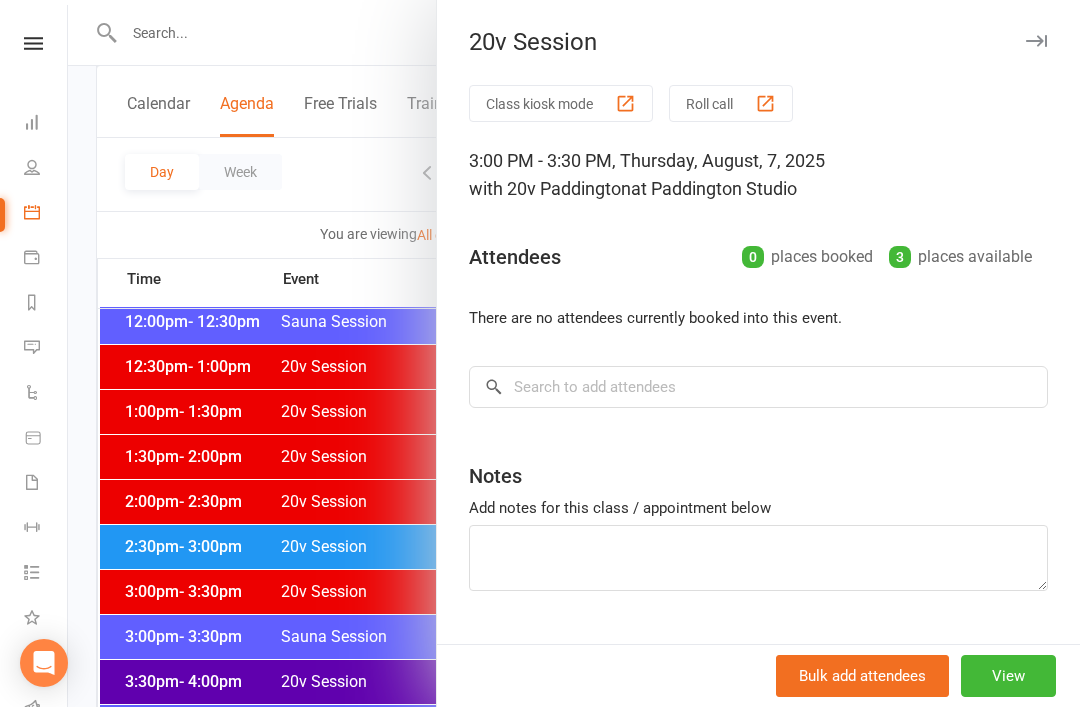 click at bounding box center [574, 353] 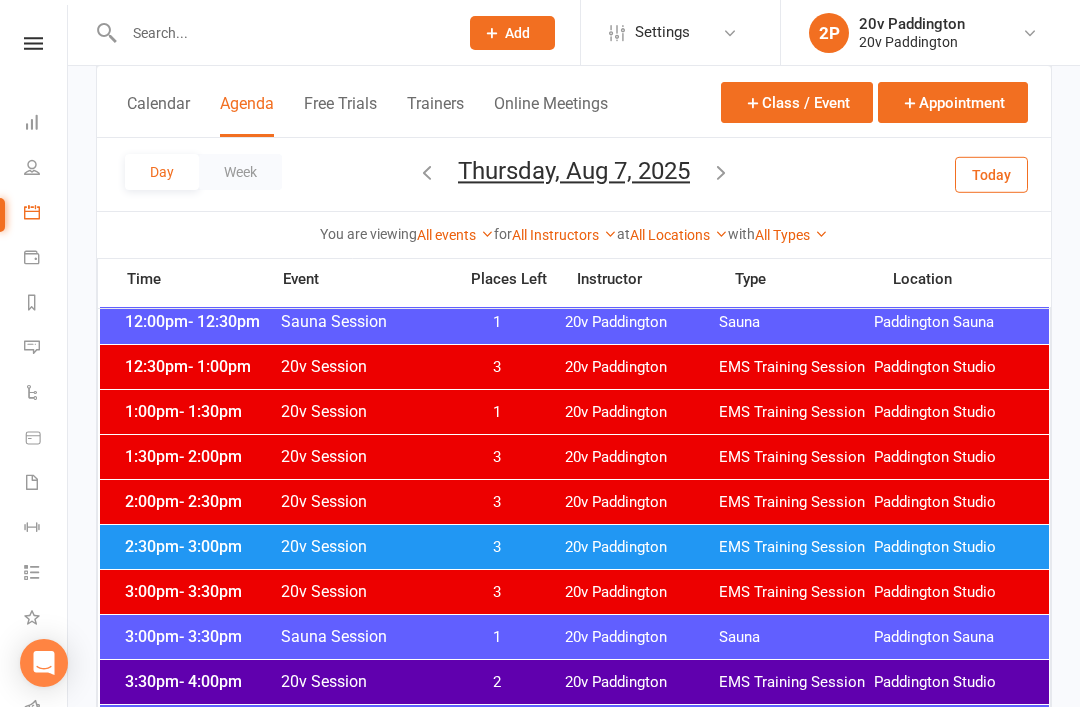 click on "EMS Training Session" at bounding box center (796, 592) 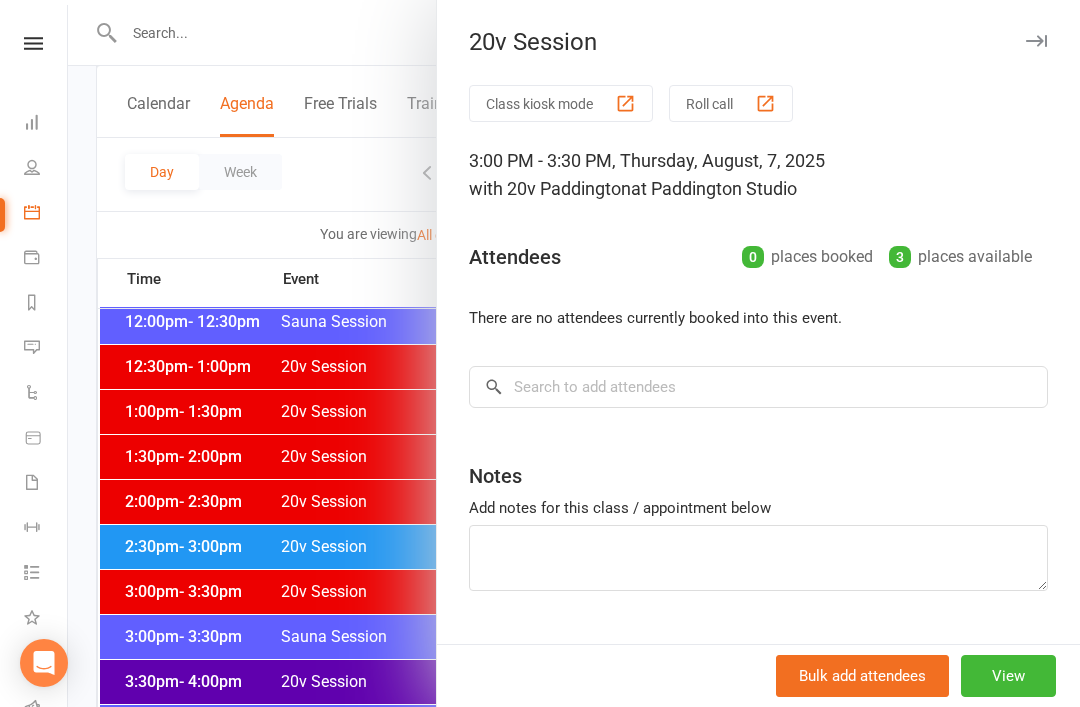 click at bounding box center (574, 353) 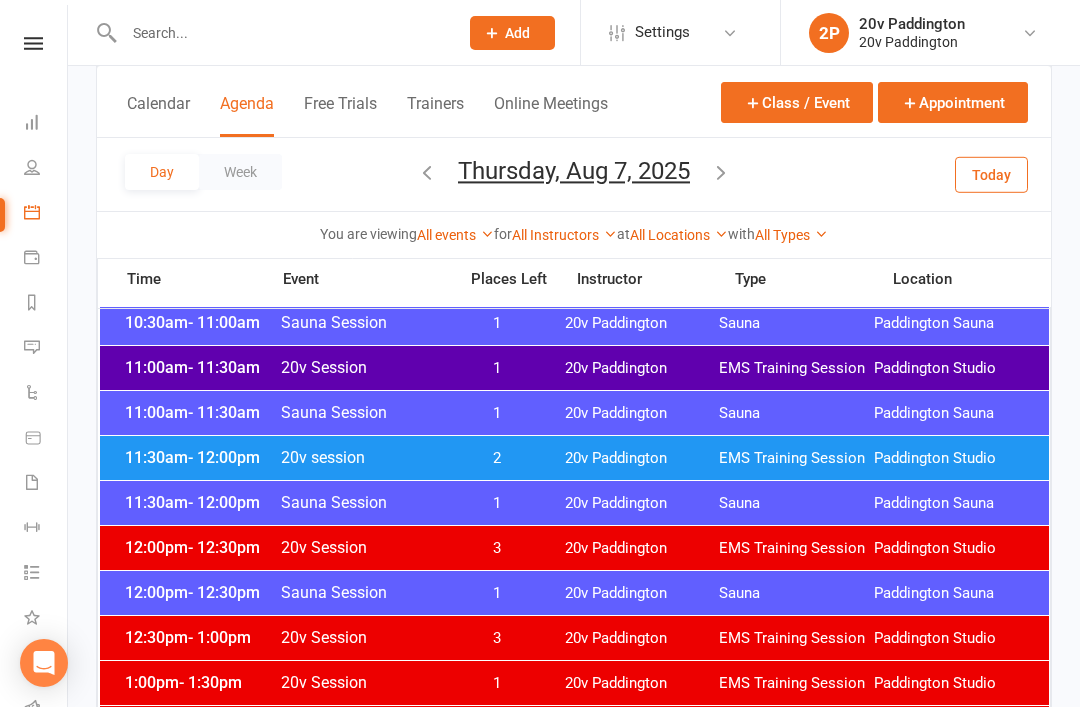 scroll, scrollTop: 931, scrollLeft: 0, axis: vertical 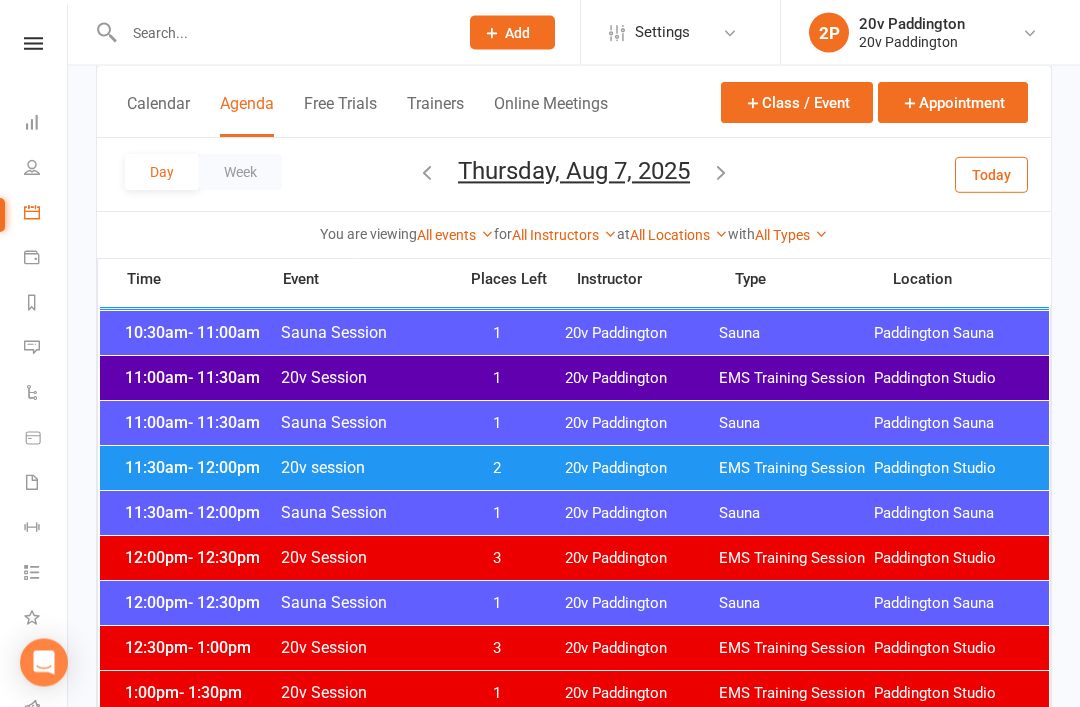click on "Messages" at bounding box center (46, 349) 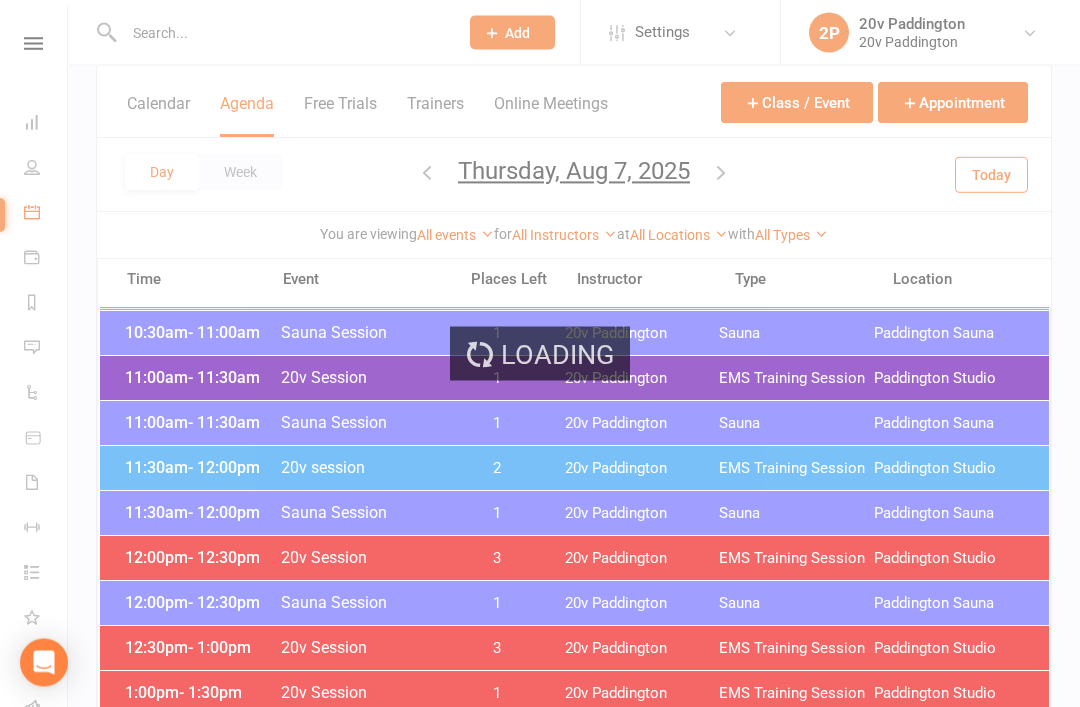 scroll, scrollTop: 932, scrollLeft: 0, axis: vertical 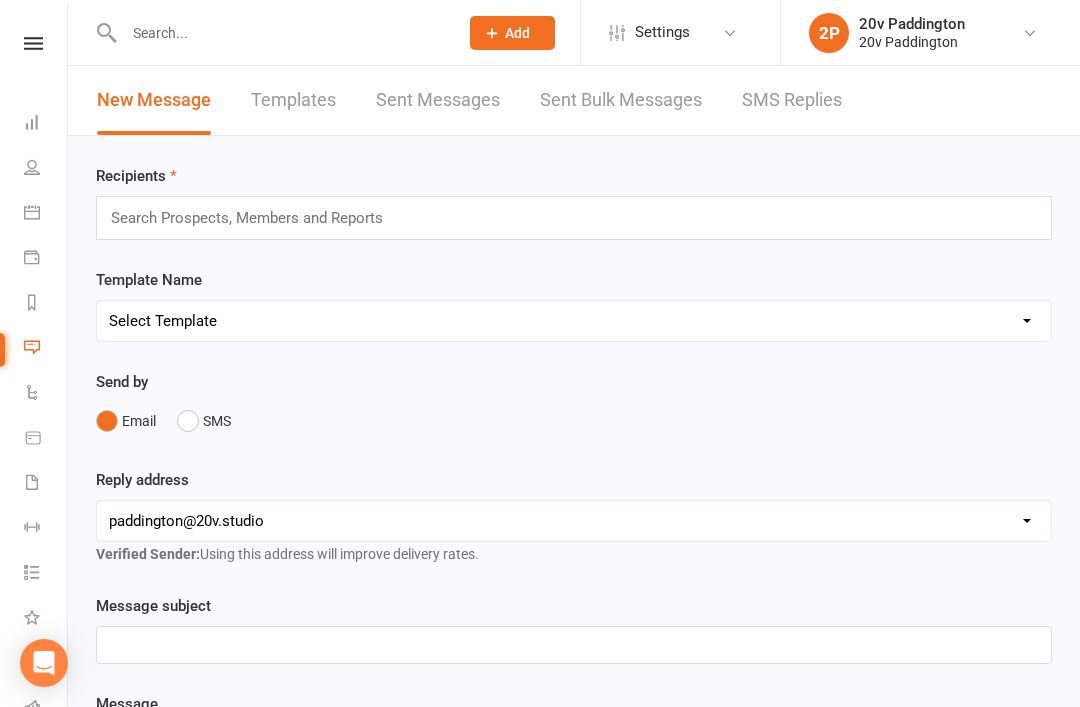 click on "SMS Replies" at bounding box center [792, 100] 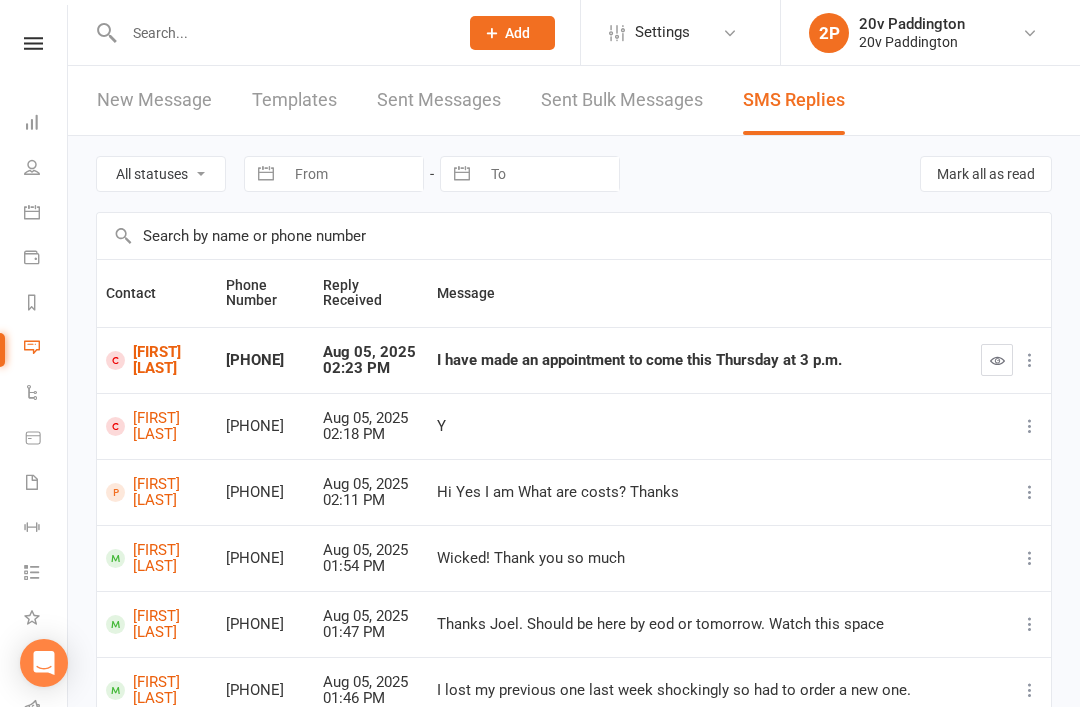 click on "[FIRST] [LAST]" at bounding box center (157, 360) 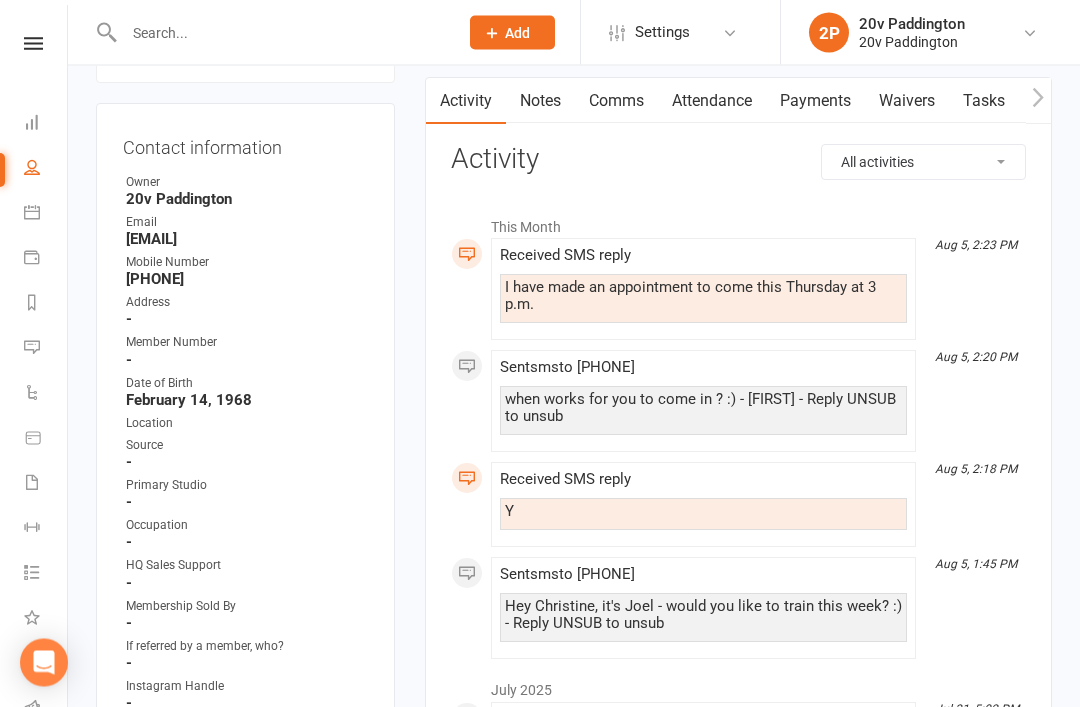scroll, scrollTop: 194, scrollLeft: 0, axis: vertical 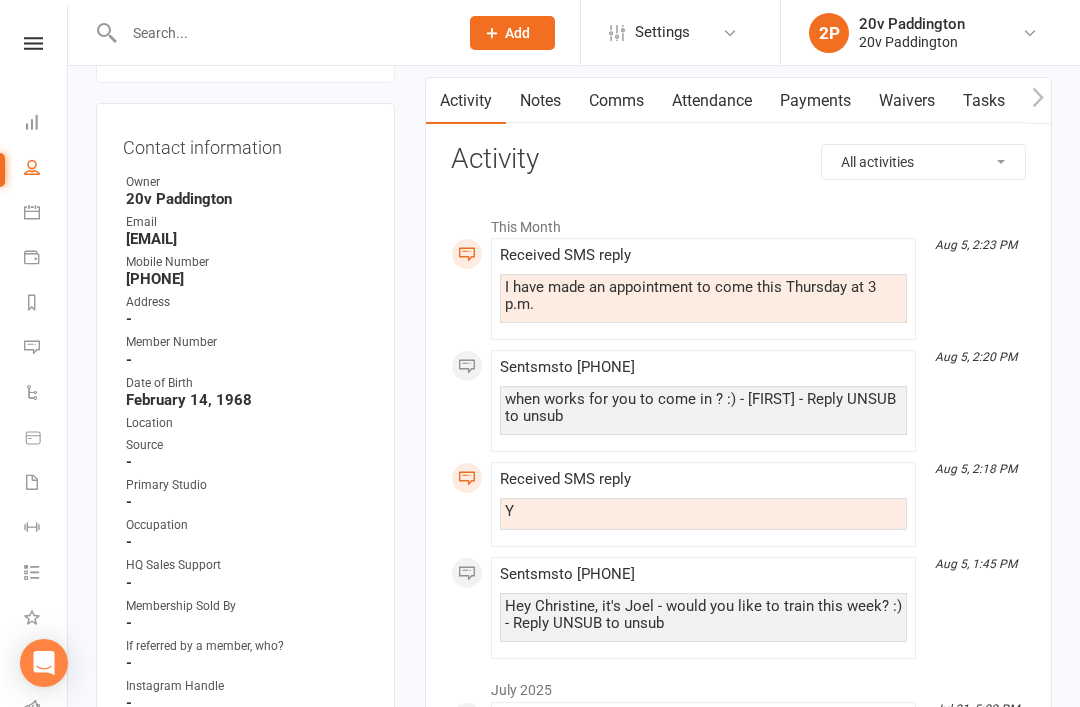 click on "Messages" at bounding box center (46, 349) 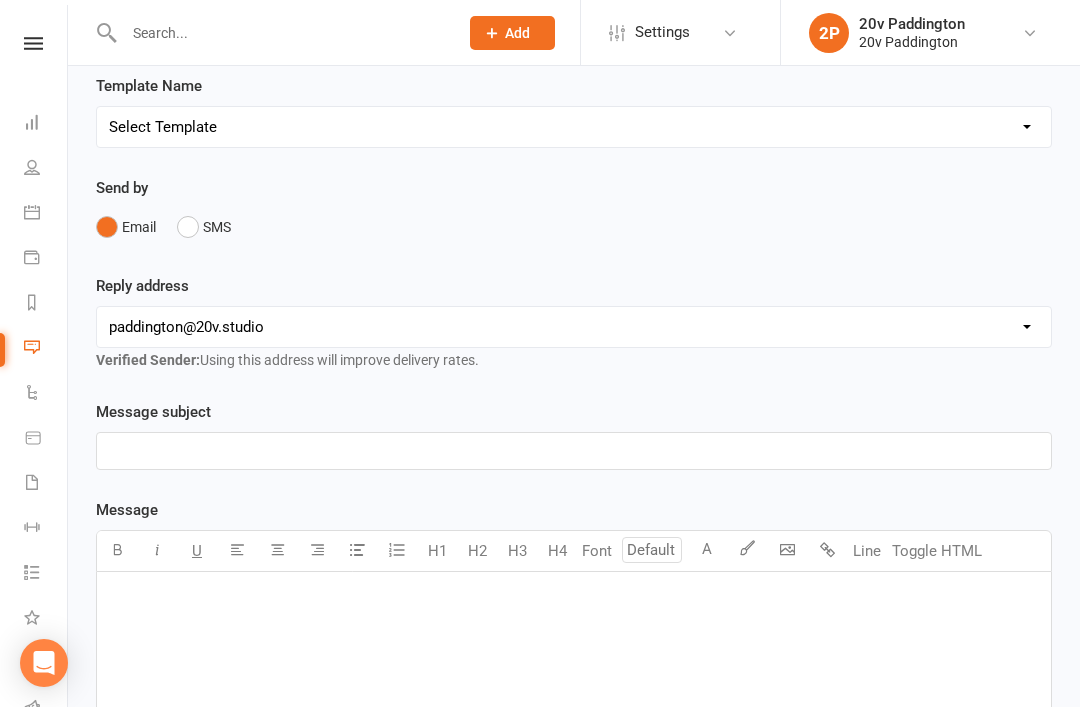 scroll, scrollTop: 0, scrollLeft: 0, axis: both 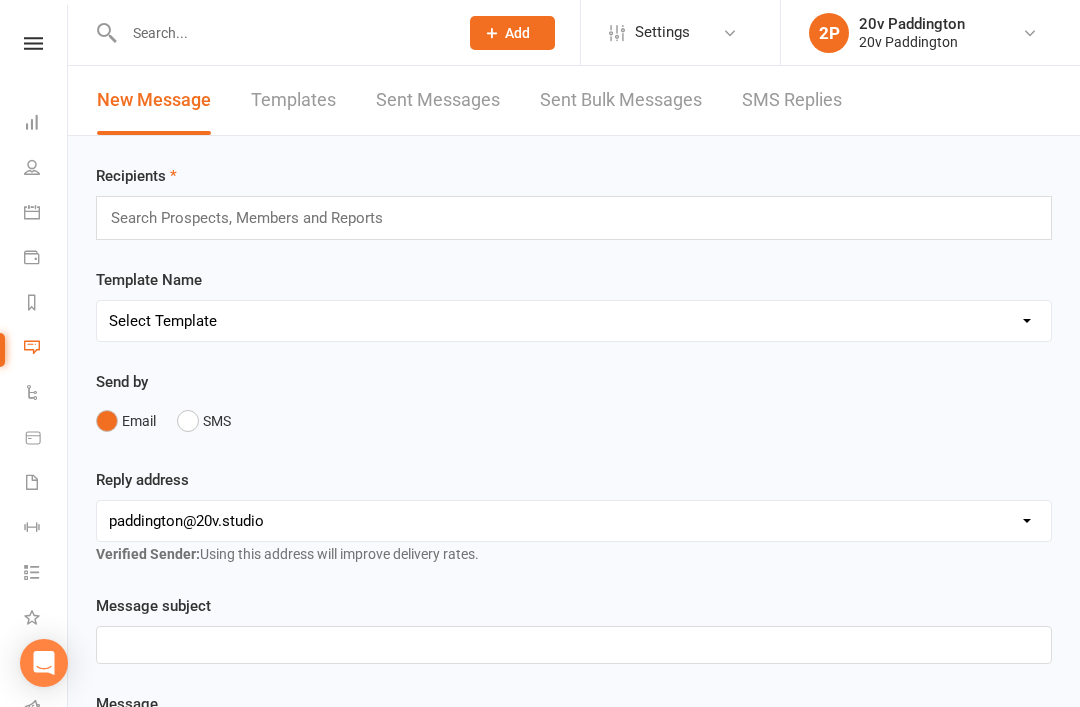 click on "SMS Replies" at bounding box center [792, 100] 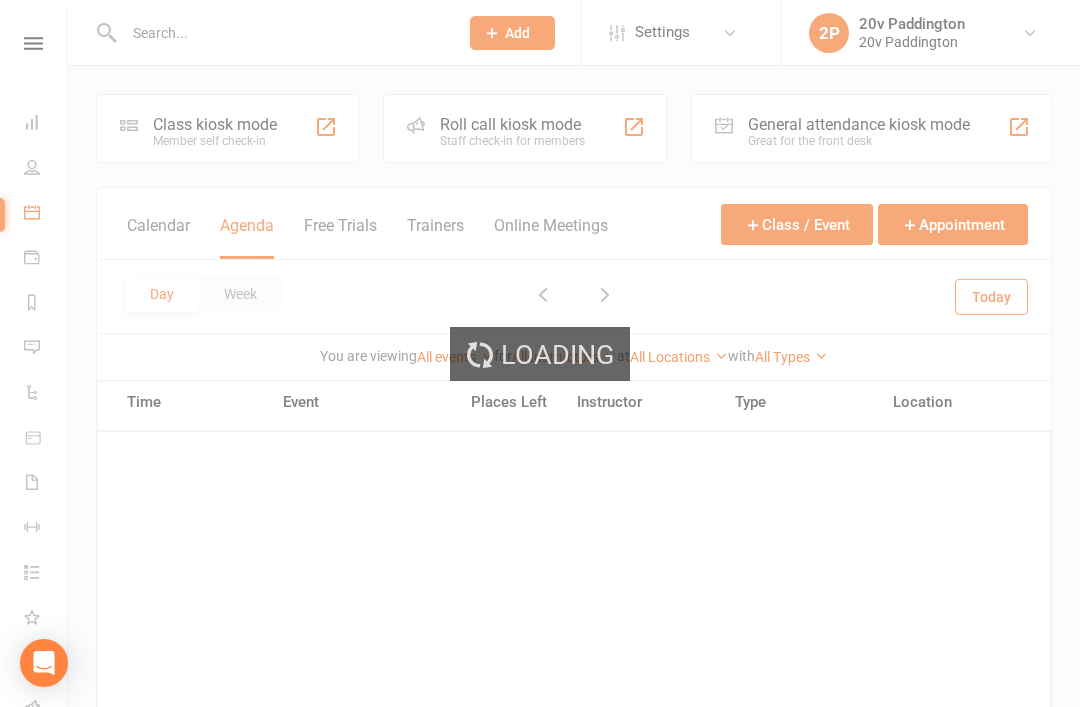 scroll, scrollTop: 0, scrollLeft: 0, axis: both 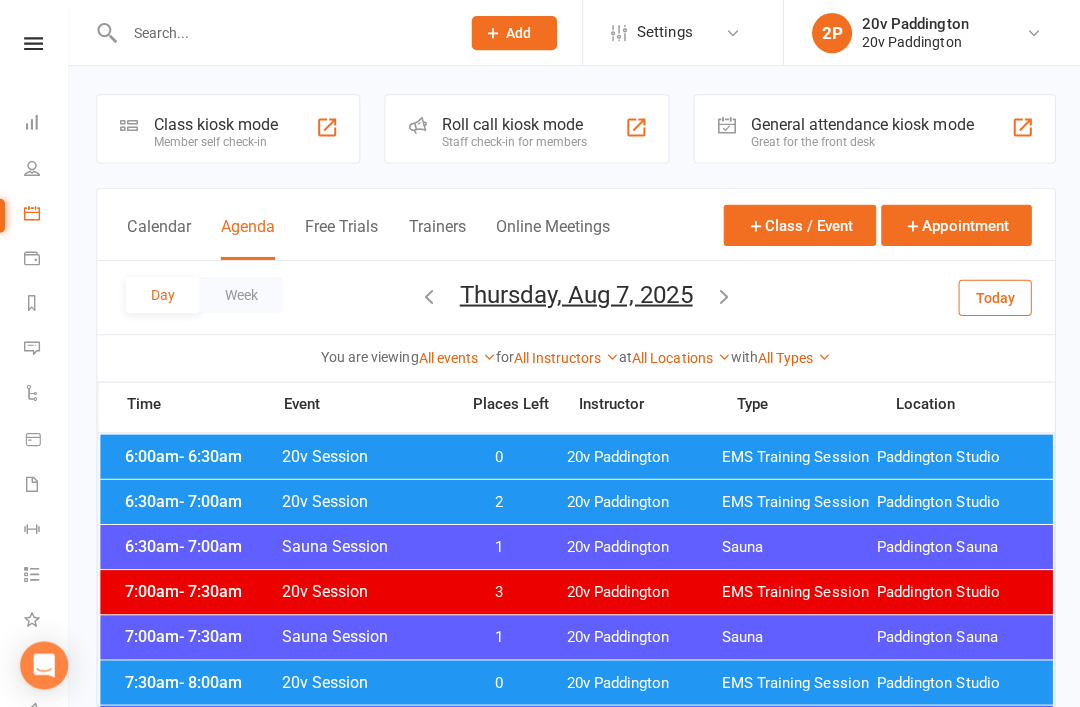 click on "Thursday, Aug 7, 2025" at bounding box center (574, 293) 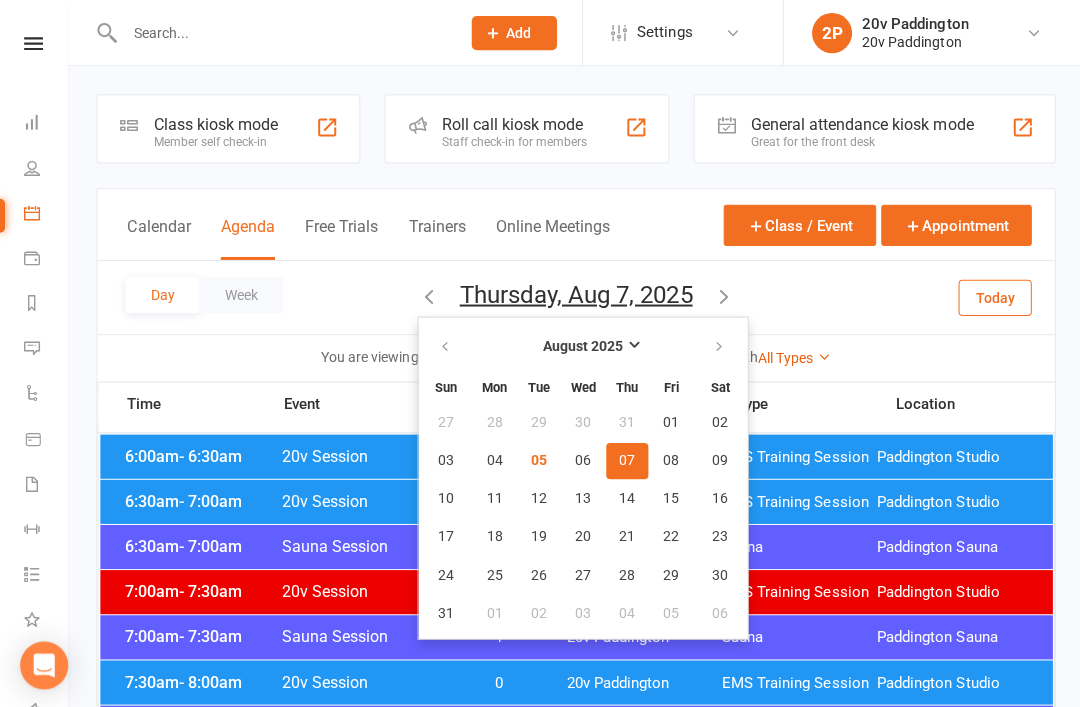click on "Day Week Thursday, Aug 7, 2025
August 2025
Sun Mon Tue Wed Thu Fri Sat
27
28
29
30
31
01
02
03
04
05
06
07
08
09
10
11
12
13
14
15
16
17
18
19
20
21
22
23
24
25
26
27
28
29
30
31 01" at bounding box center (574, 296) 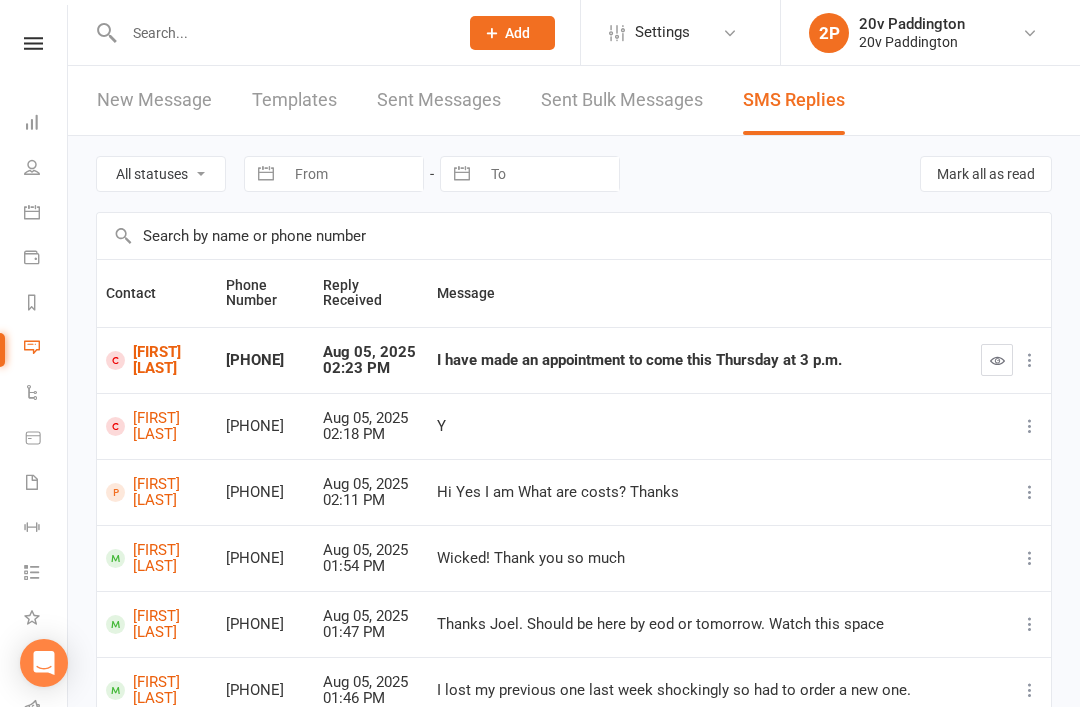 scroll, scrollTop: 0, scrollLeft: 0, axis: both 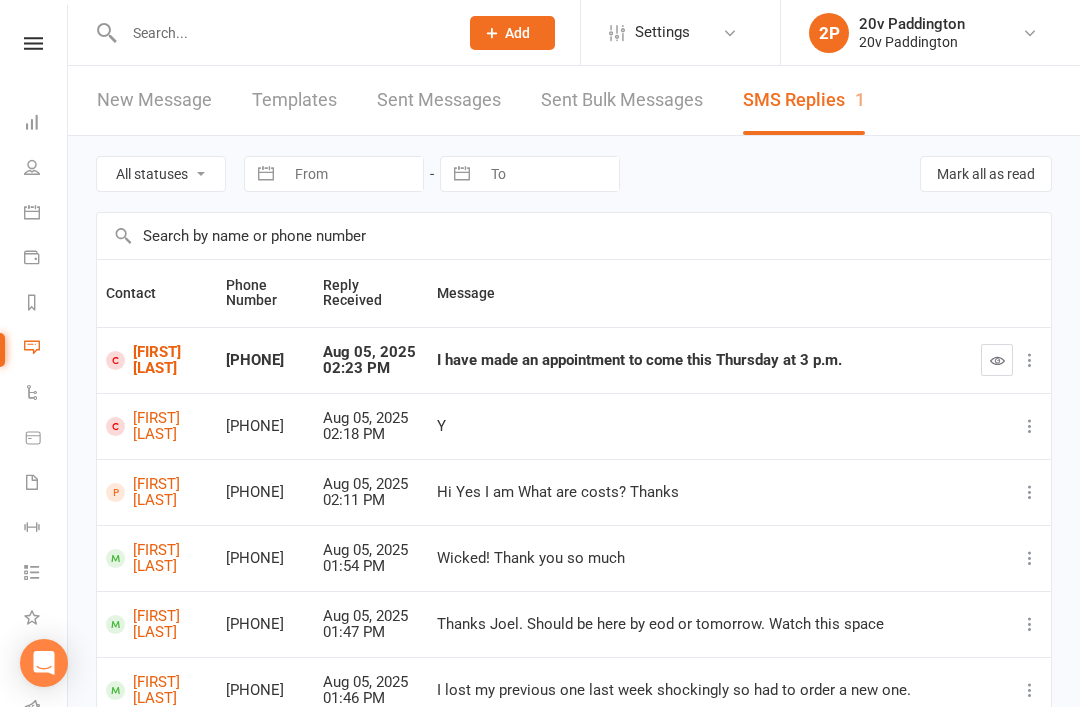 click at bounding box center [997, 360] 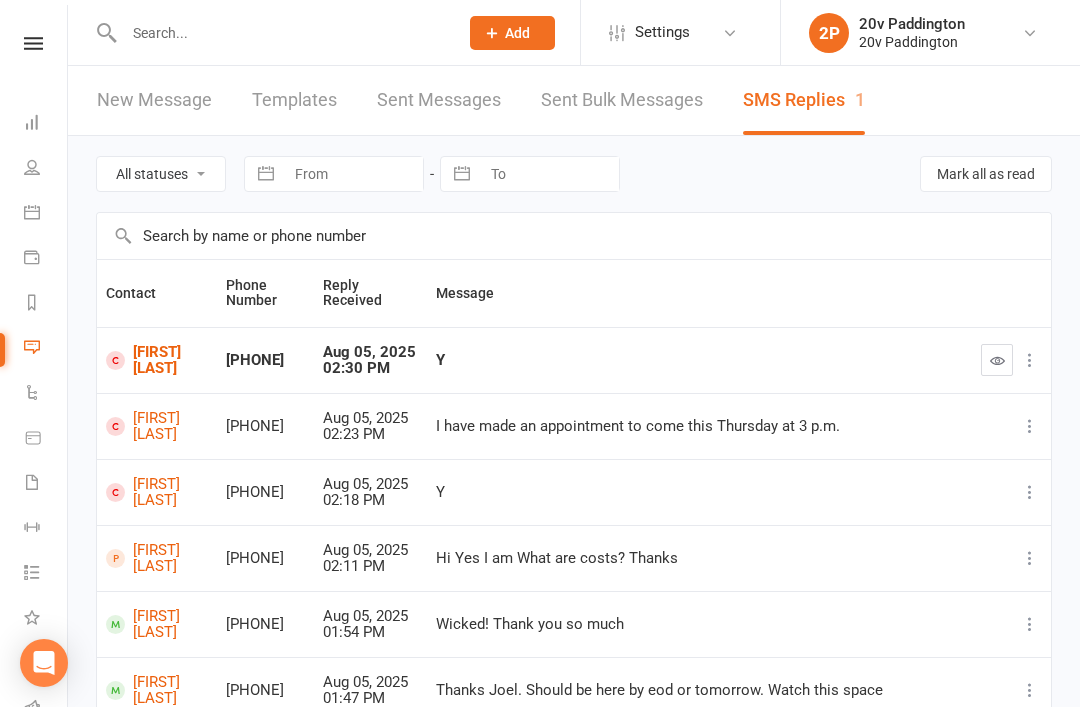 scroll, scrollTop: 0, scrollLeft: 0, axis: both 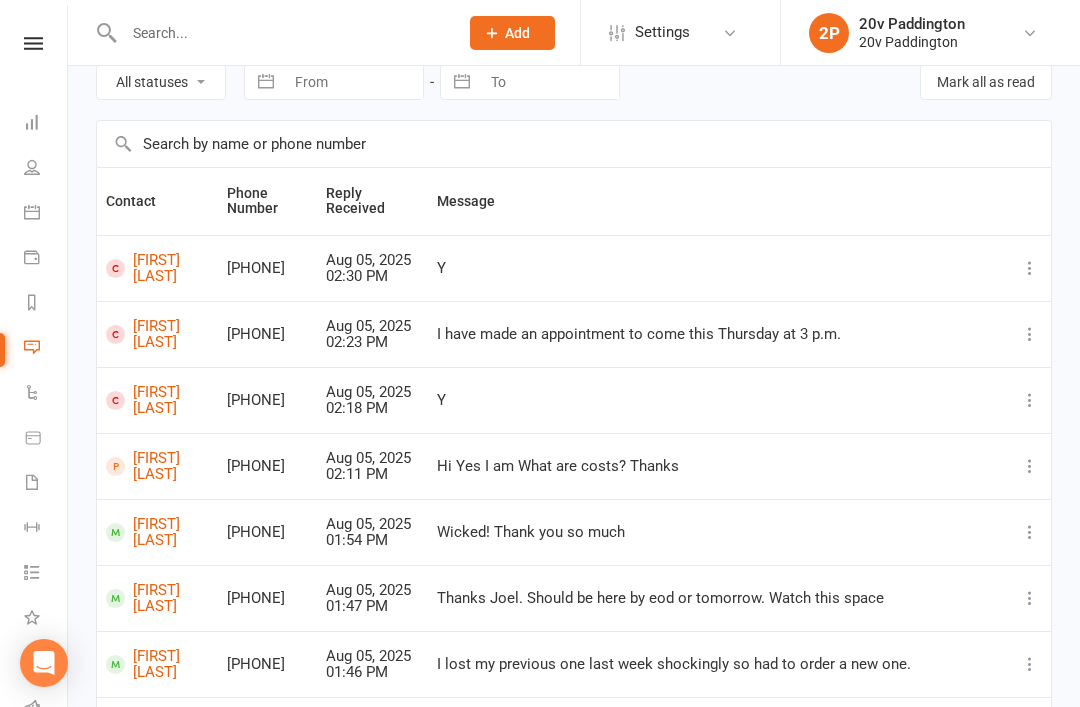 click on "[FIRST] [LAST]" at bounding box center (157, 532) 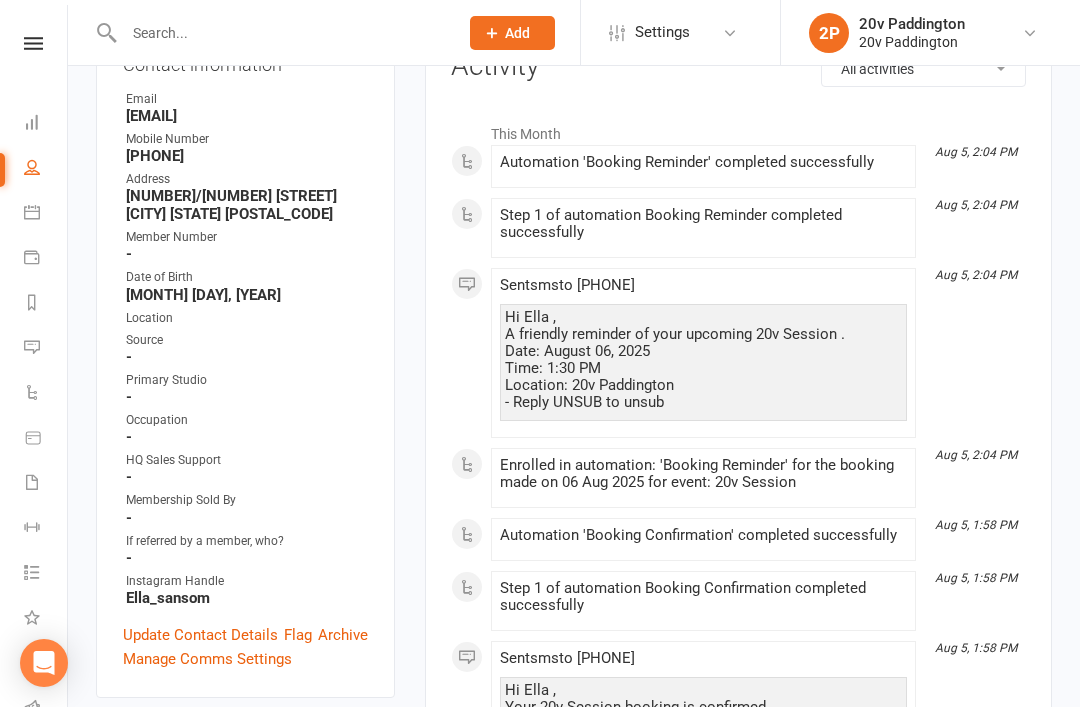 scroll, scrollTop: 0, scrollLeft: 0, axis: both 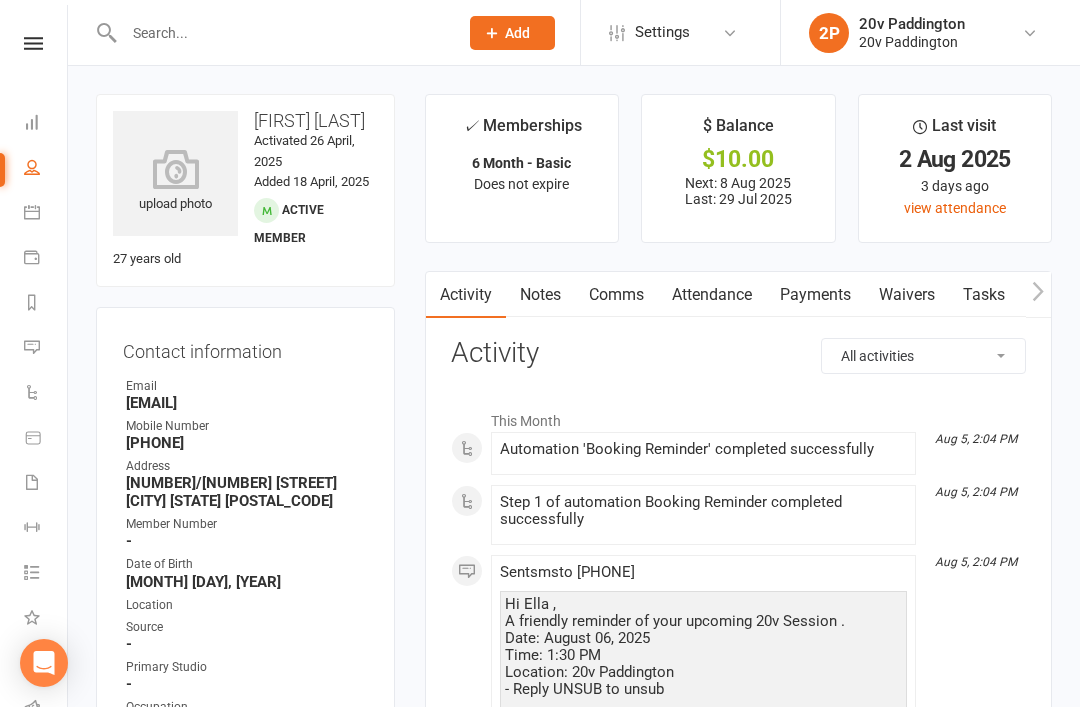 click on "Messages" at bounding box center (46, 349) 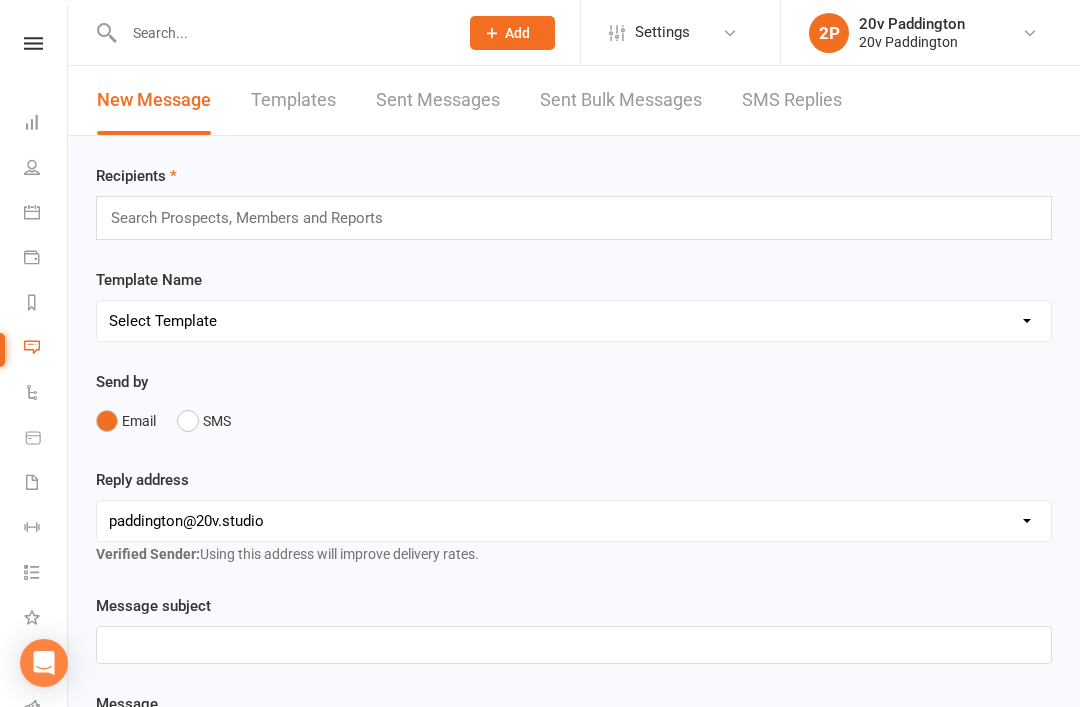 click on "SMS Replies" at bounding box center [792, 100] 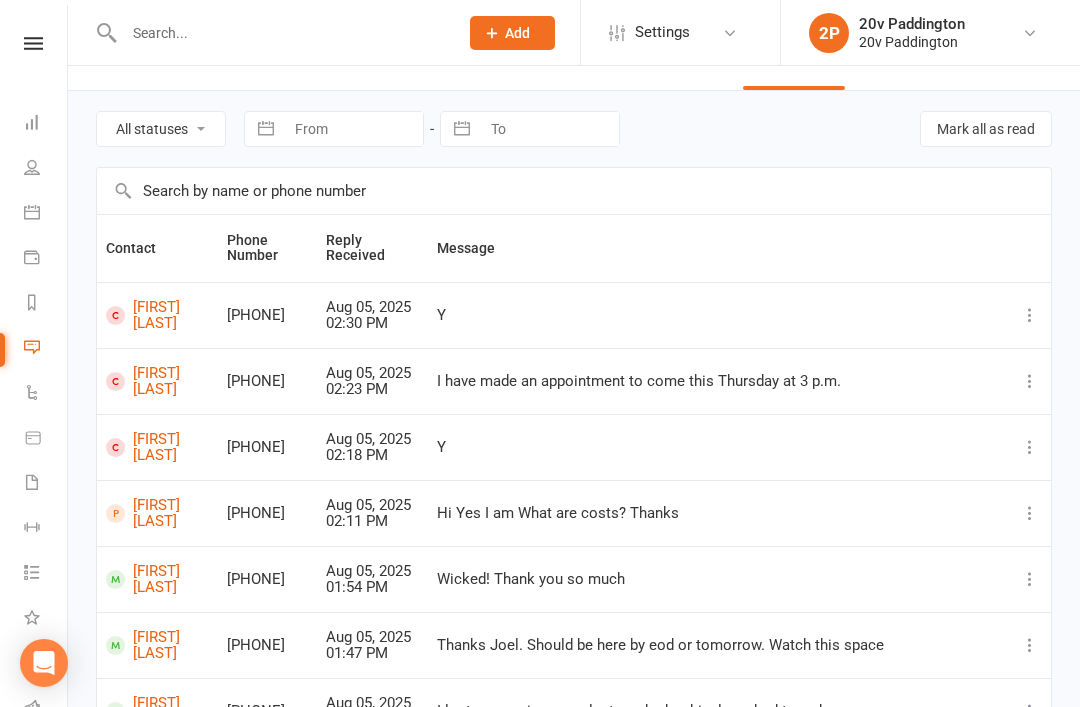scroll, scrollTop: 71, scrollLeft: 0, axis: vertical 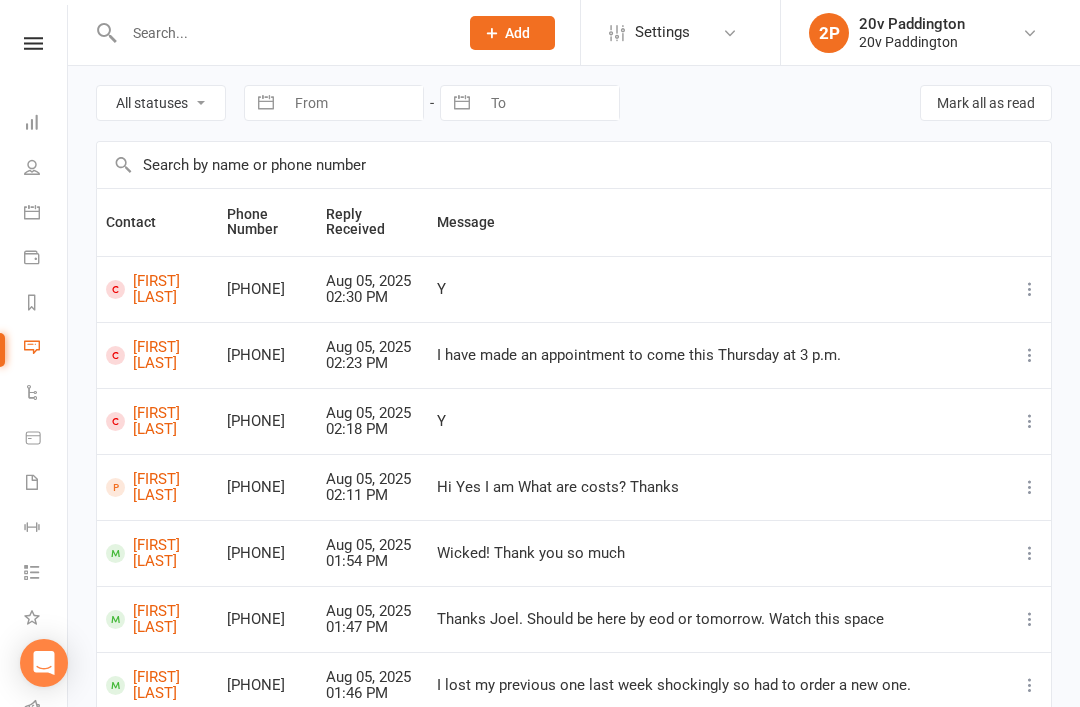 click on "[FIRST] [LAST]" at bounding box center (157, 487) 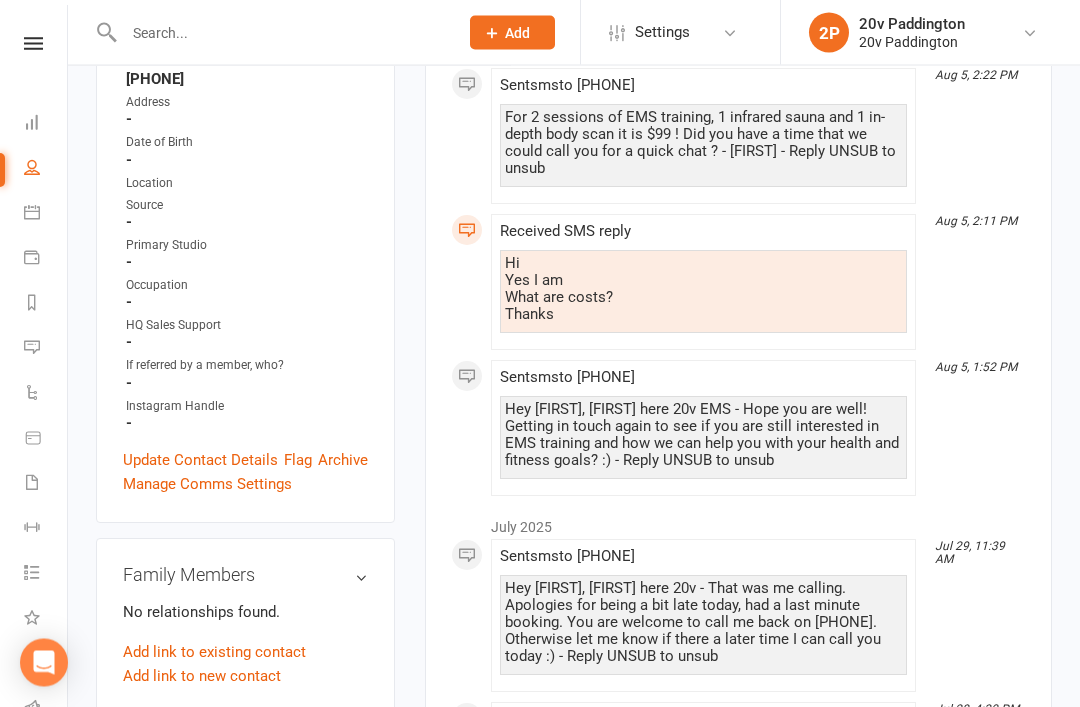 scroll, scrollTop: 0, scrollLeft: 0, axis: both 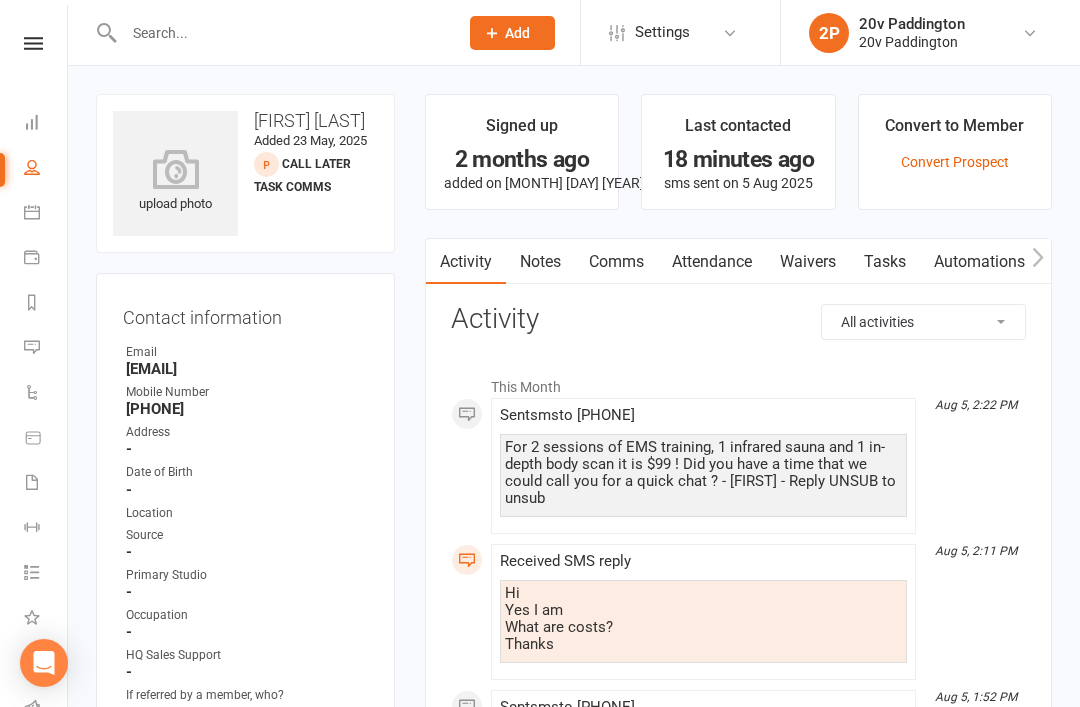click on "Messages" at bounding box center (46, 349) 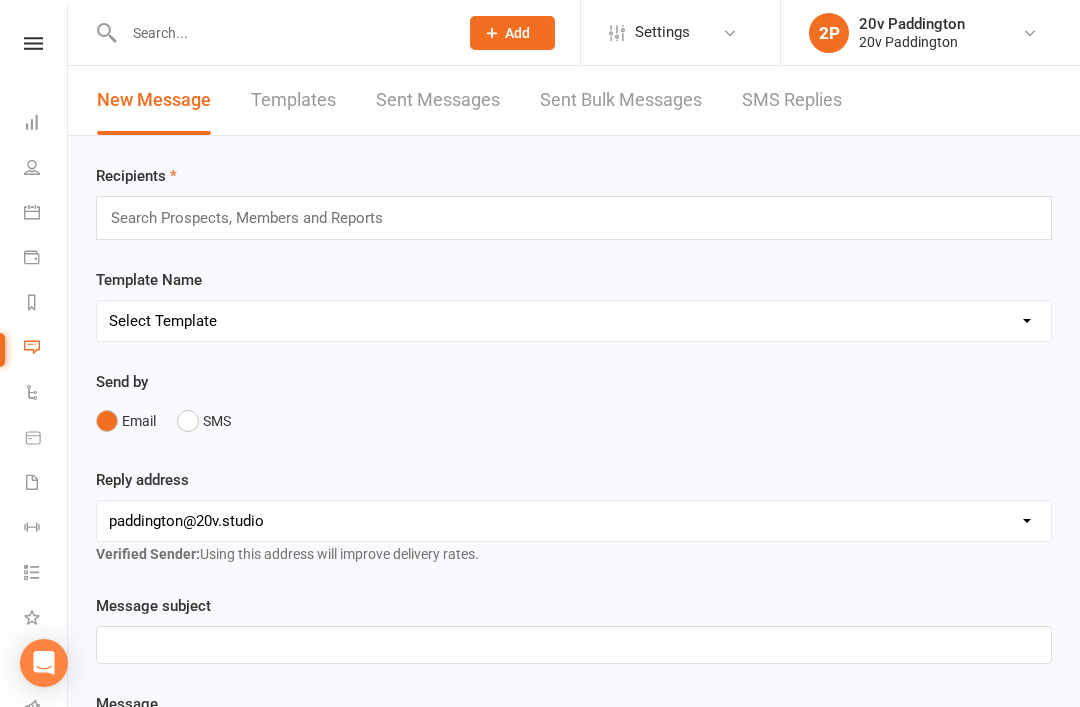 click on "SMS Replies" at bounding box center [792, 100] 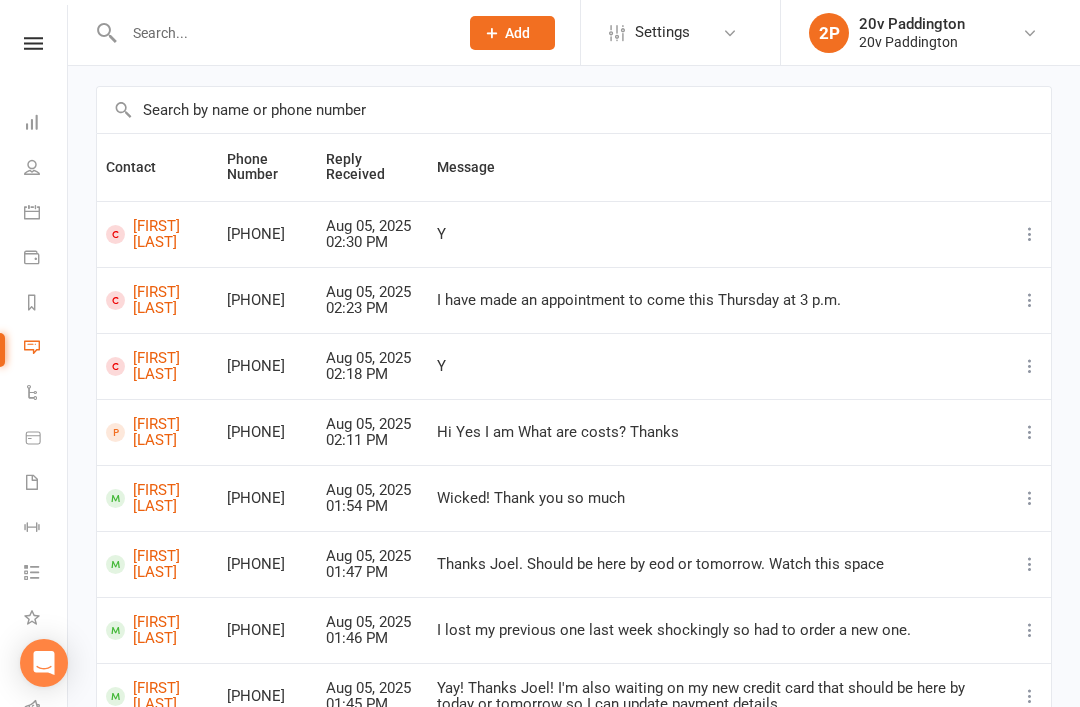 scroll, scrollTop: 372, scrollLeft: 0, axis: vertical 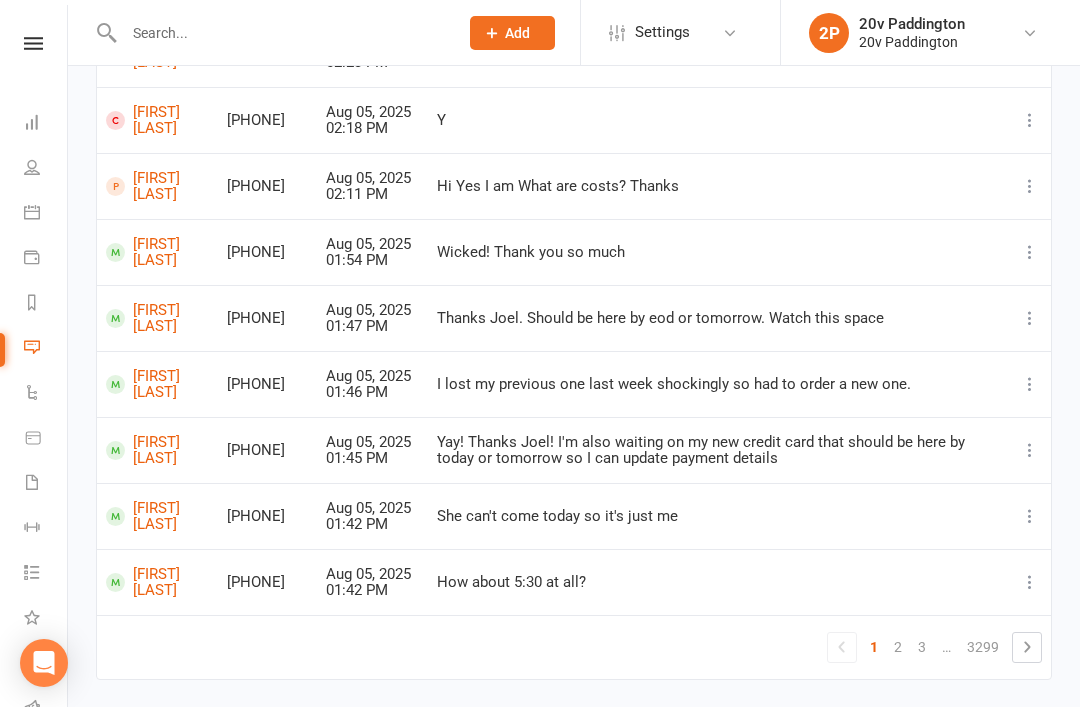 click on "Calendar" at bounding box center [46, 214] 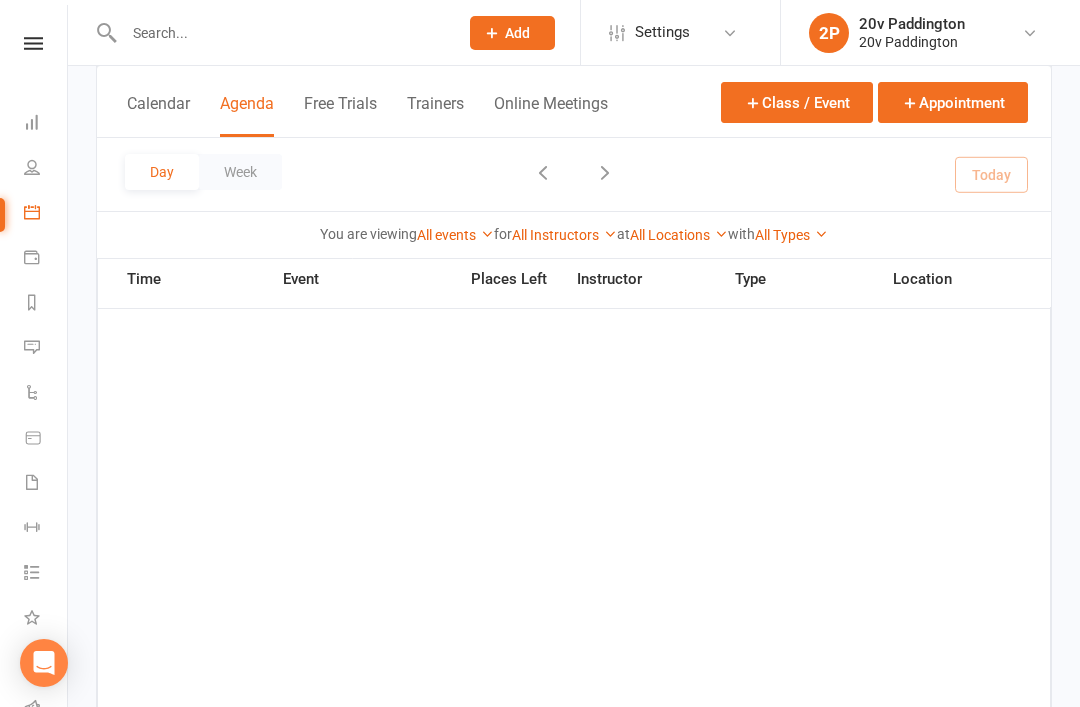 scroll, scrollTop: 0, scrollLeft: 0, axis: both 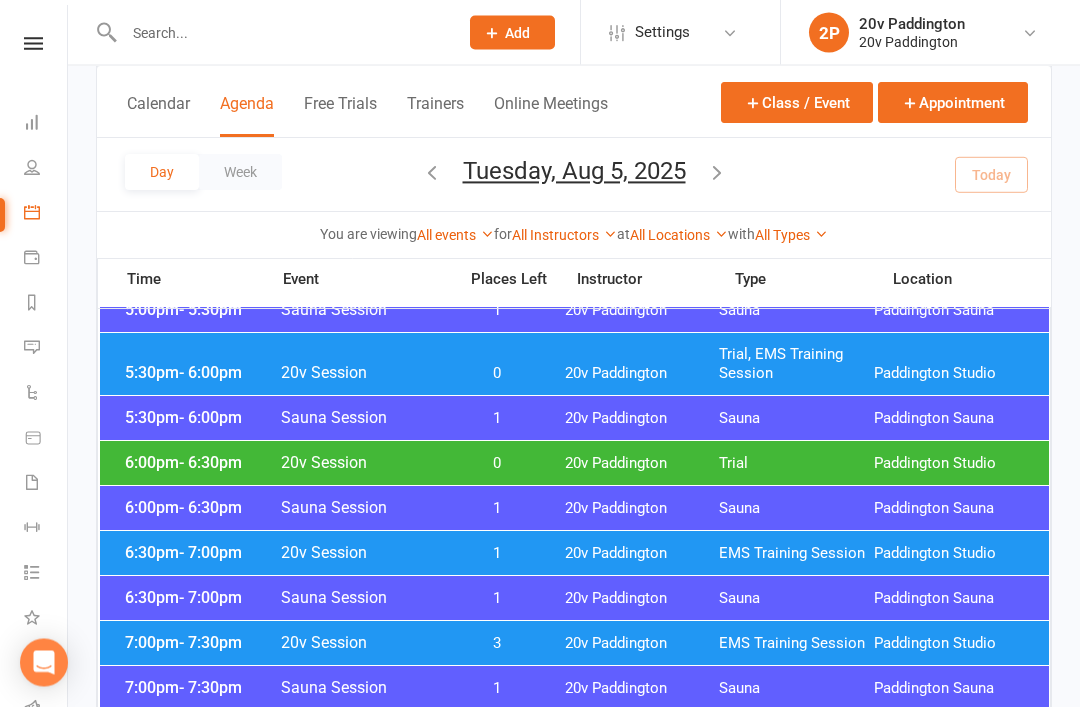click on "6:00pm  - 6:30pm" at bounding box center (200, 463) 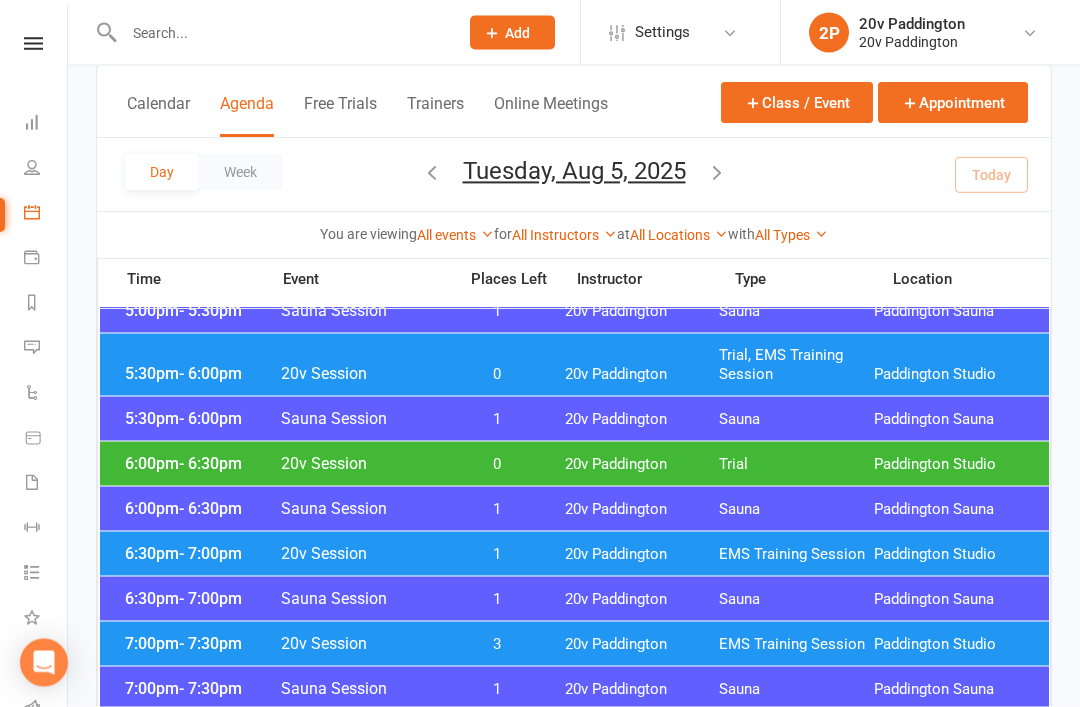 scroll, scrollTop: 1963, scrollLeft: 0, axis: vertical 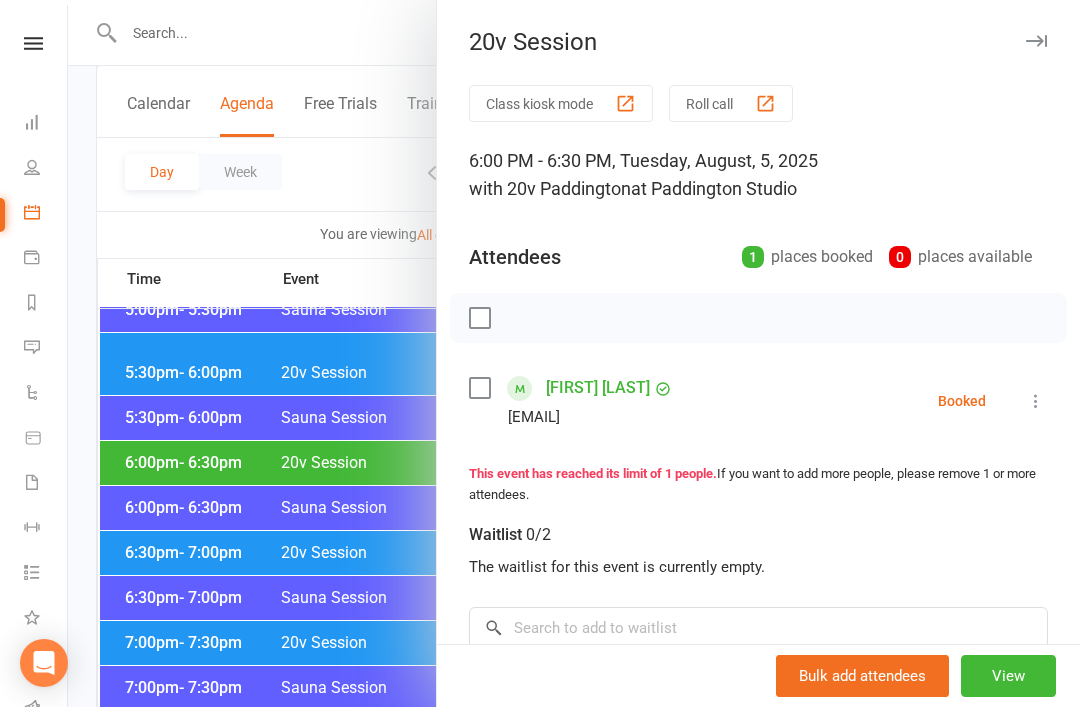 click at bounding box center (574, 353) 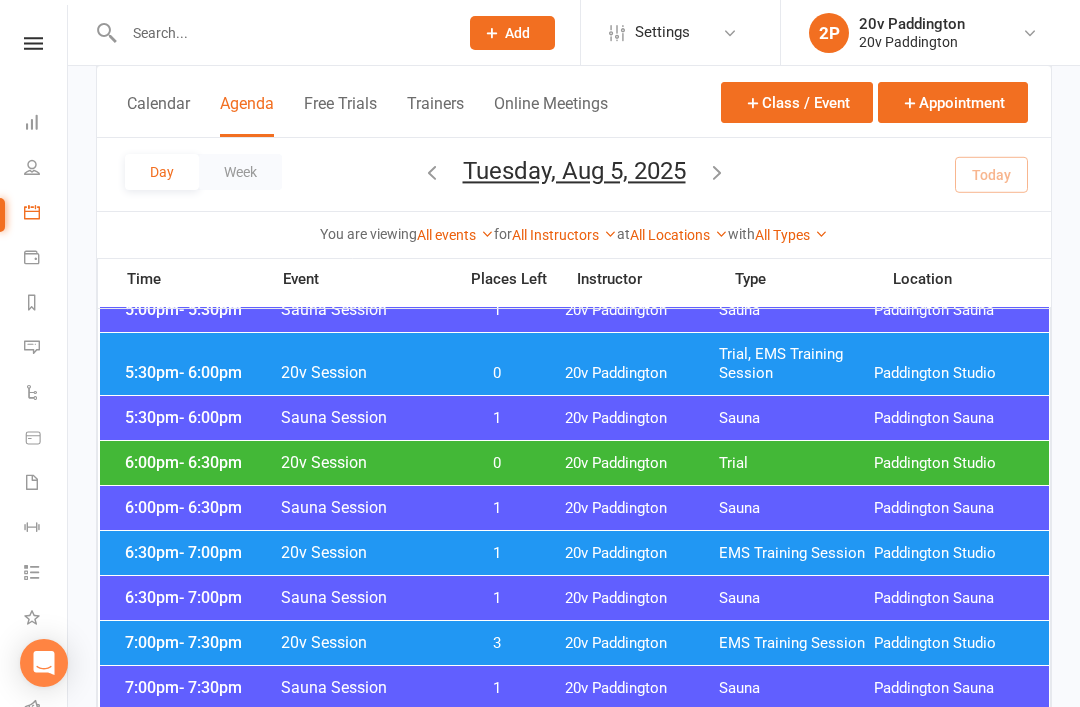 click on "6:00pm  - 6:30pm" at bounding box center (200, 462) 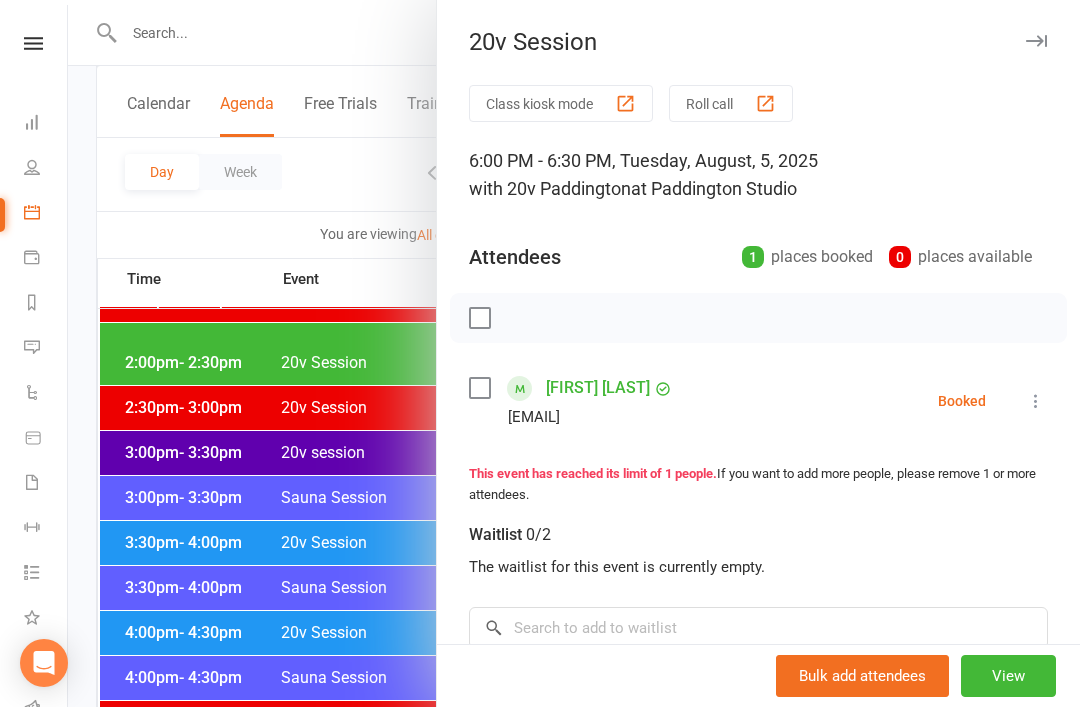scroll, scrollTop: 1411, scrollLeft: 0, axis: vertical 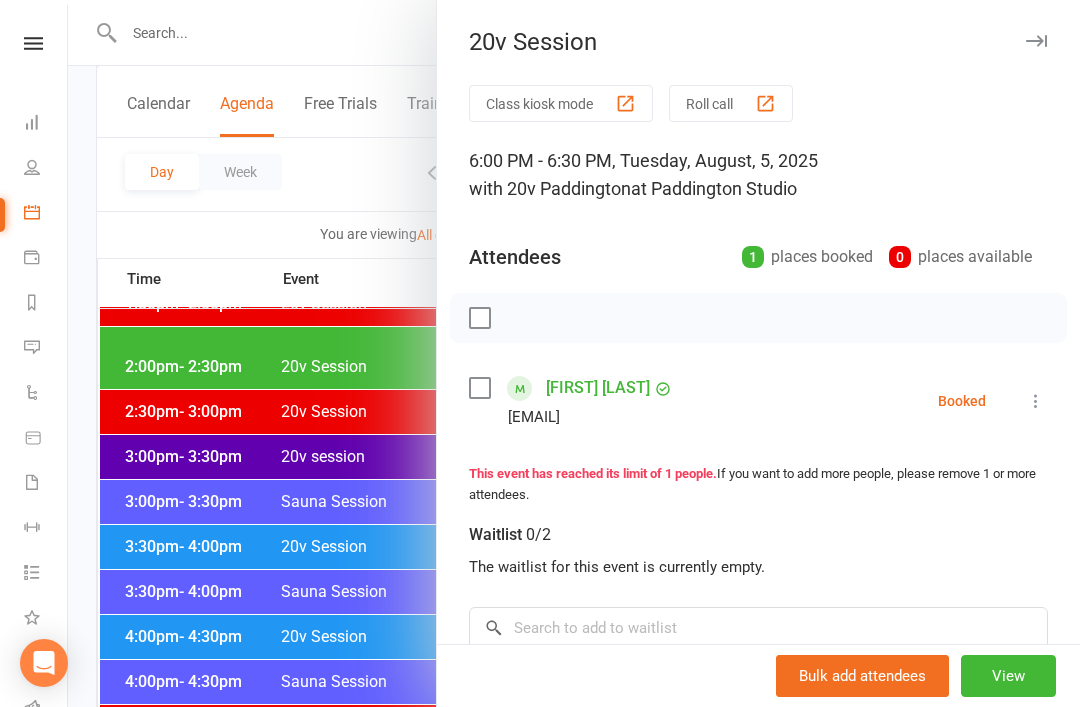 click on "Meghan Donnithorne" at bounding box center [598, 388] 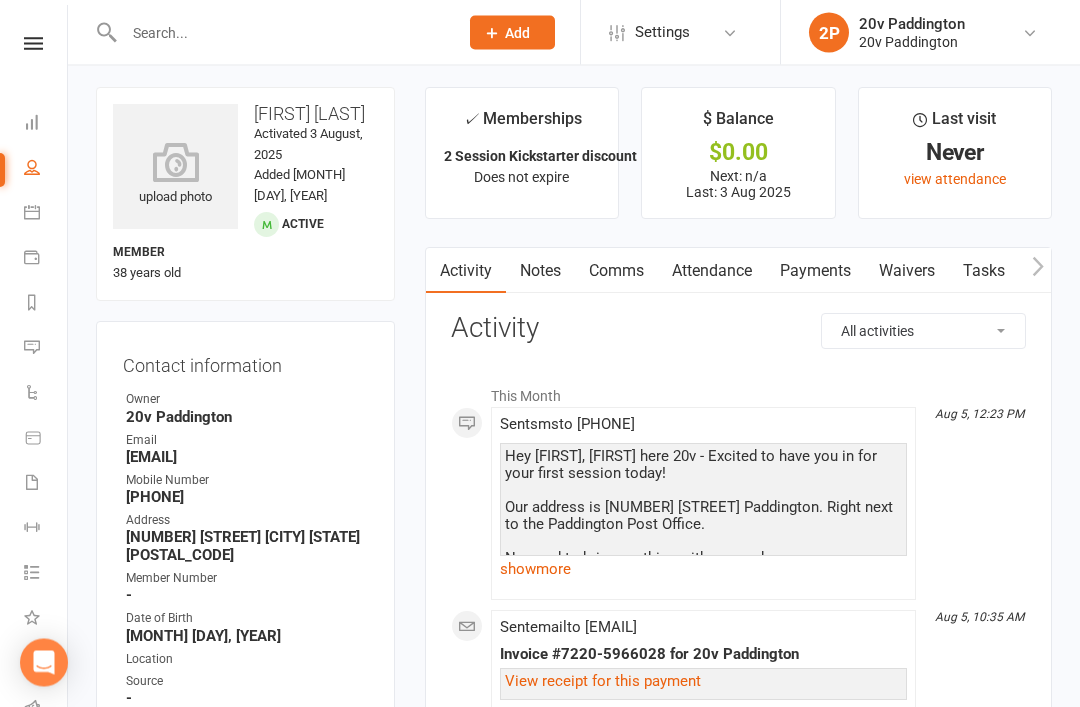 scroll, scrollTop: 0, scrollLeft: 0, axis: both 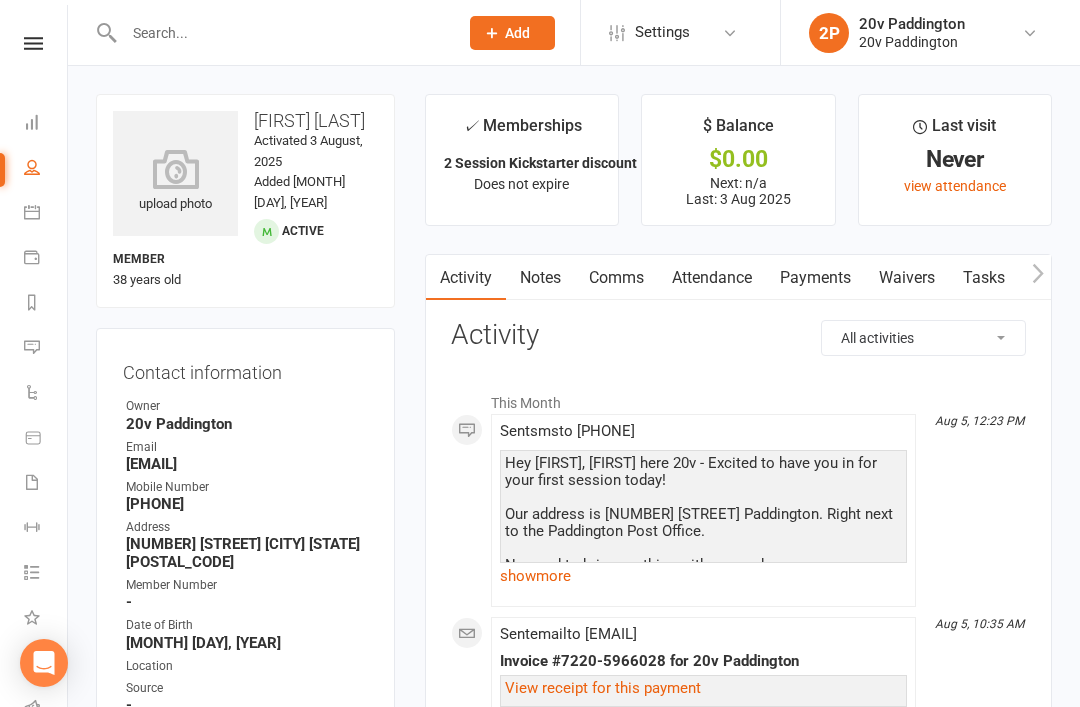 click on "Messages" at bounding box center [46, 349] 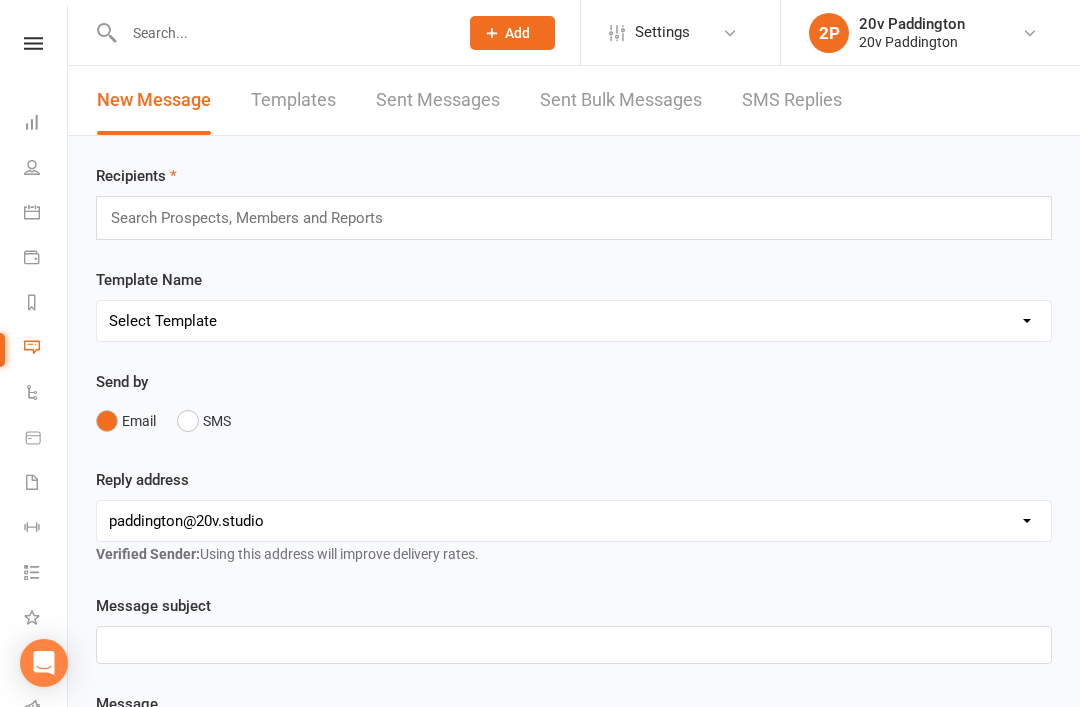 click on "SMS Replies" at bounding box center [792, 100] 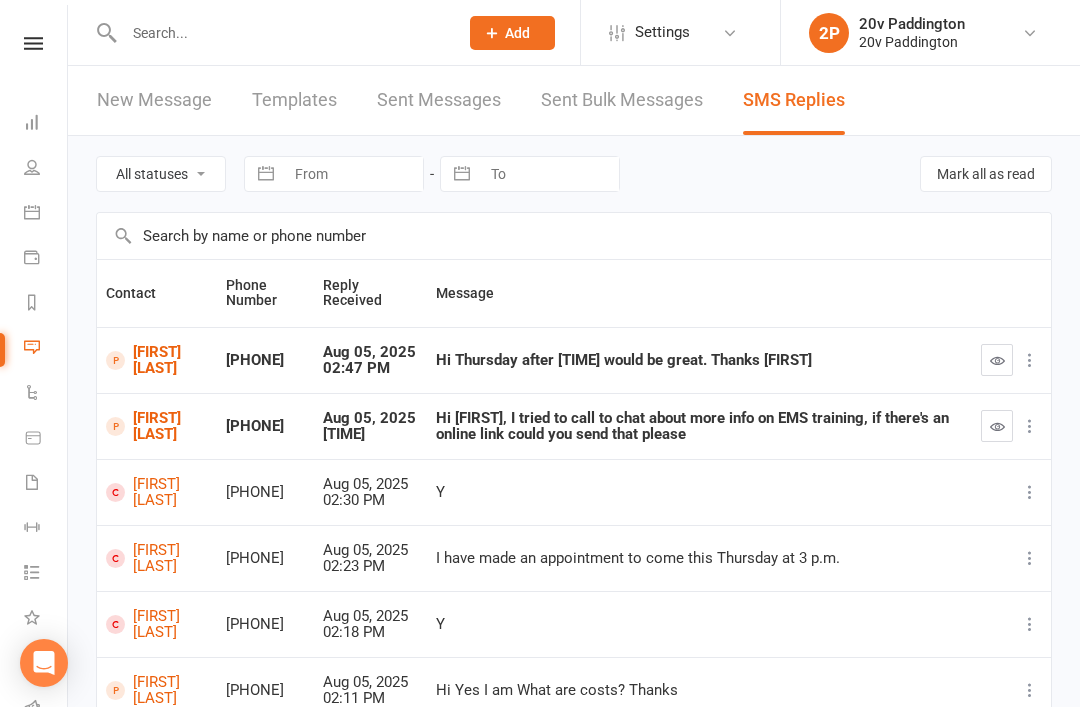 click on "Victoria Ross" at bounding box center [157, 360] 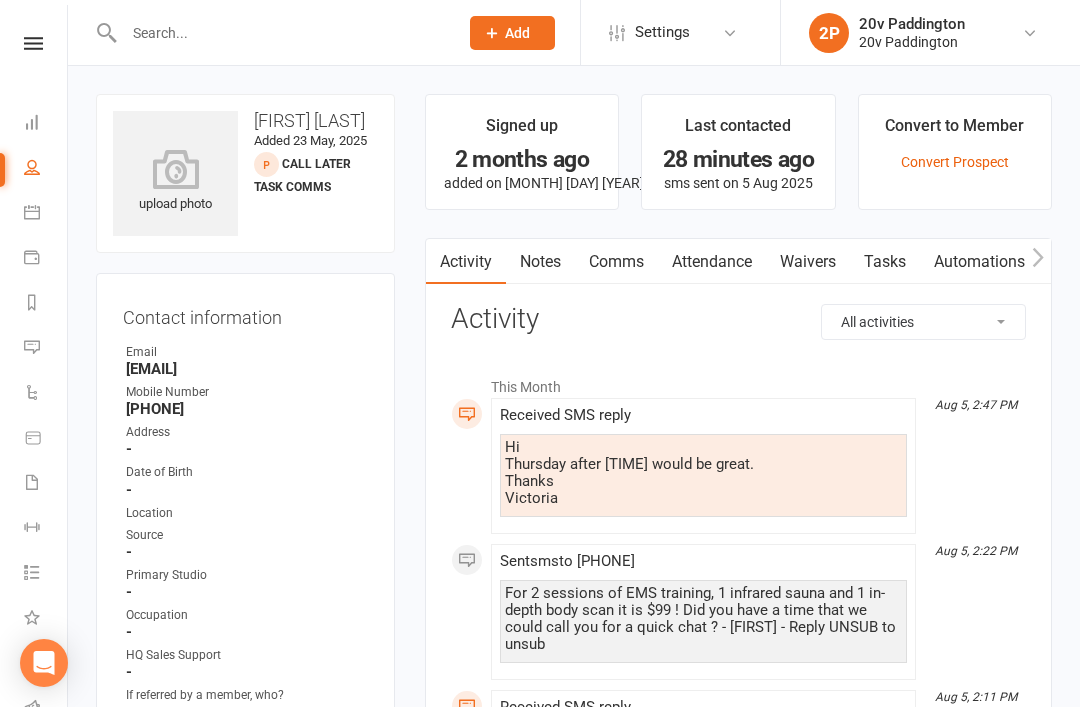scroll, scrollTop: 43, scrollLeft: 0, axis: vertical 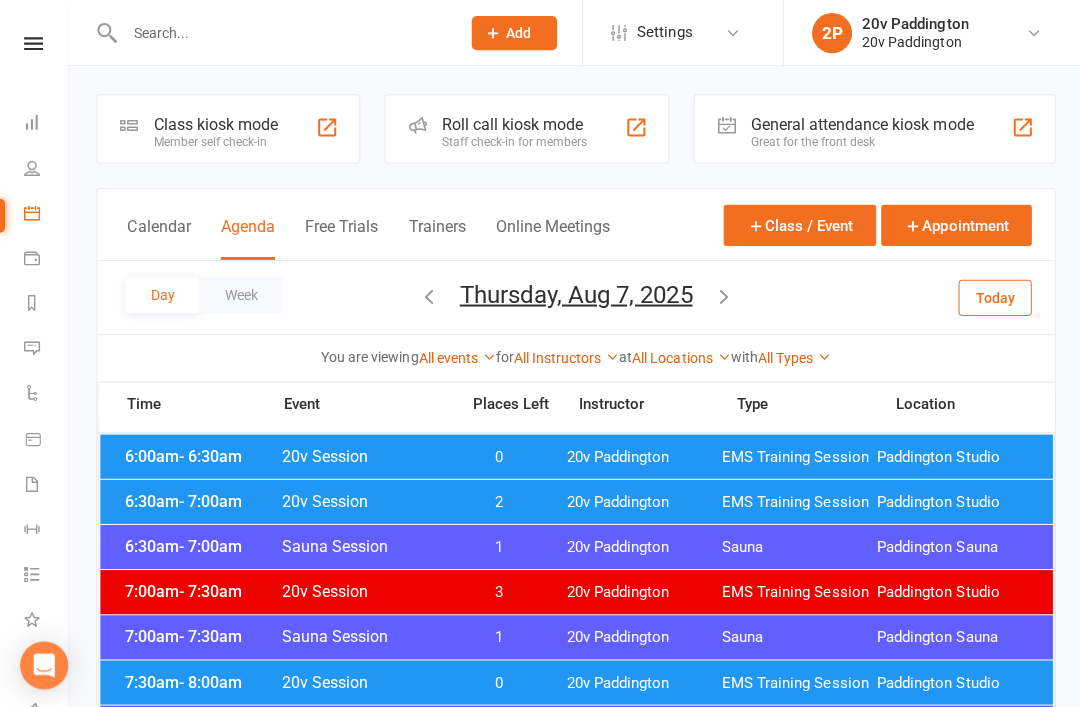 click on "Today" at bounding box center [991, 296] 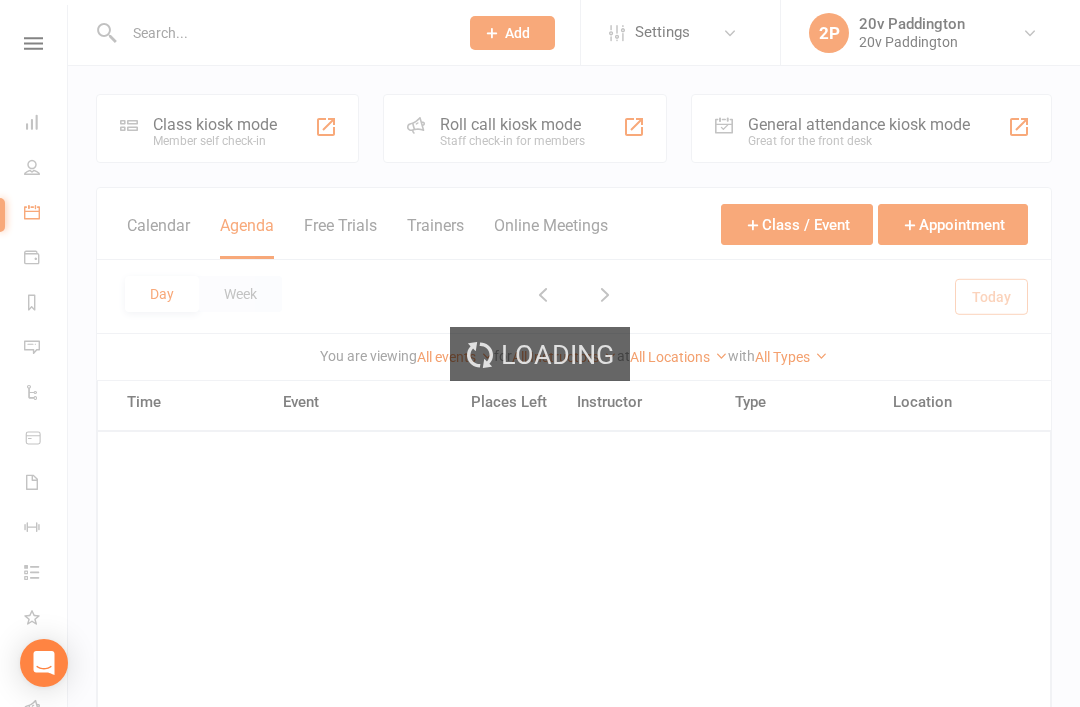 scroll, scrollTop: 0, scrollLeft: 0, axis: both 